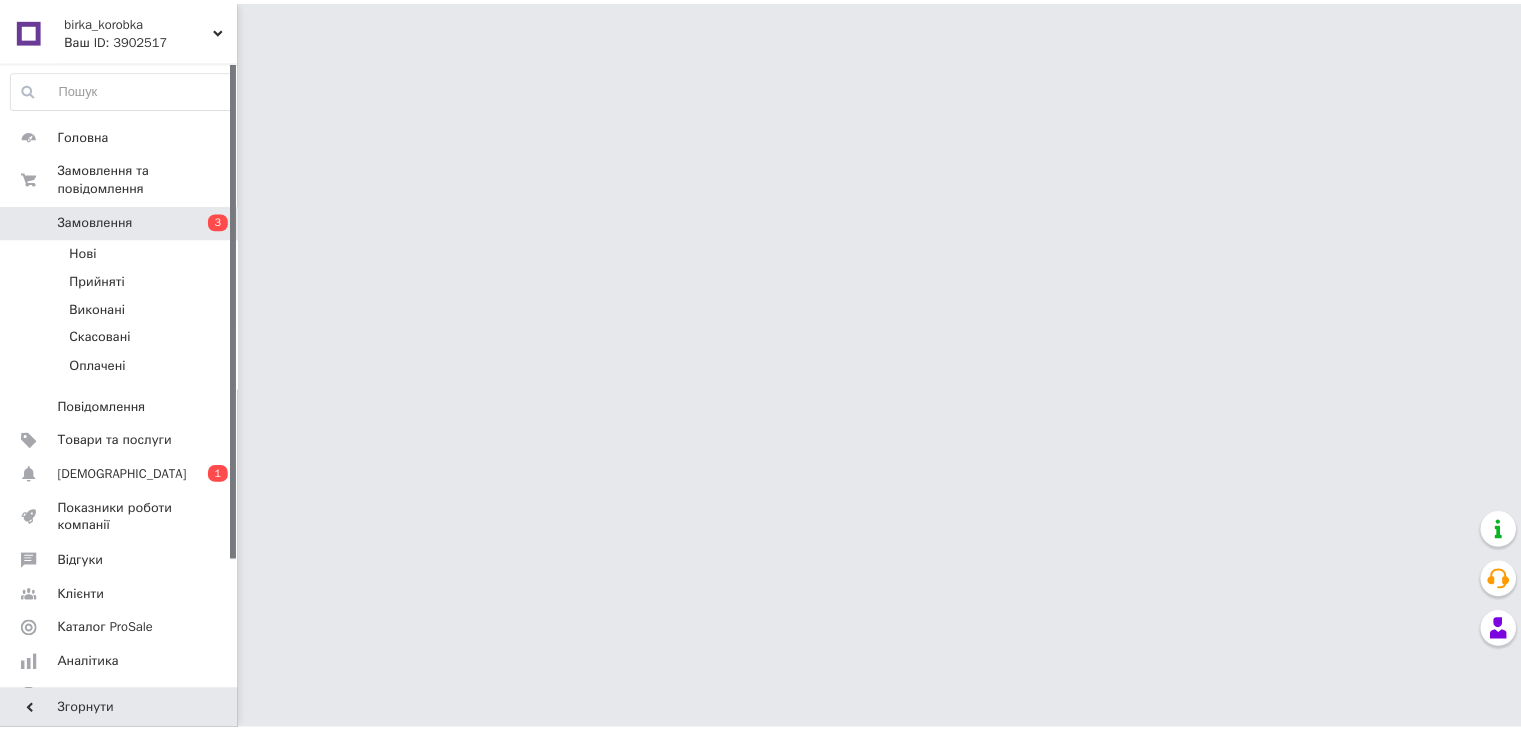 scroll, scrollTop: 0, scrollLeft: 0, axis: both 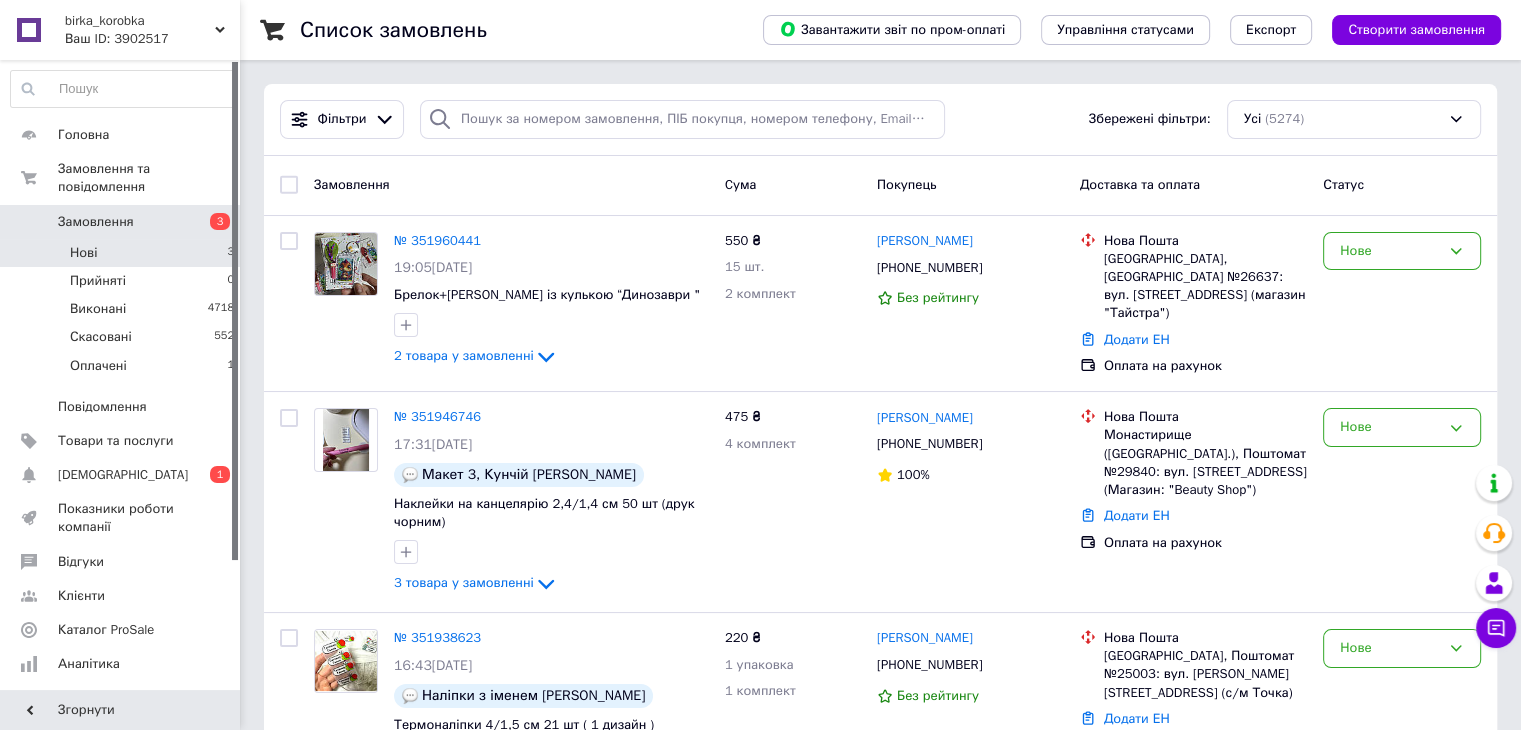 click on "Нові 3" at bounding box center (123, 253) 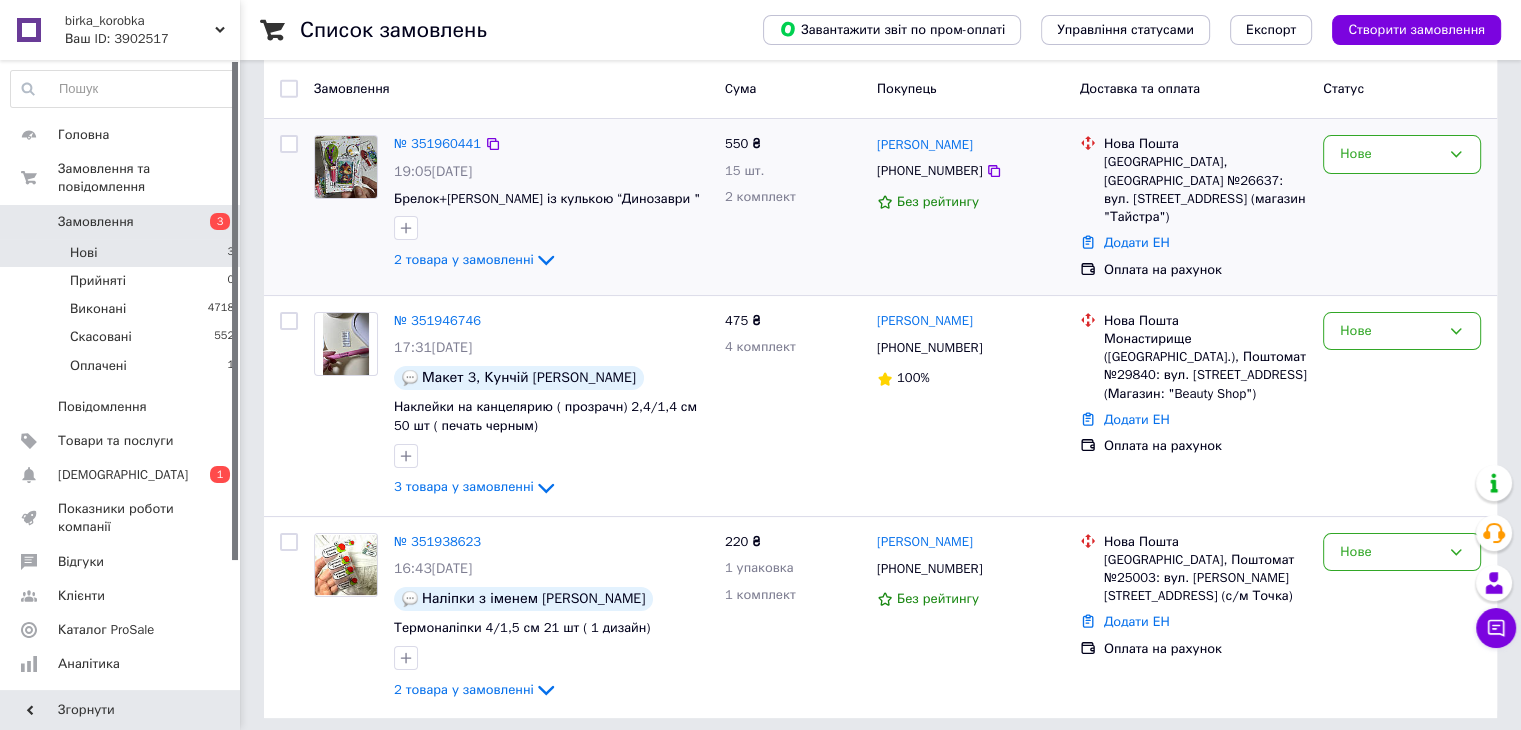 scroll, scrollTop: 172, scrollLeft: 0, axis: vertical 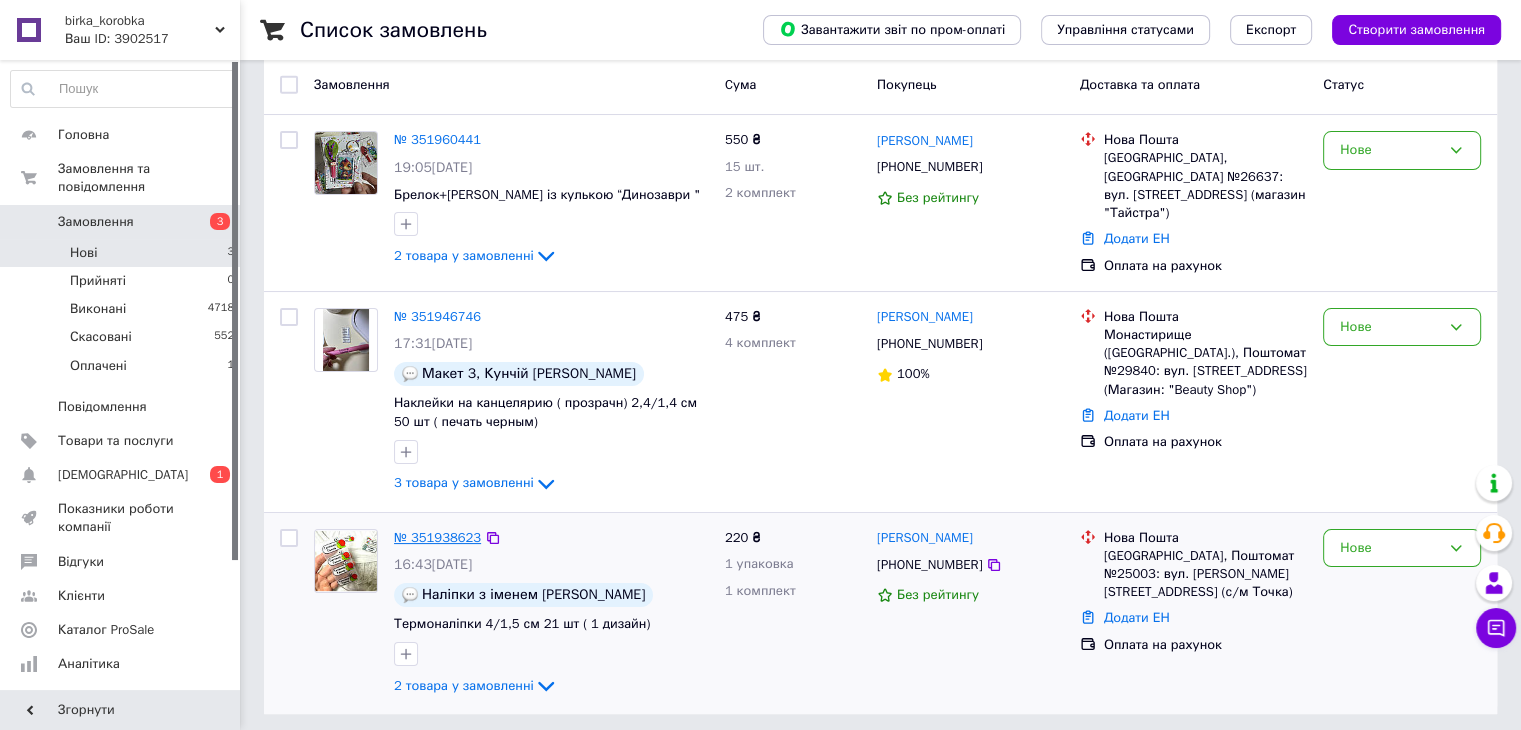 click on "№ 351938623" at bounding box center [437, 537] 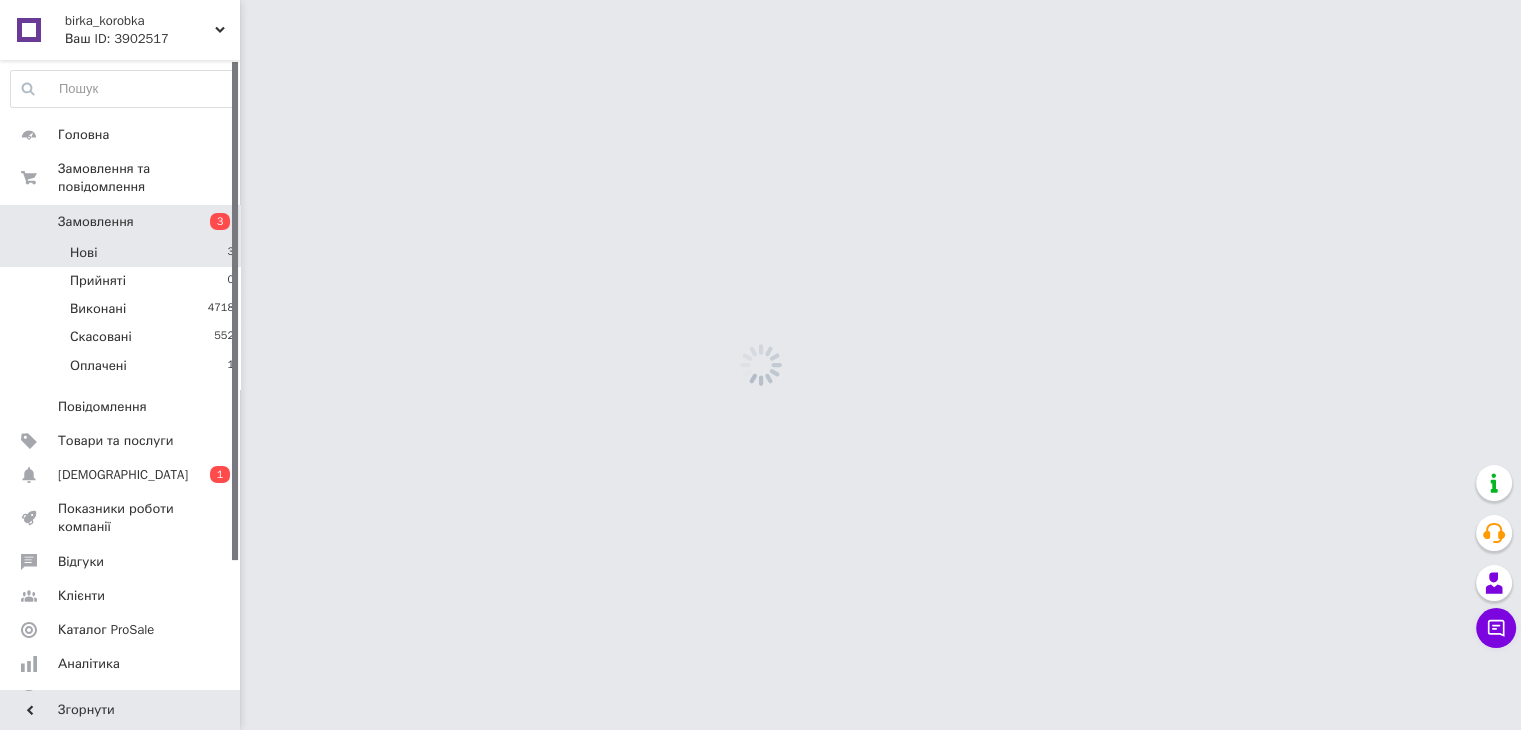 scroll, scrollTop: 0, scrollLeft: 0, axis: both 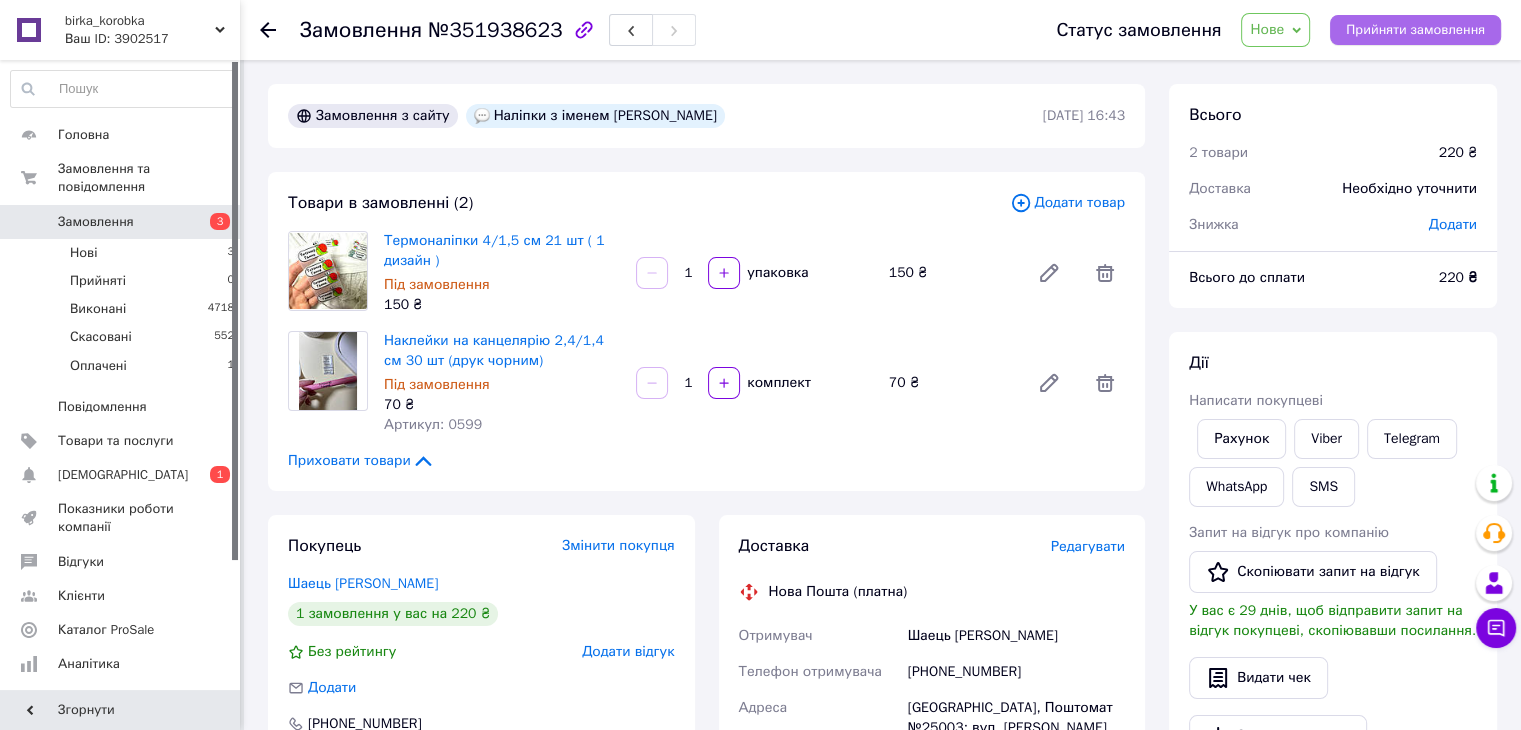 click on "Прийняти замовлення" at bounding box center (1415, 30) 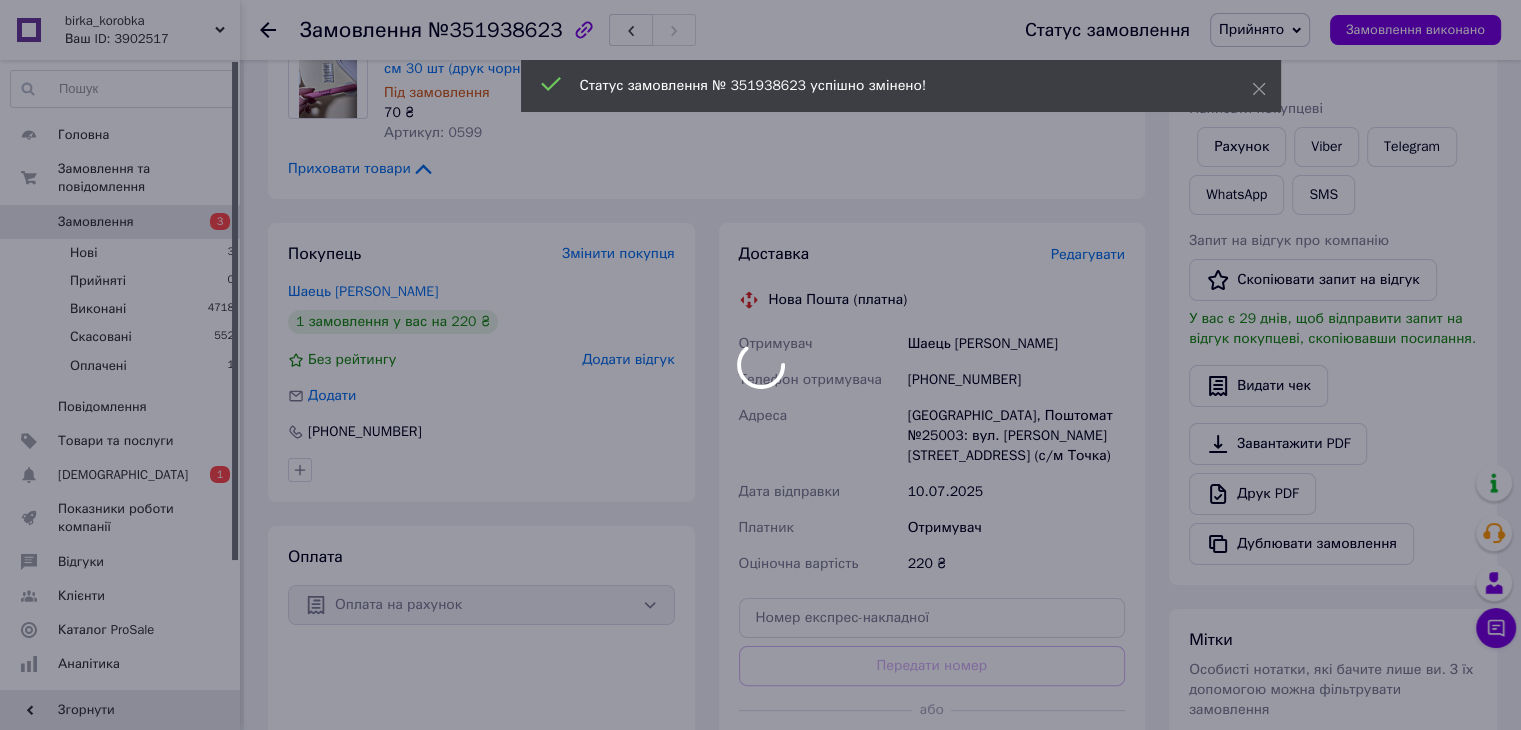 scroll, scrollTop: 300, scrollLeft: 0, axis: vertical 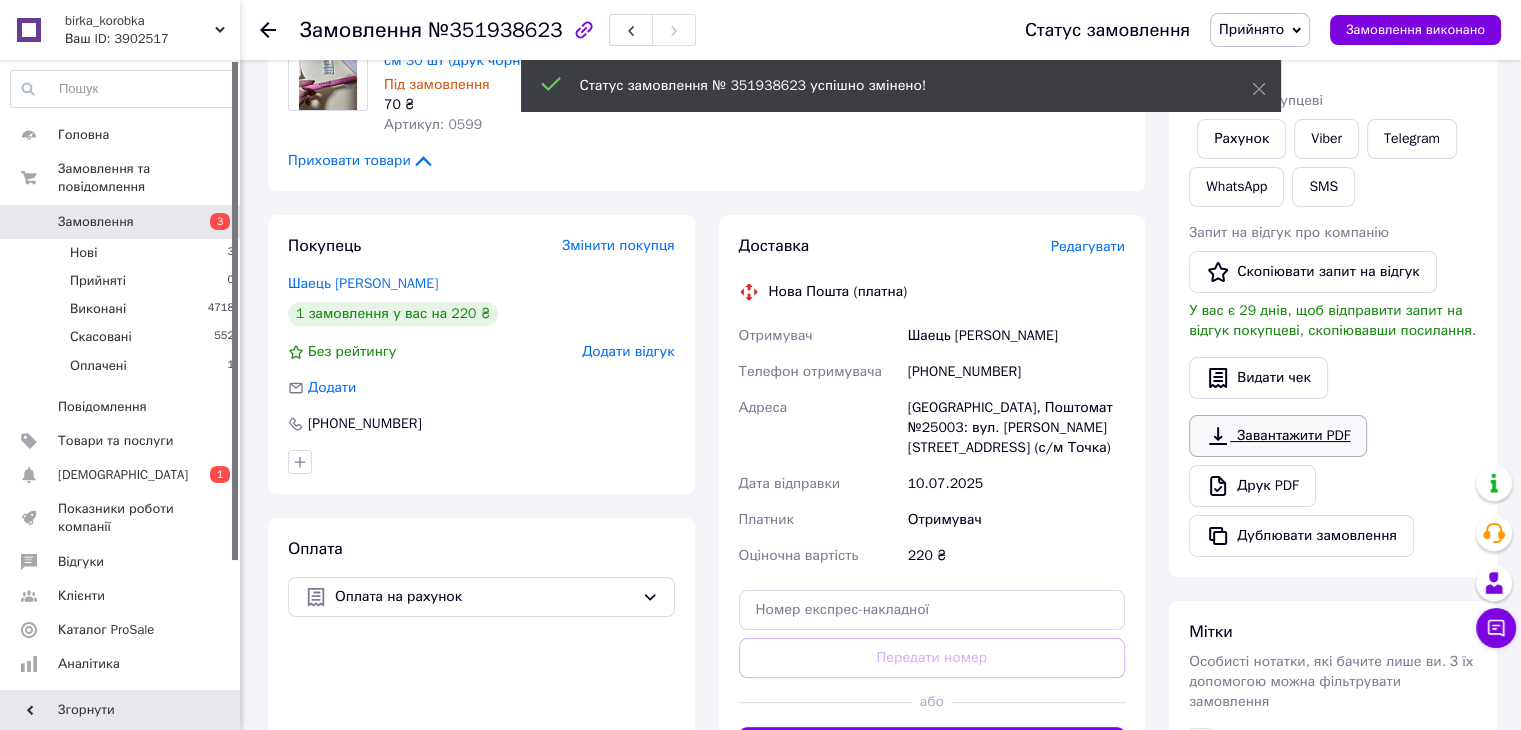 click on "Завантажити PDF" at bounding box center [1278, 436] 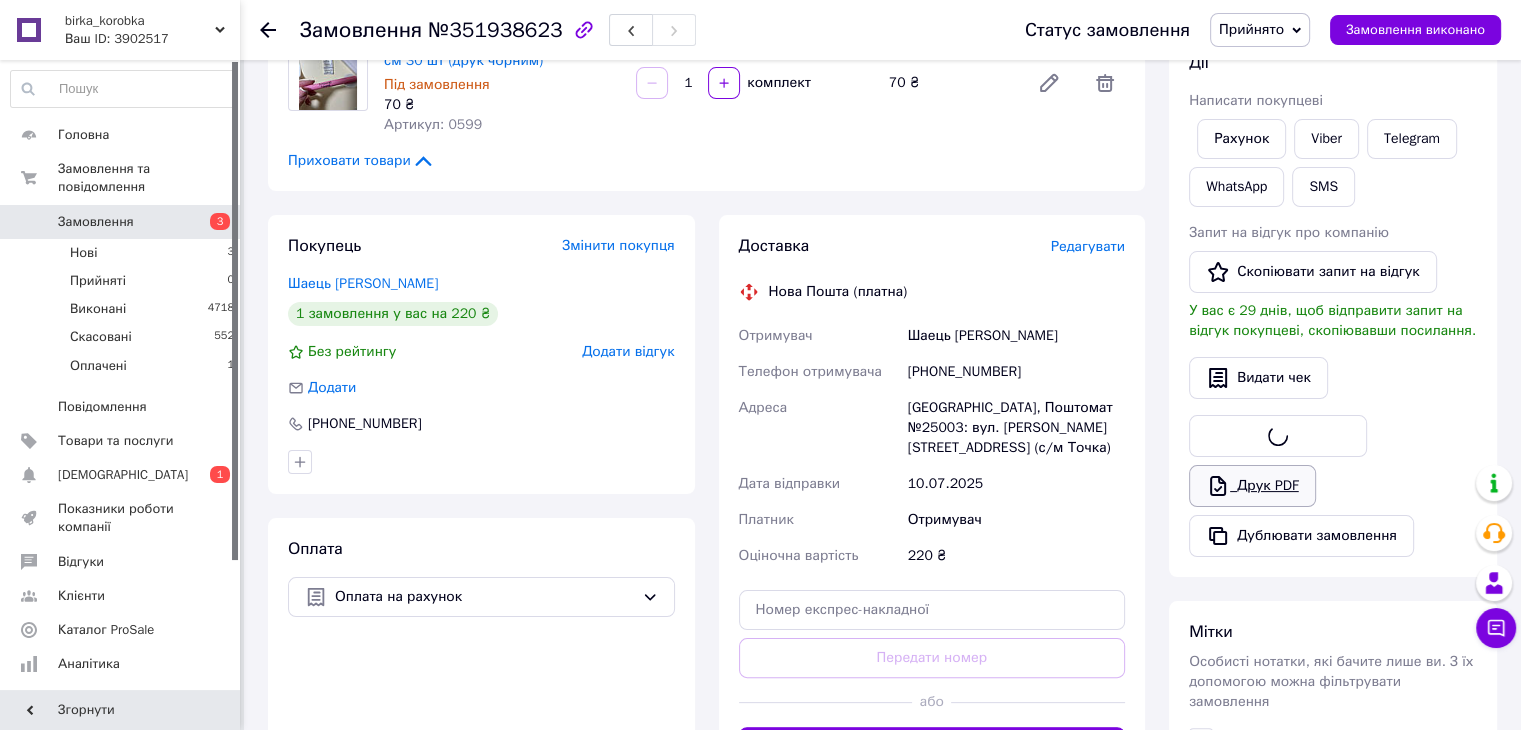 click on "Друк PDF" at bounding box center [1252, 486] 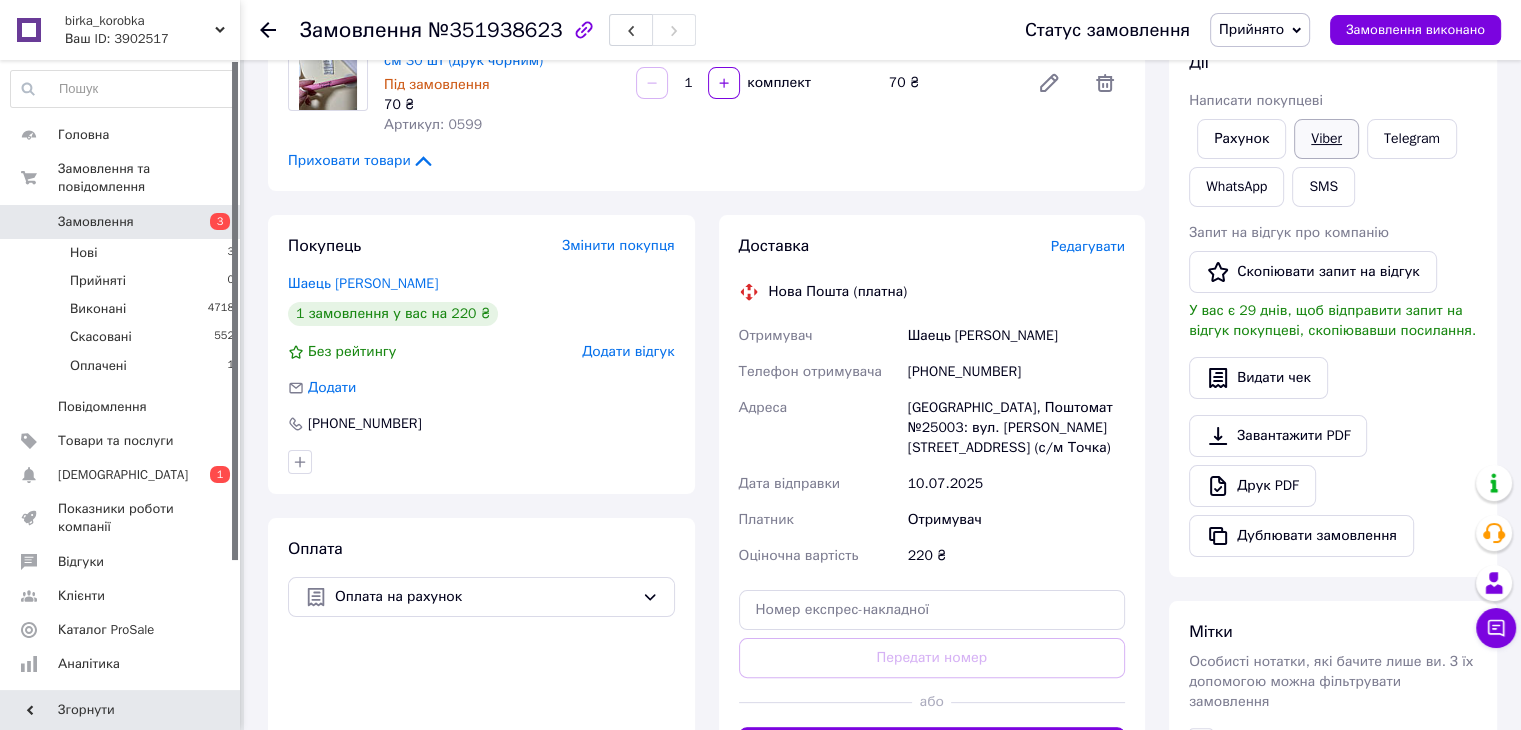 click on "Viber" at bounding box center (1326, 139) 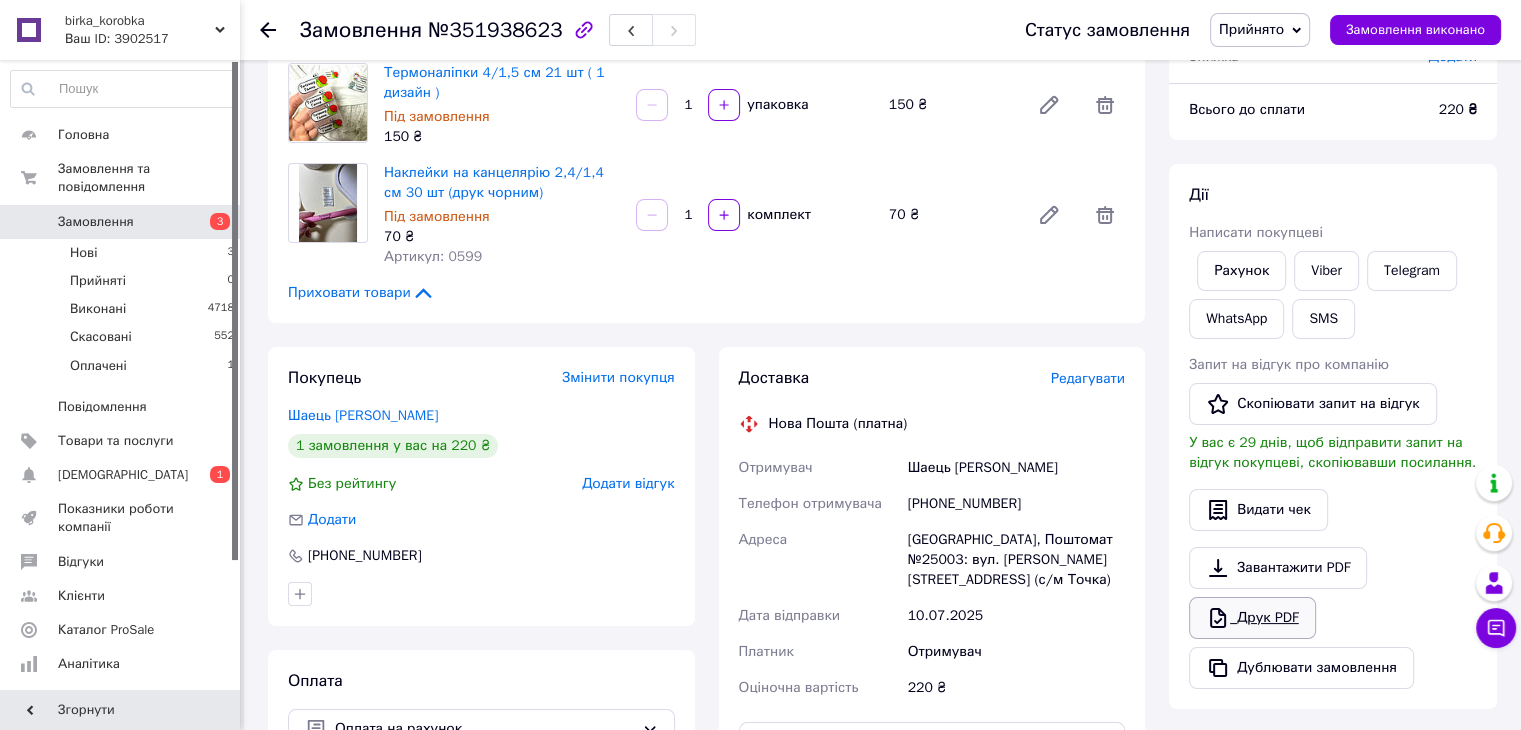 scroll, scrollTop: 0, scrollLeft: 0, axis: both 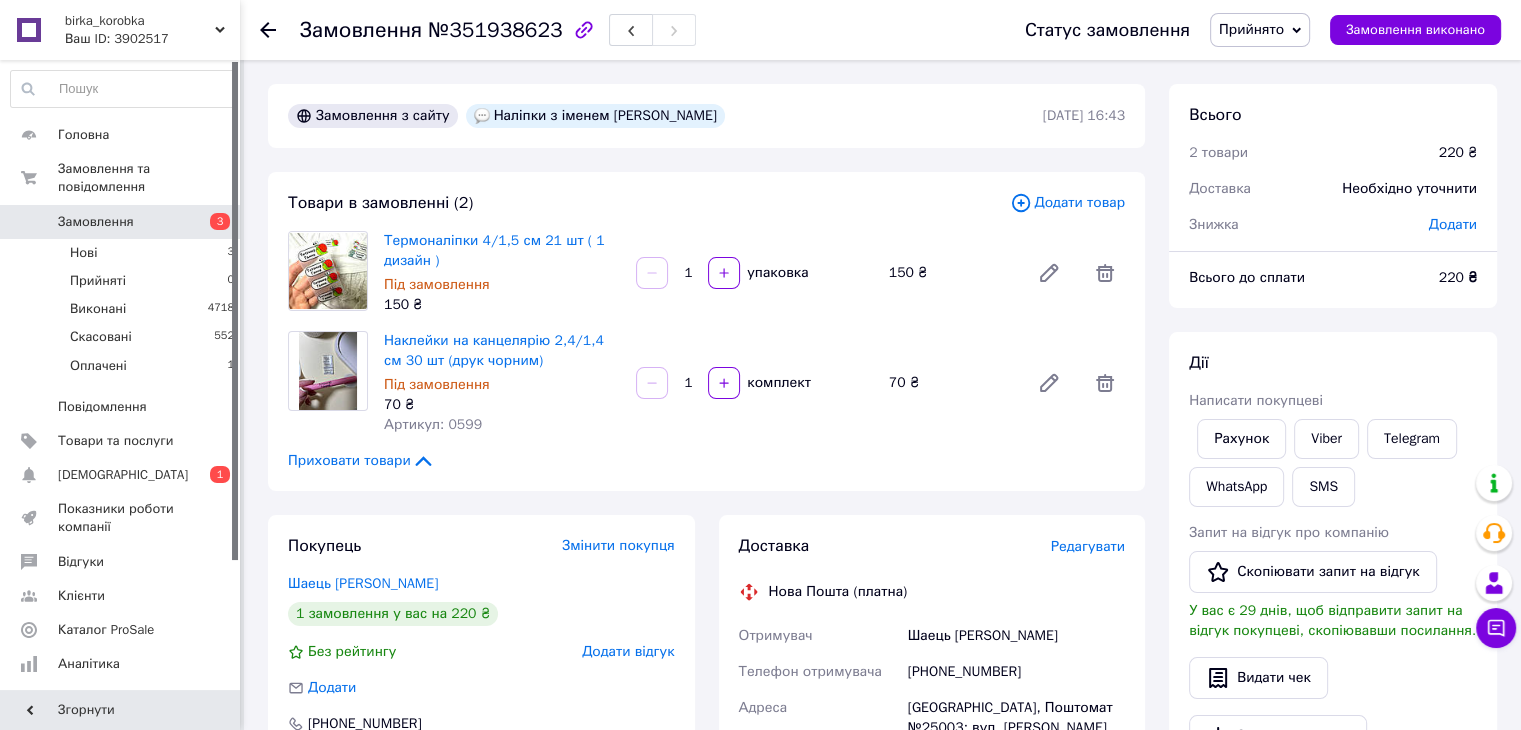 click 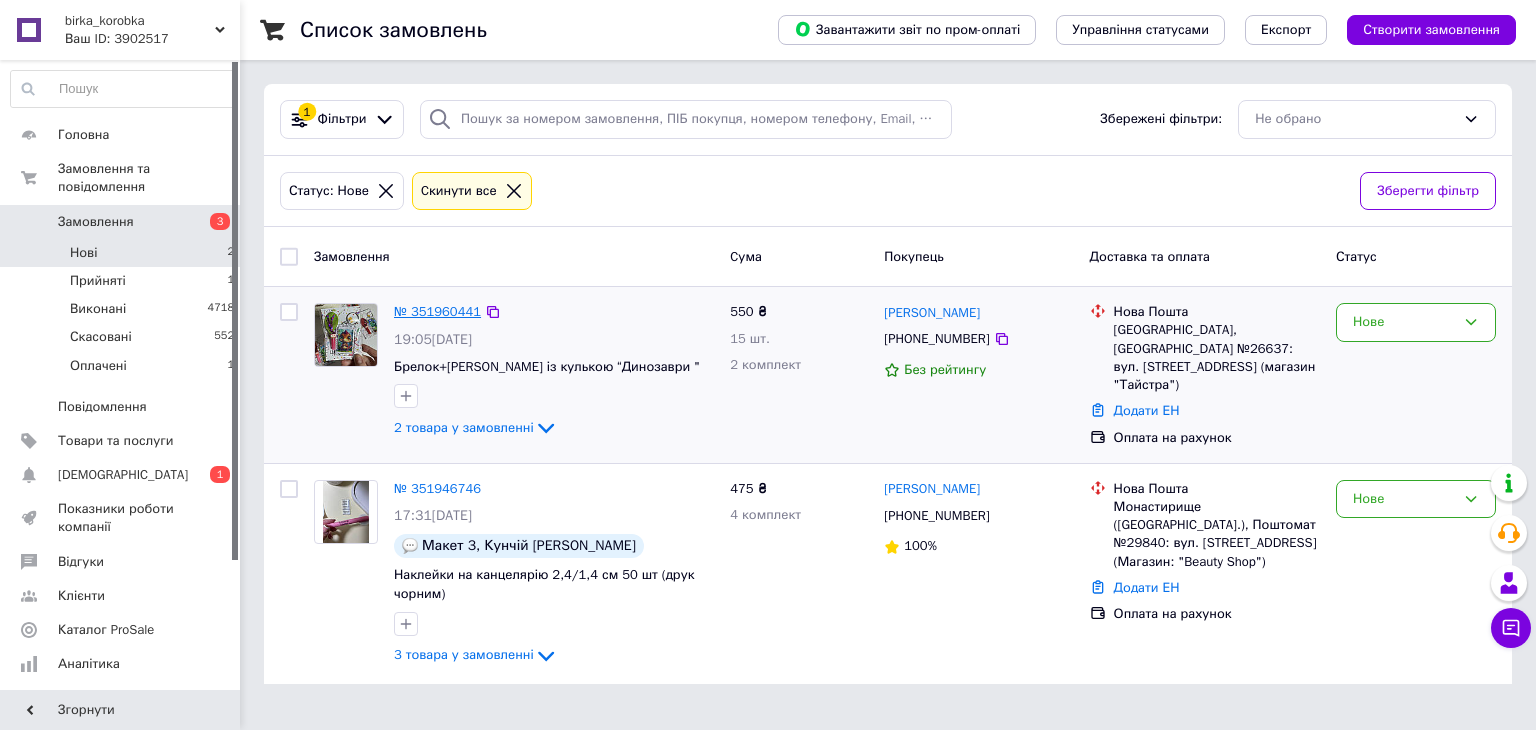 click on "№ 351960441" at bounding box center (437, 311) 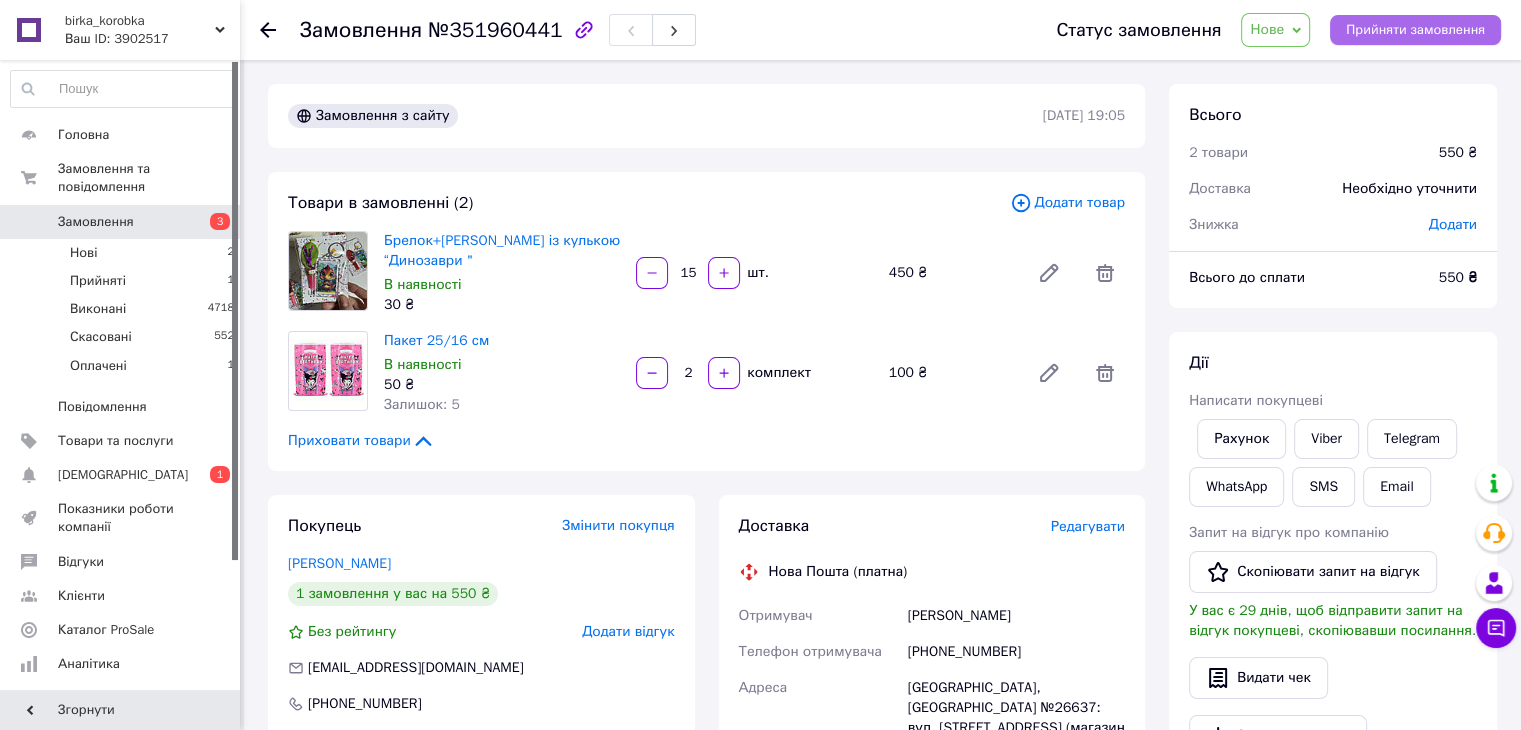 click on "Прийняти замовлення" at bounding box center [1415, 30] 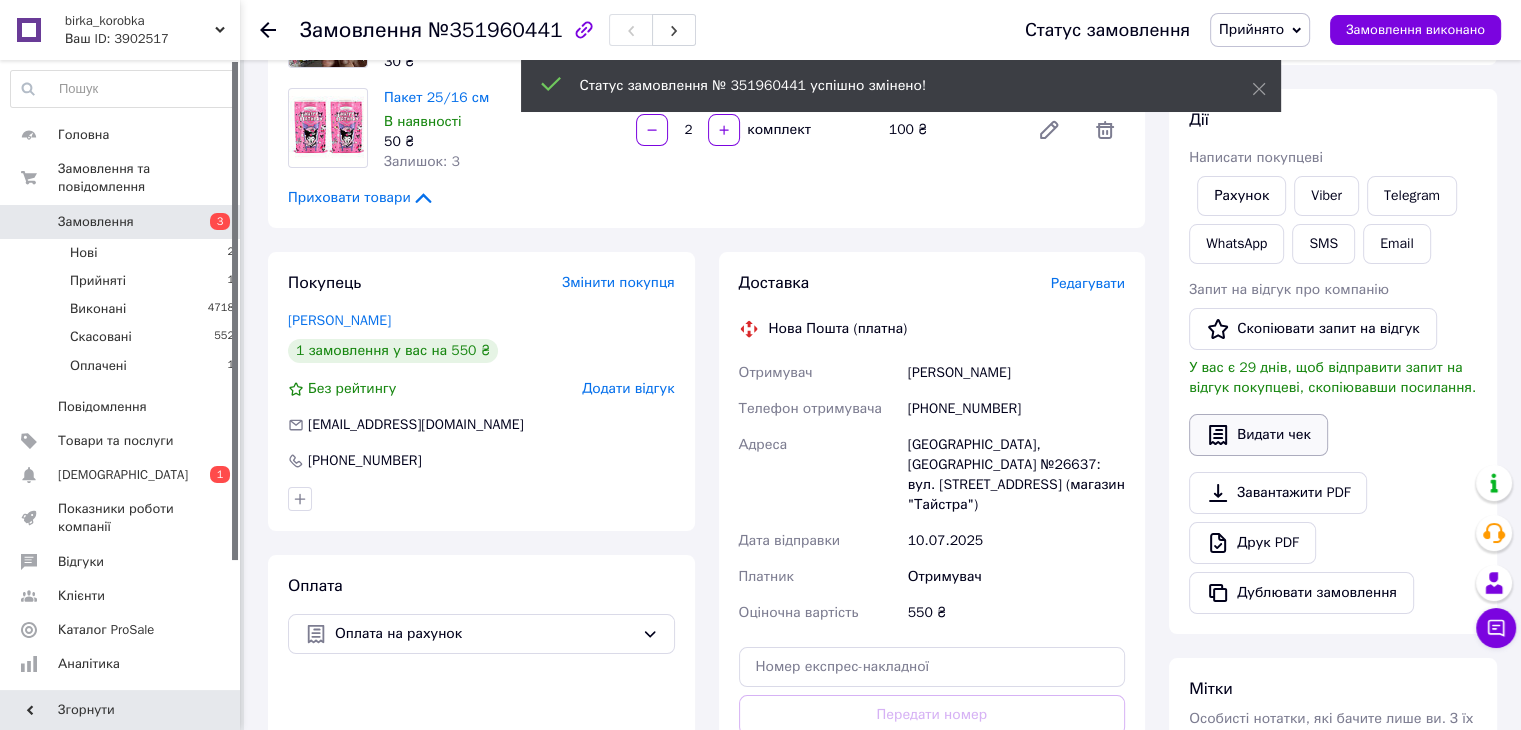 scroll, scrollTop: 300, scrollLeft: 0, axis: vertical 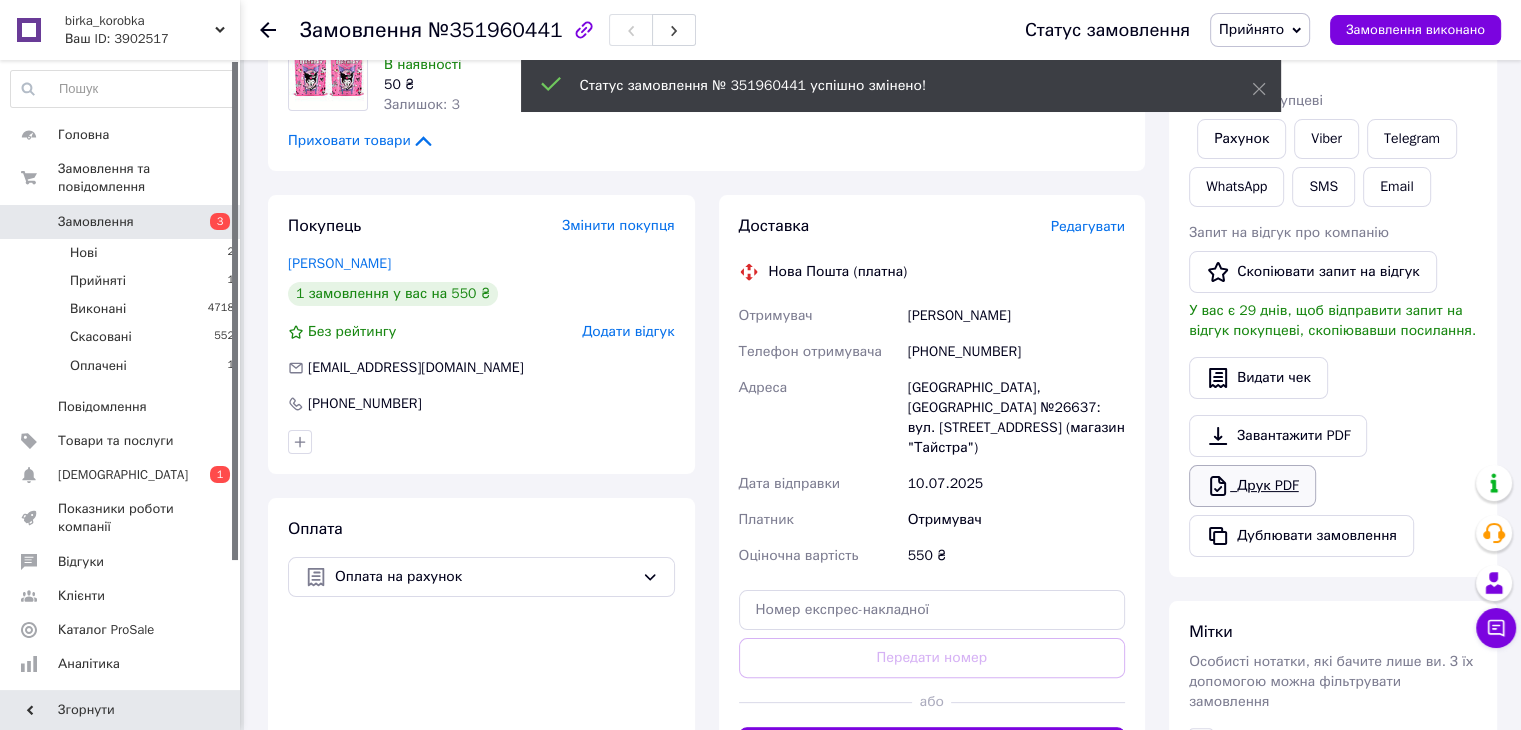 click on "Друк PDF" at bounding box center (1252, 486) 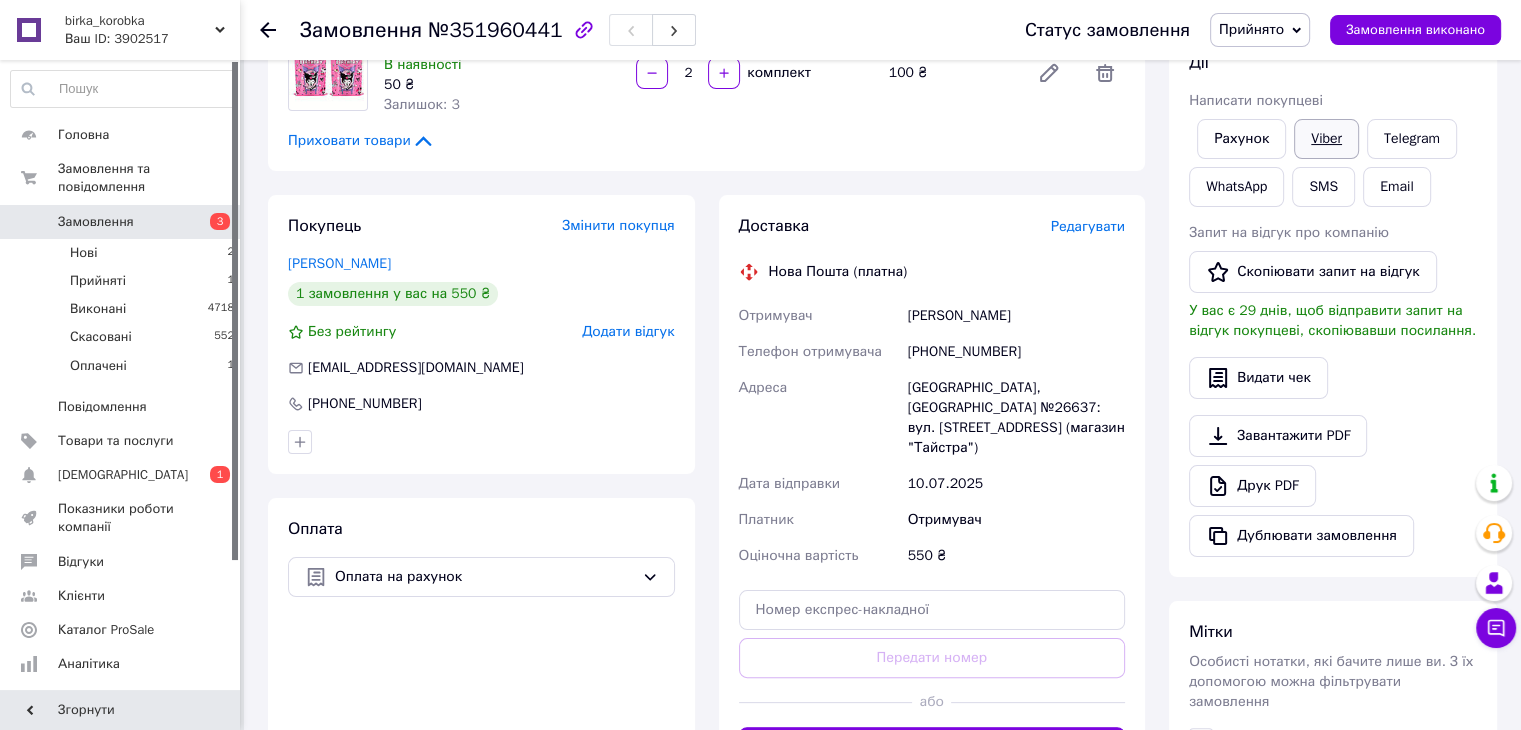 click on "Viber" at bounding box center [1326, 139] 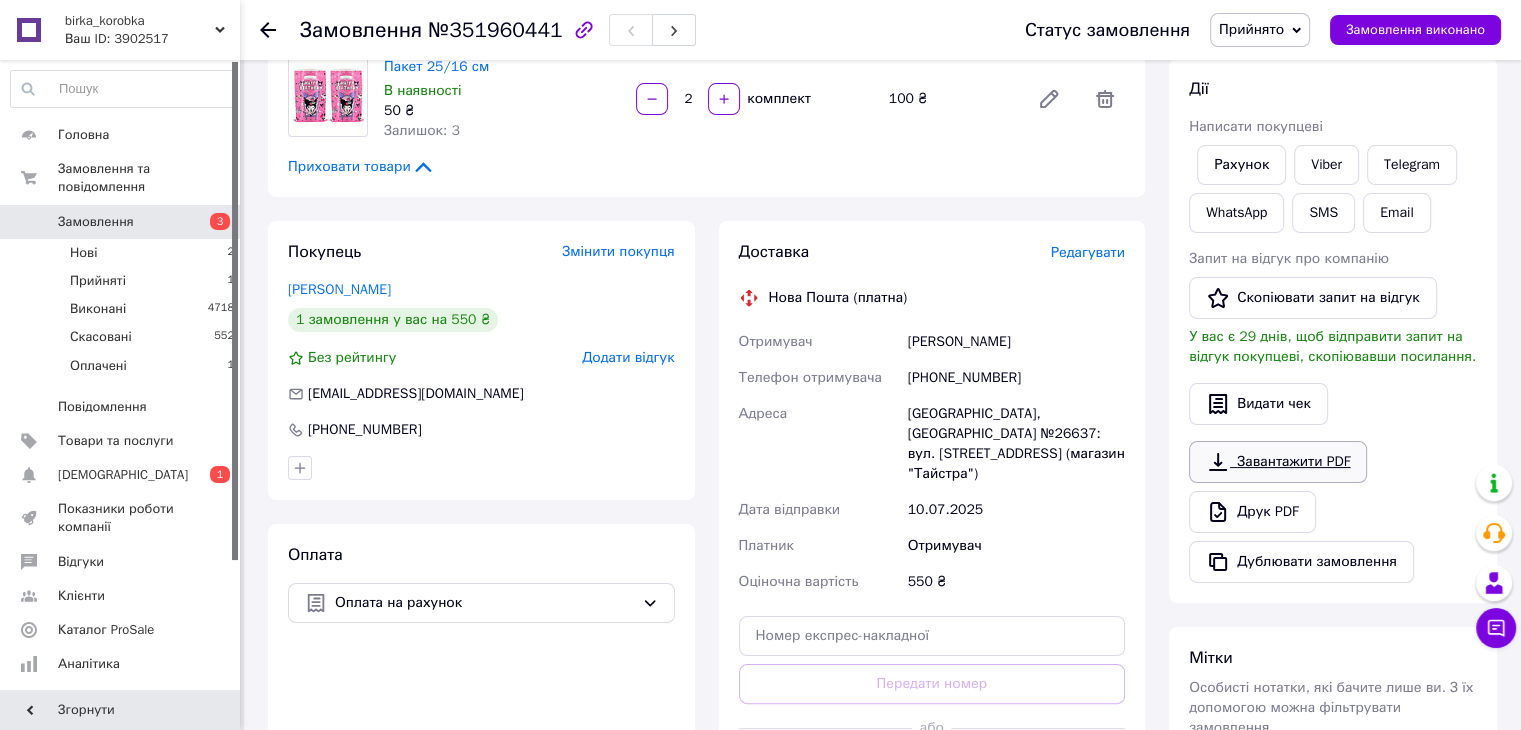 scroll, scrollTop: 0, scrollLeft: 0, axis: both 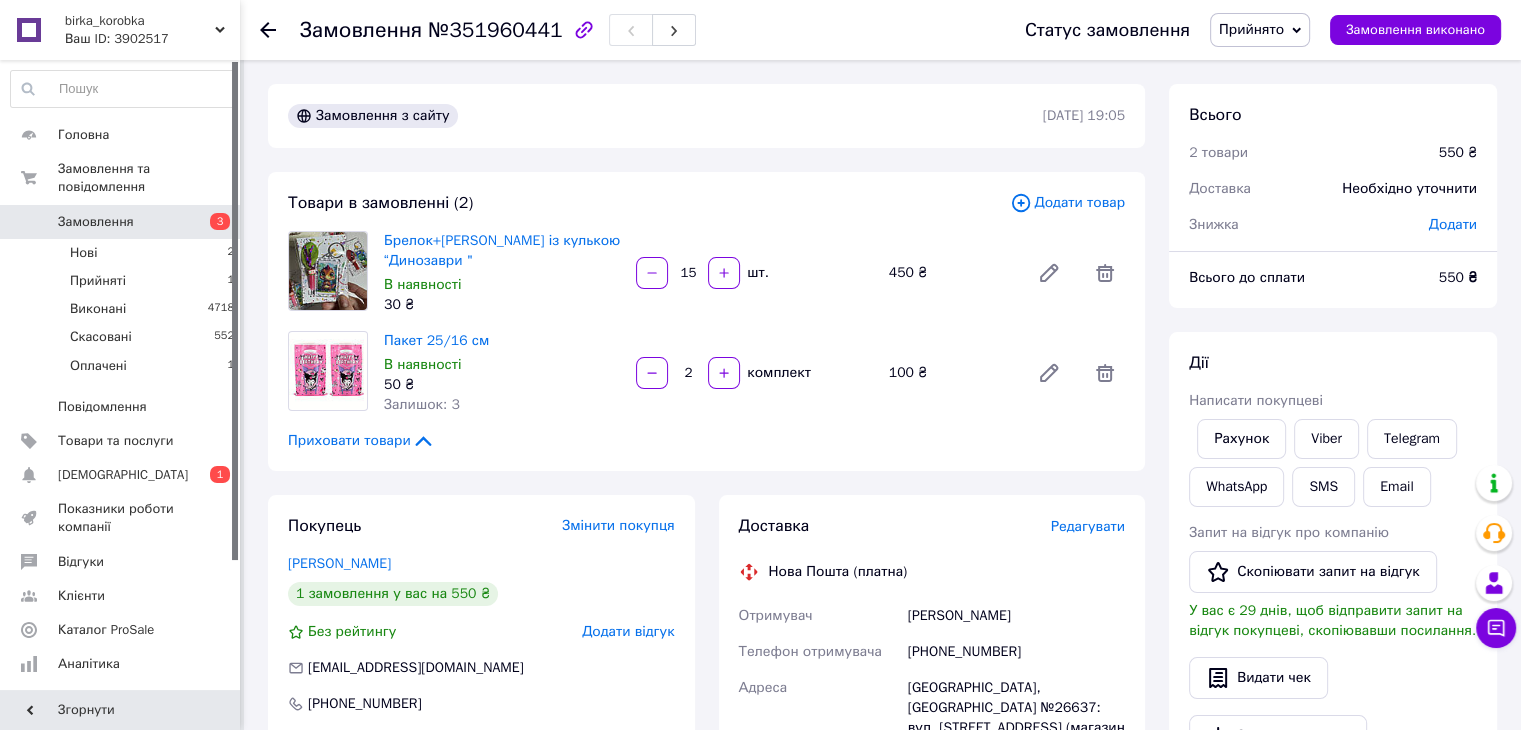 click 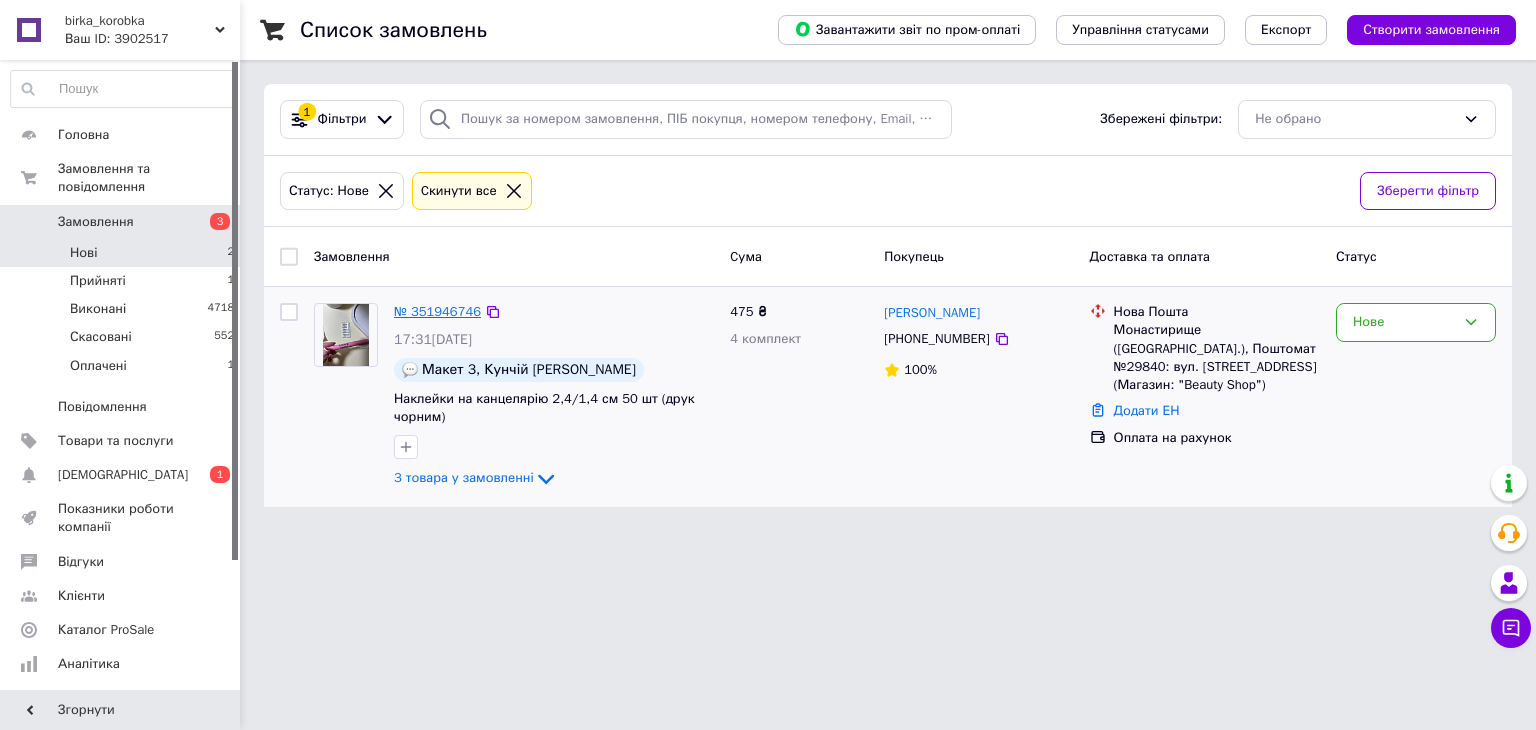 click on "№ 351946746" at bounding box center [437, 311] 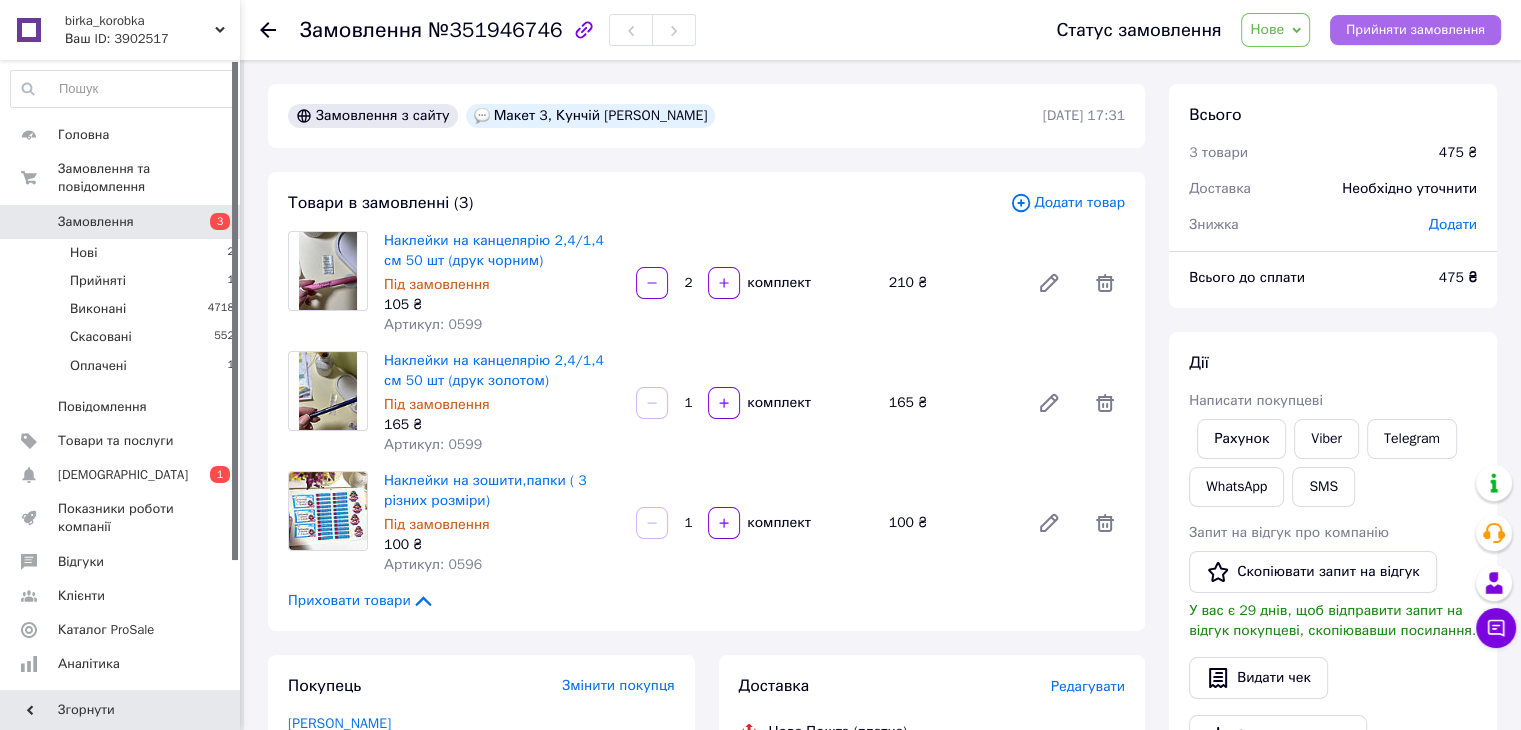 click on "Прийняти замовлення" at bounding box center [1415, 30] 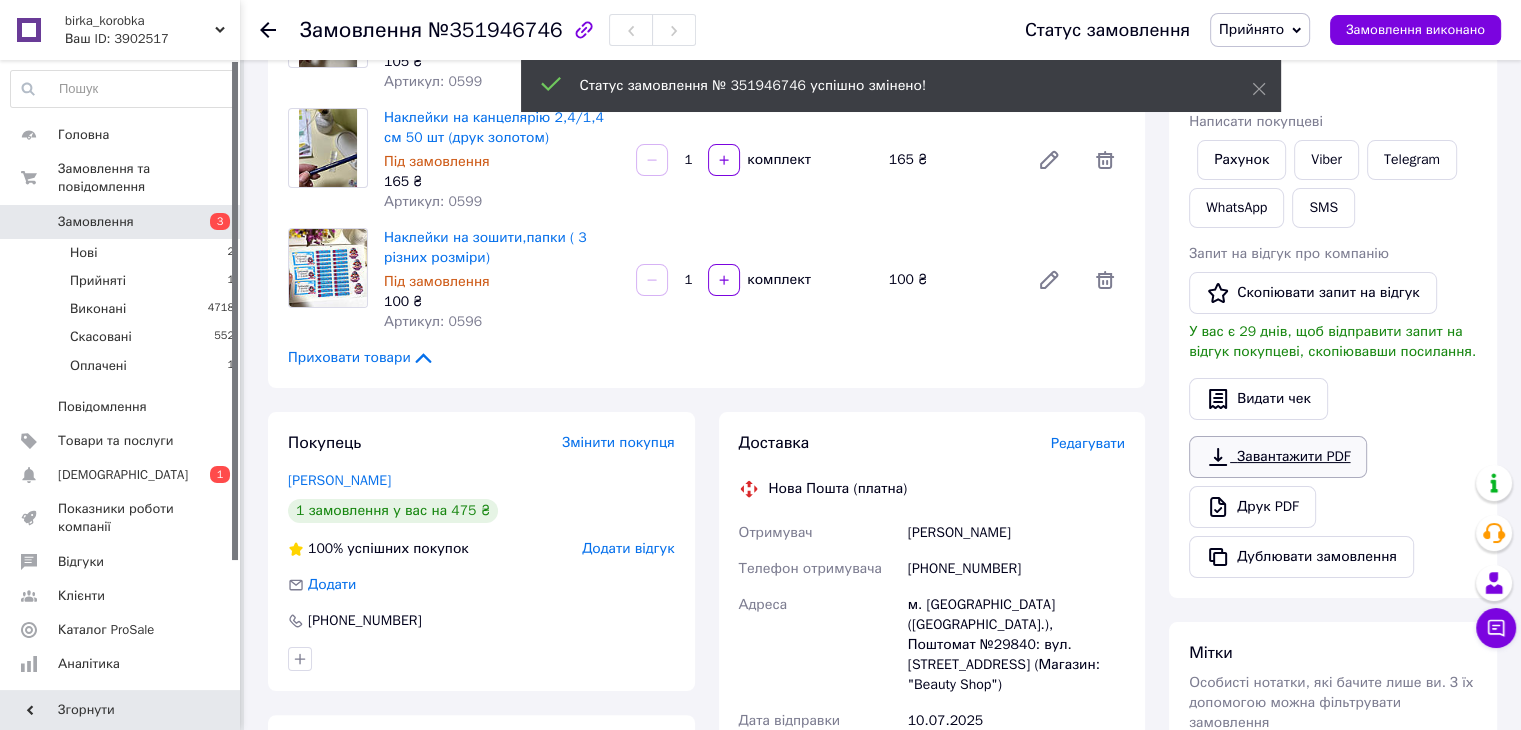 scroll, scrollTop: 300, scrollLeft: 0, axis: vertical 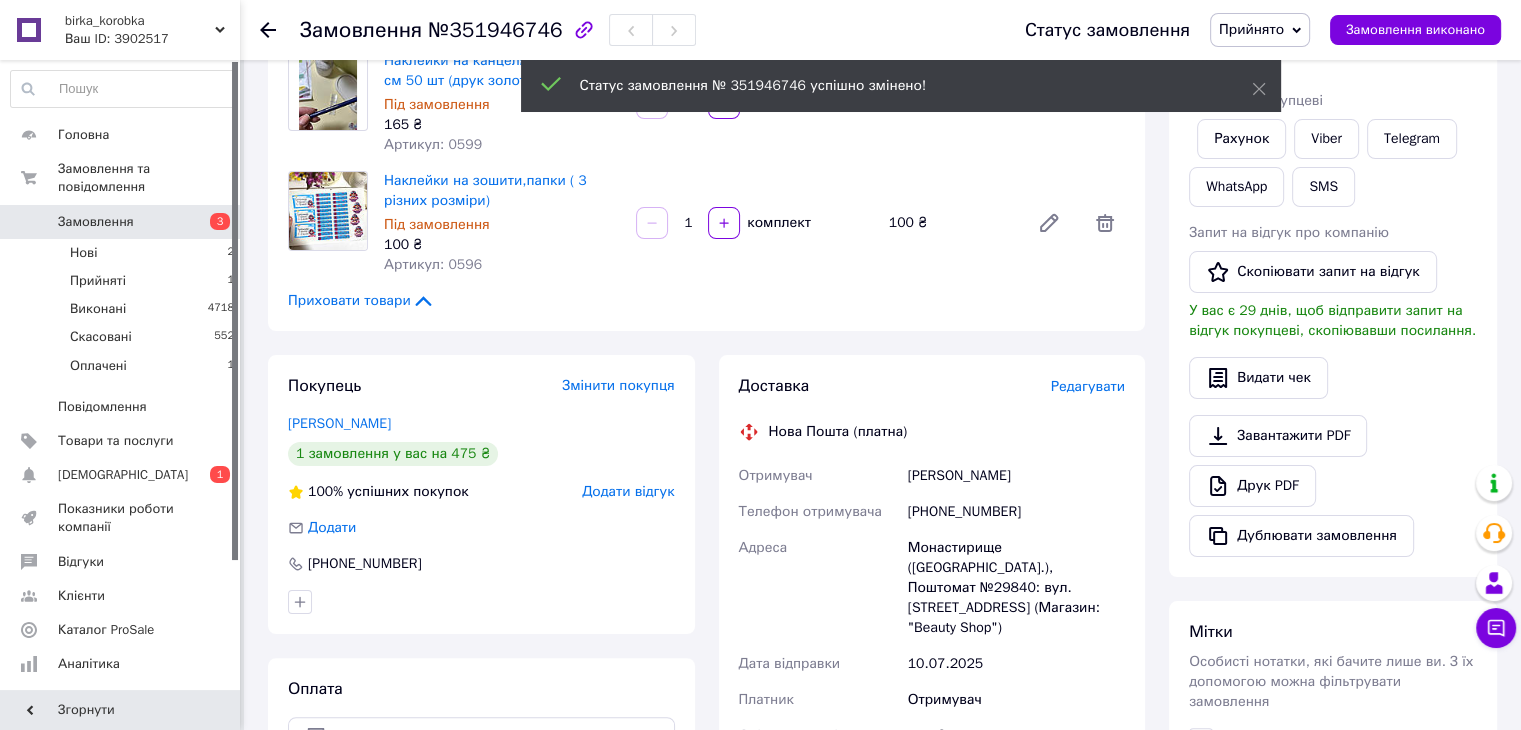 click on "Завантажити PDF   Друк PDF   Дублювати замовлення" at bounding box center [1333, 486] 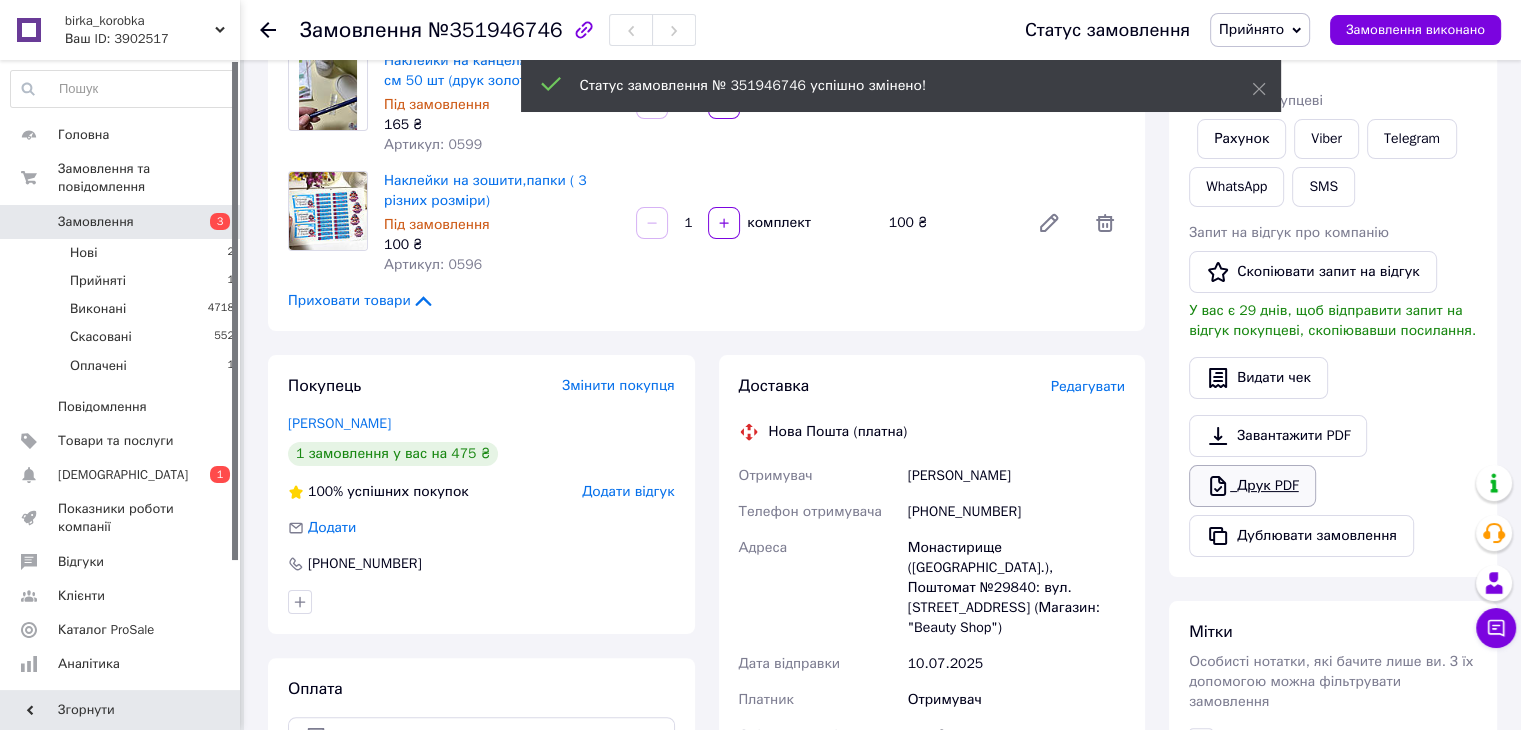 click on "Друк PDF" at bounding box center (1252, 486) 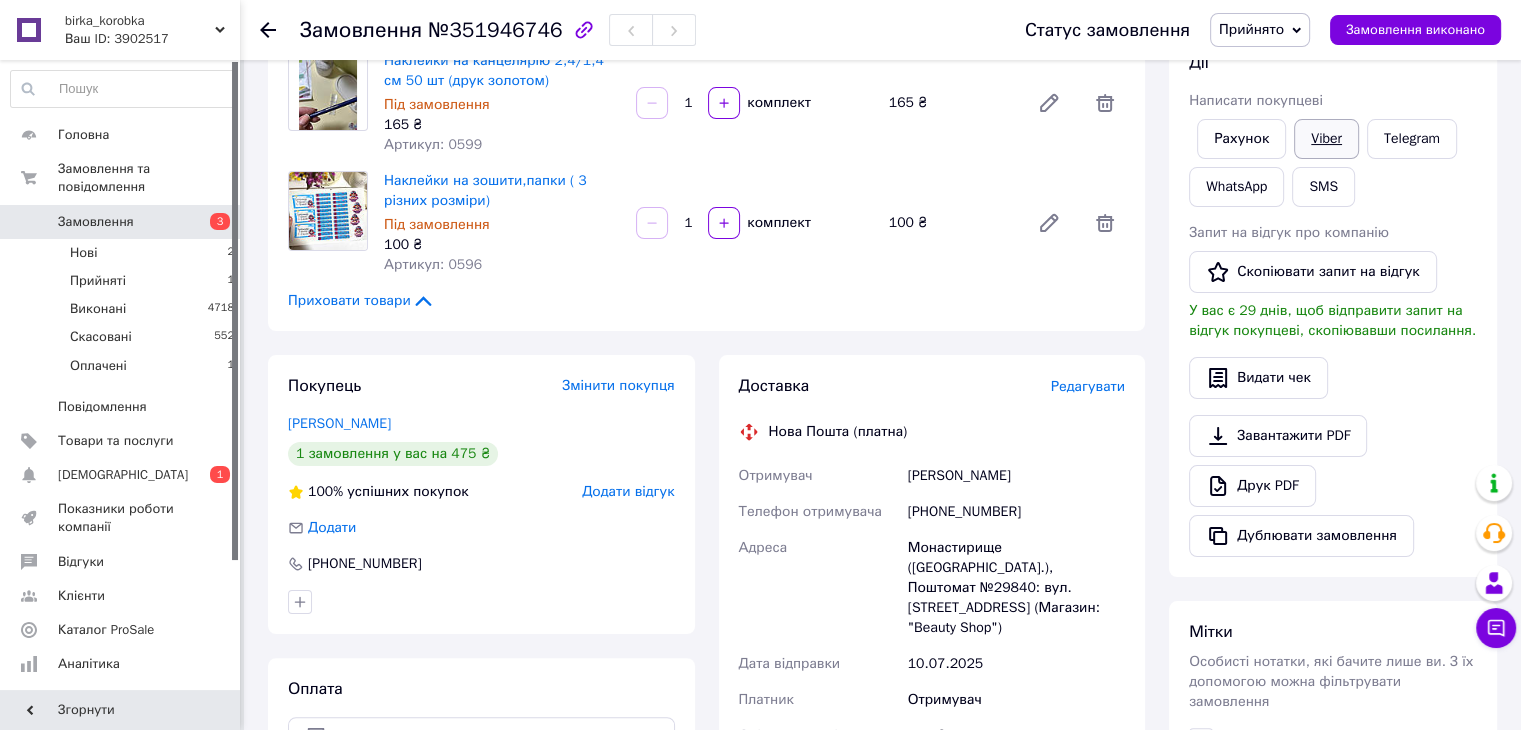 click on "Viber" at bounding box center [1326, 139] 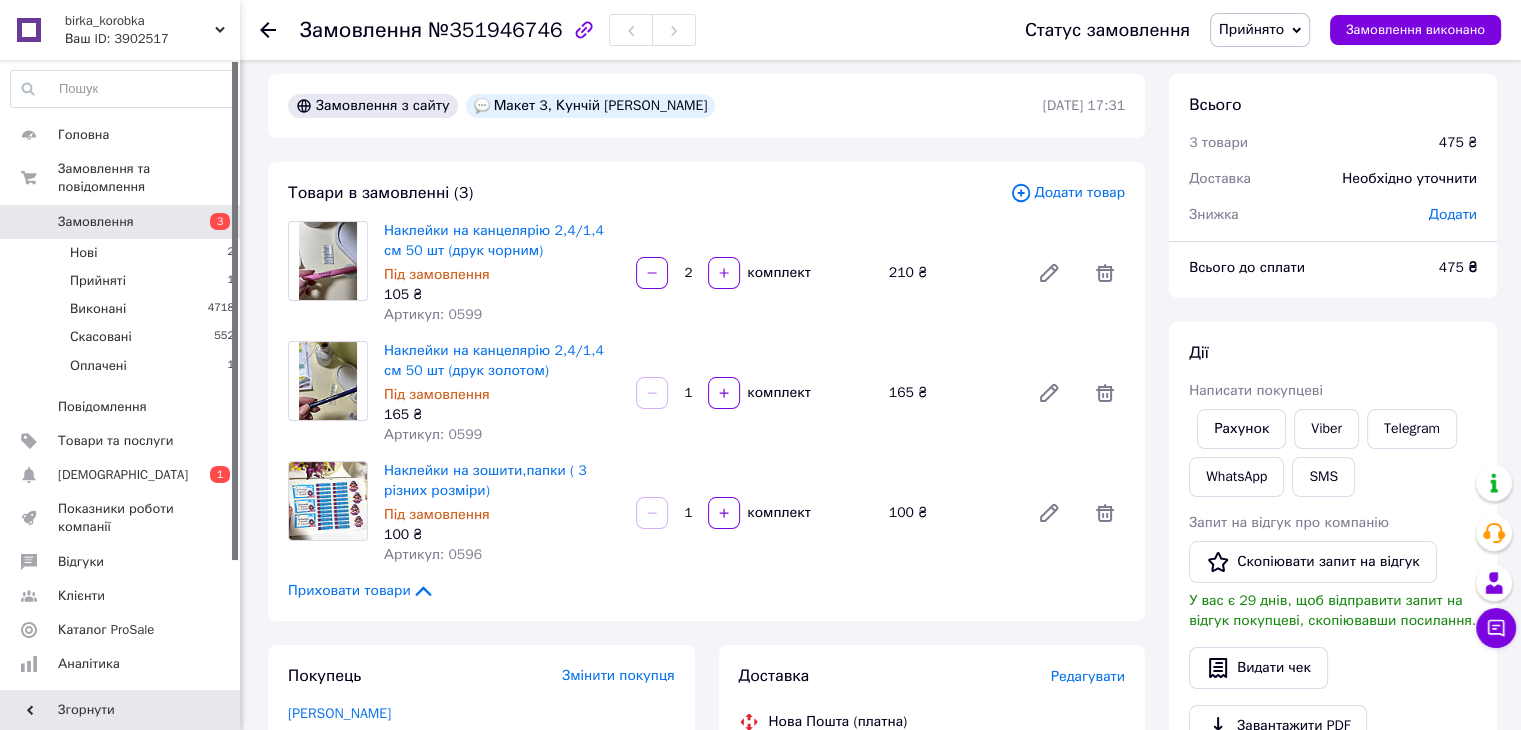 scroll, scrollTop: 0, scrollLeft: 0, axis: both 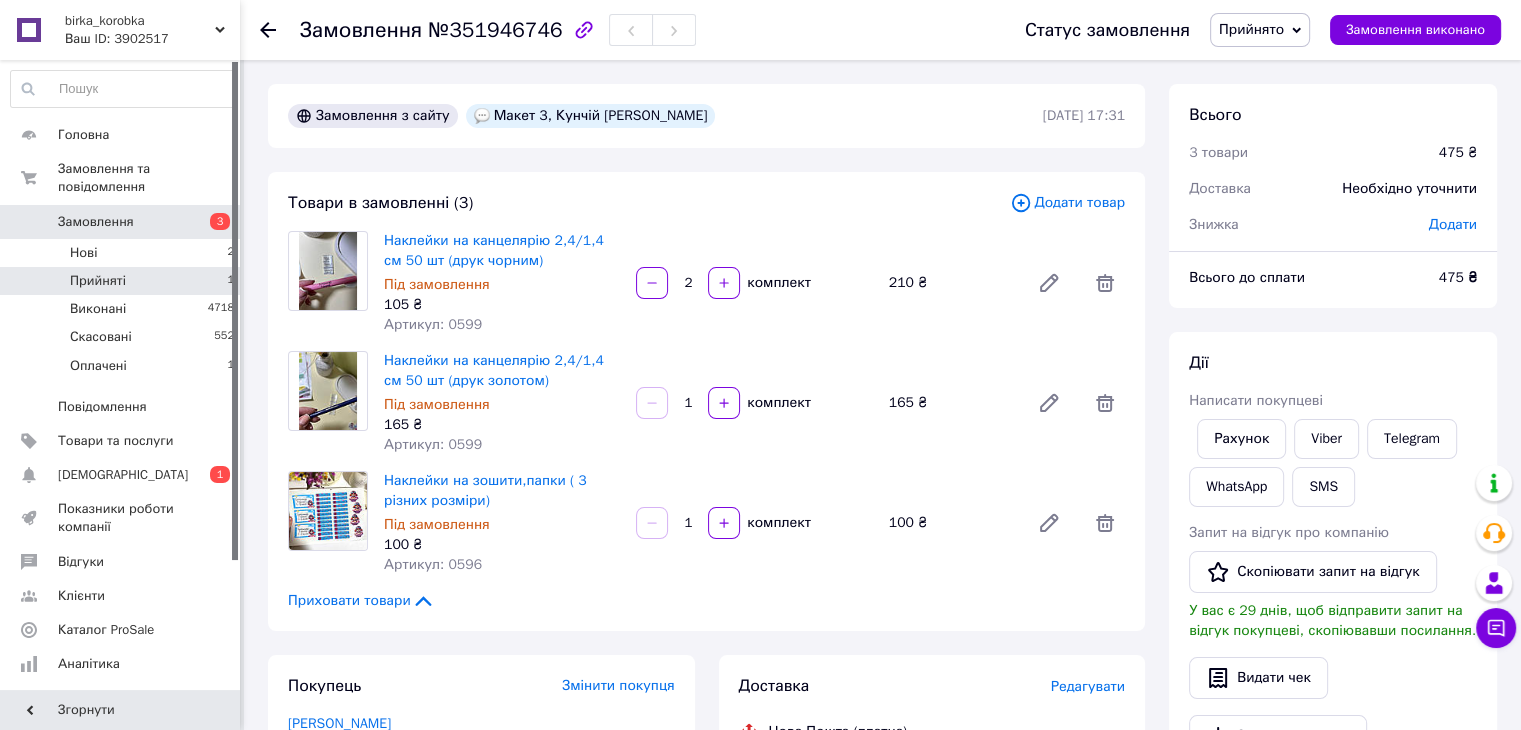 click on "Прийняті" at bounding box center (98, 281) 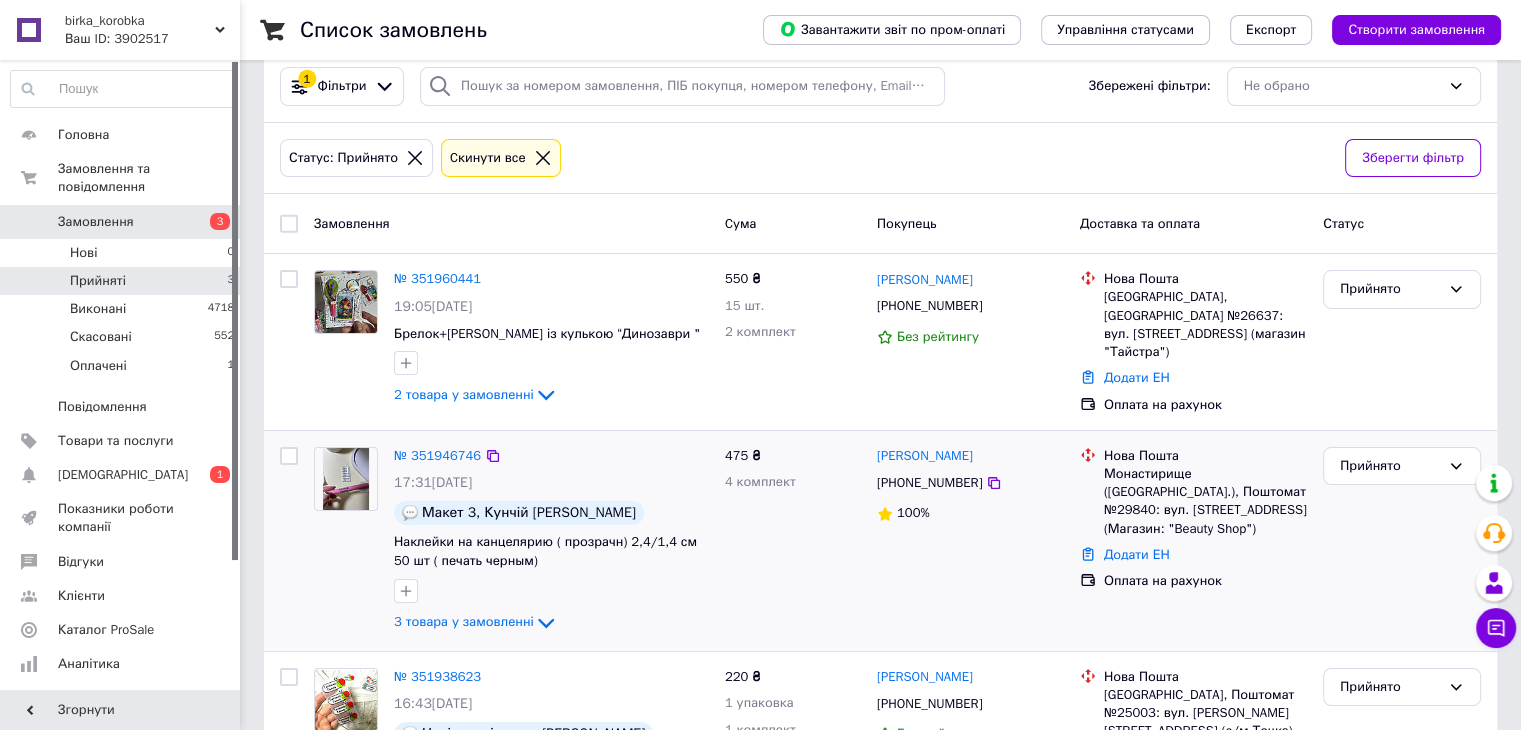 scroll, scrollTop: 172, scrollLeft: 0, axis: vertical 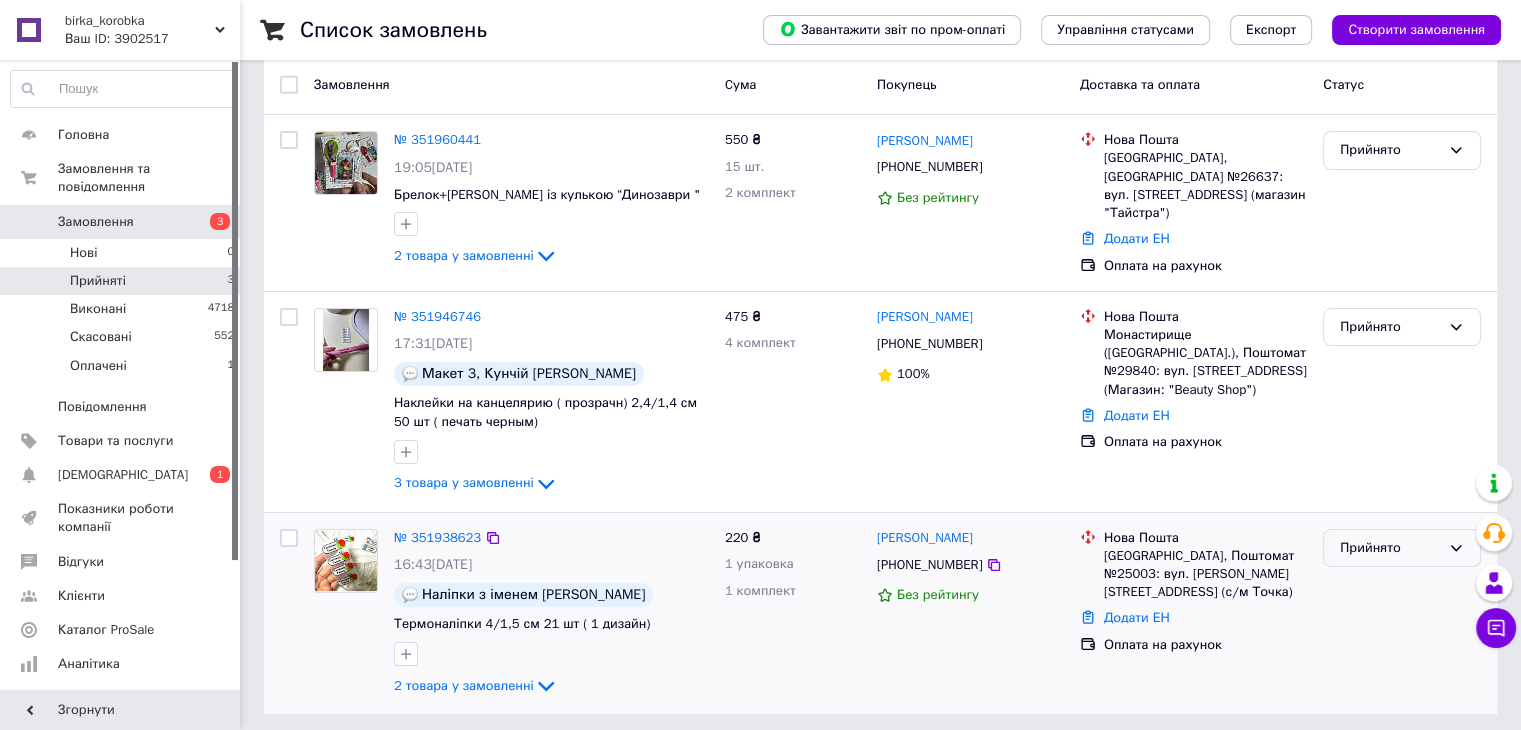 click 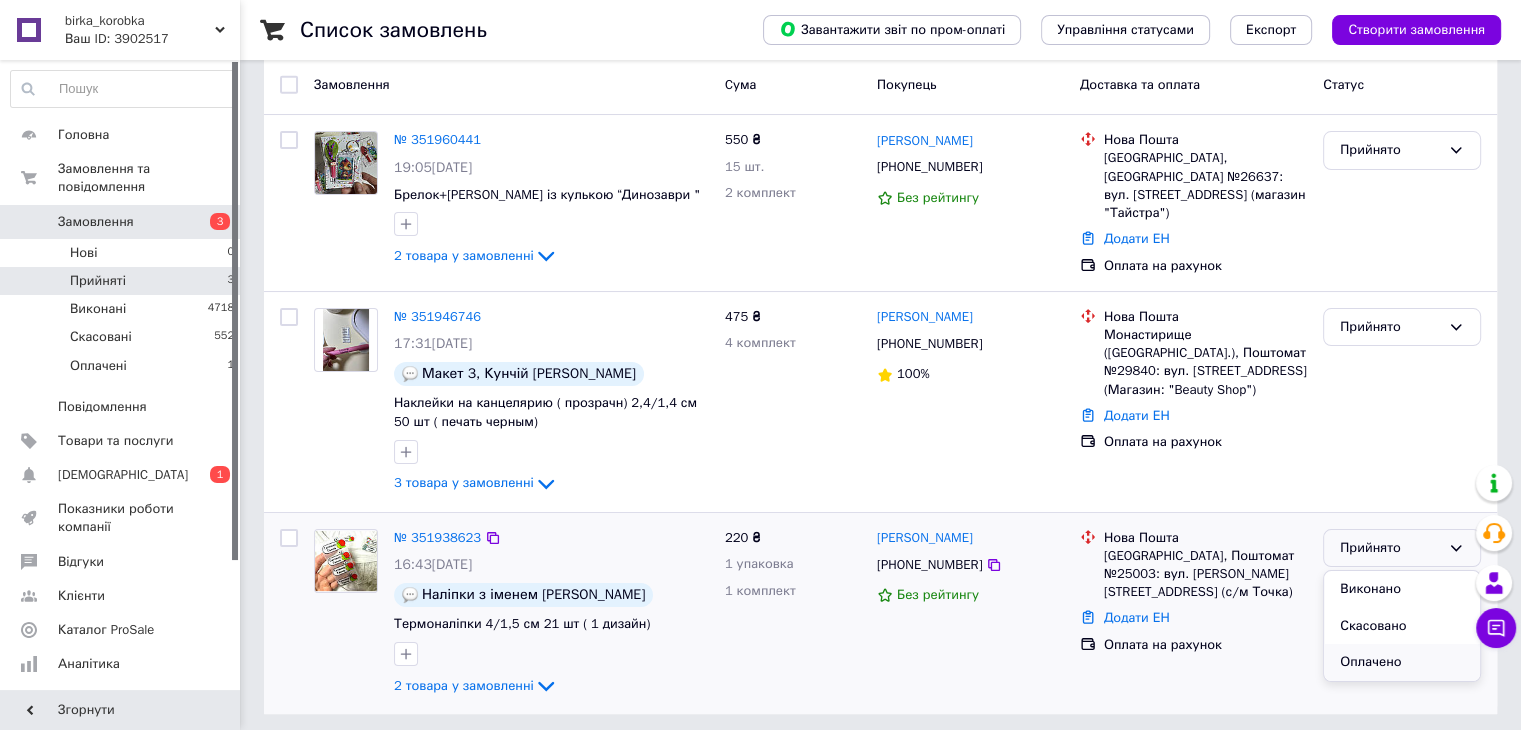 click on "Оплачено" at bounding box center [1402, 662] 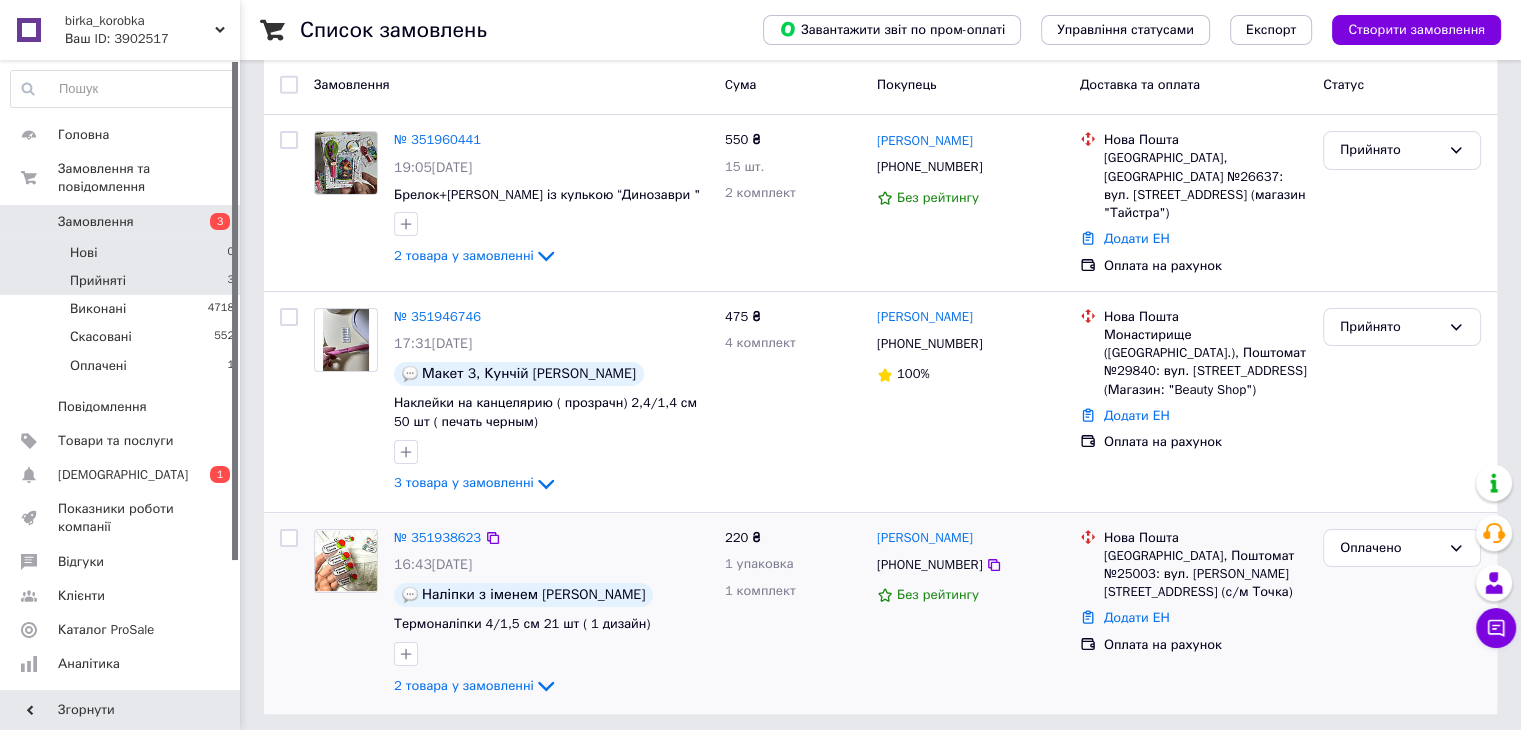 click on "Нові" at bounding box center (83, 253) 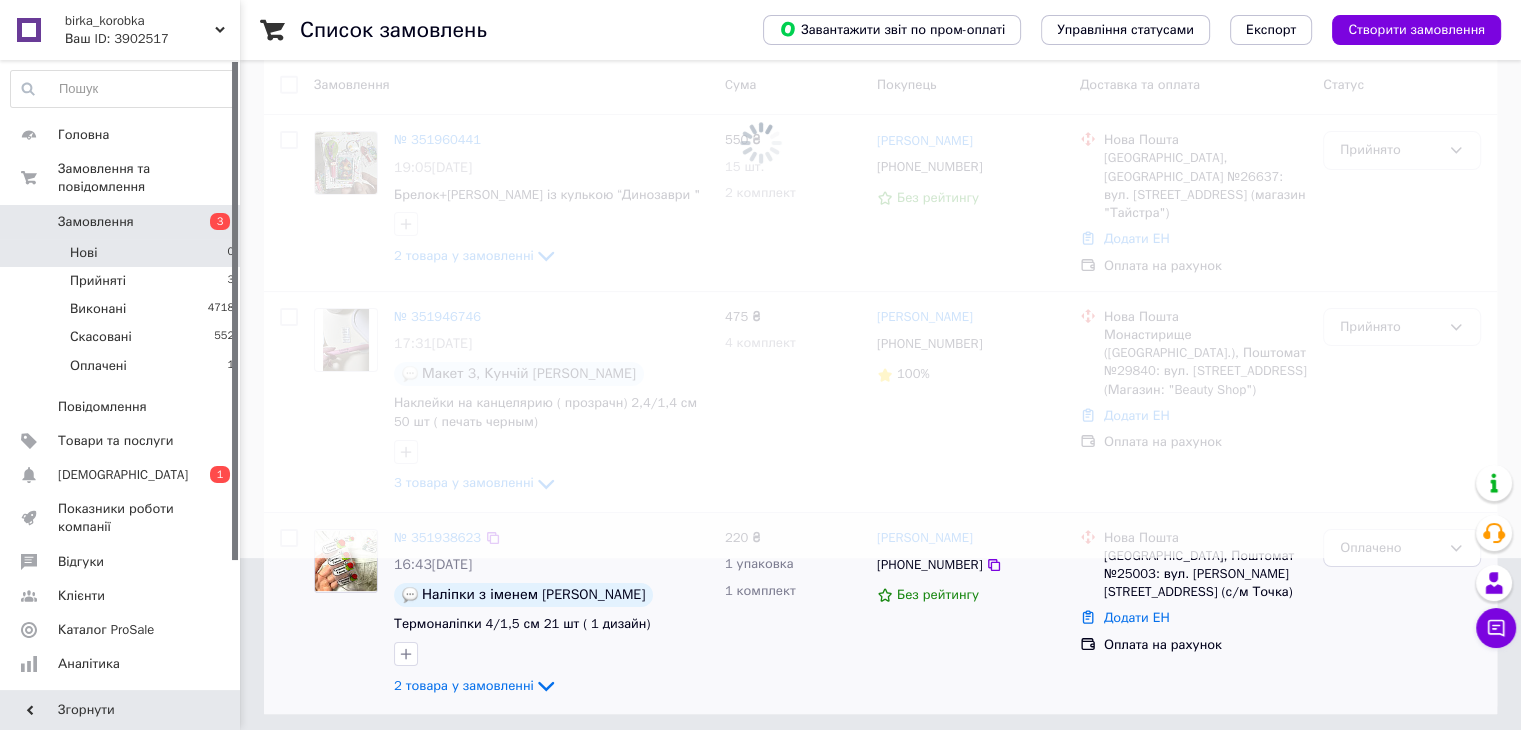 scroll, scrollTop: 0, scrollLeft: 0, axis: both 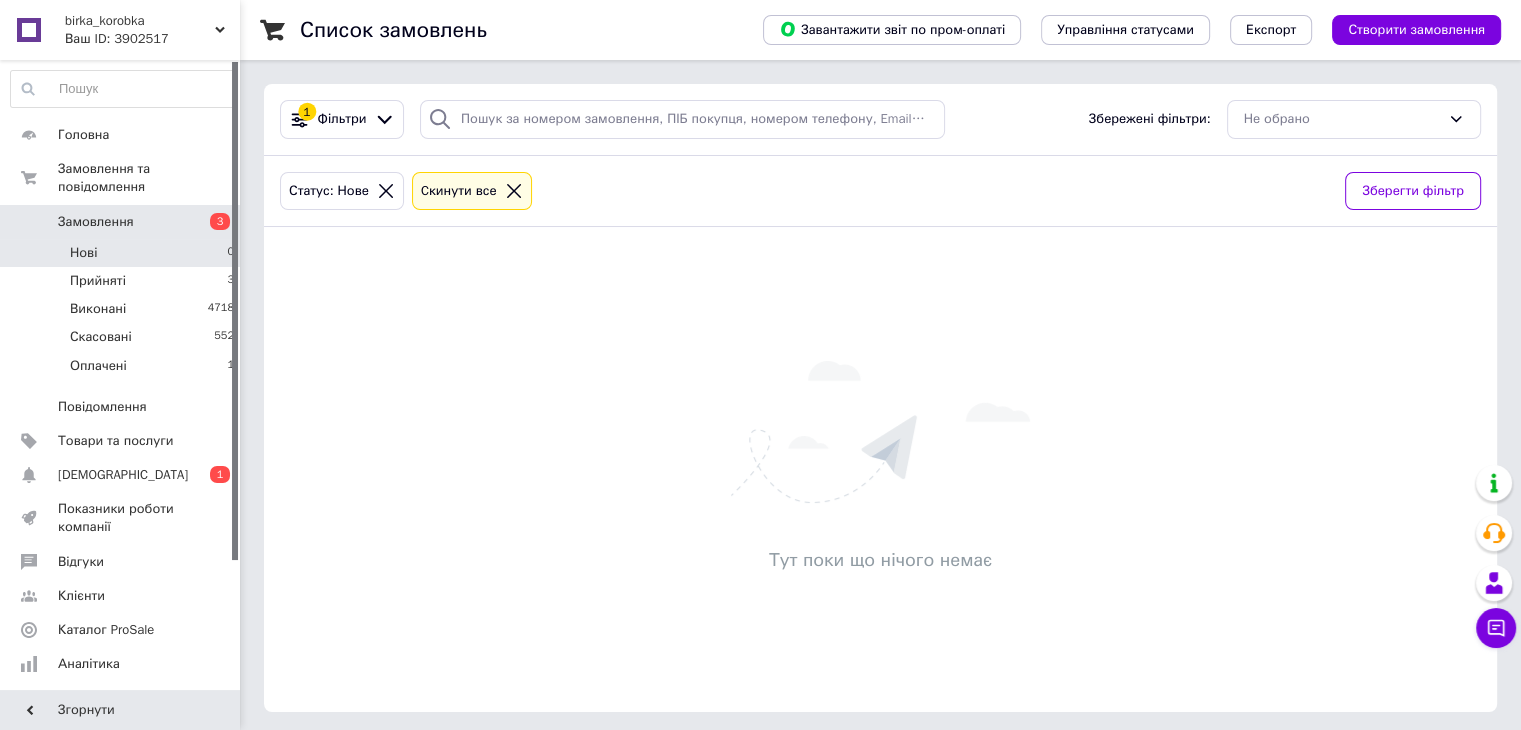 click on "Нові" at bounding box center [83, 253] 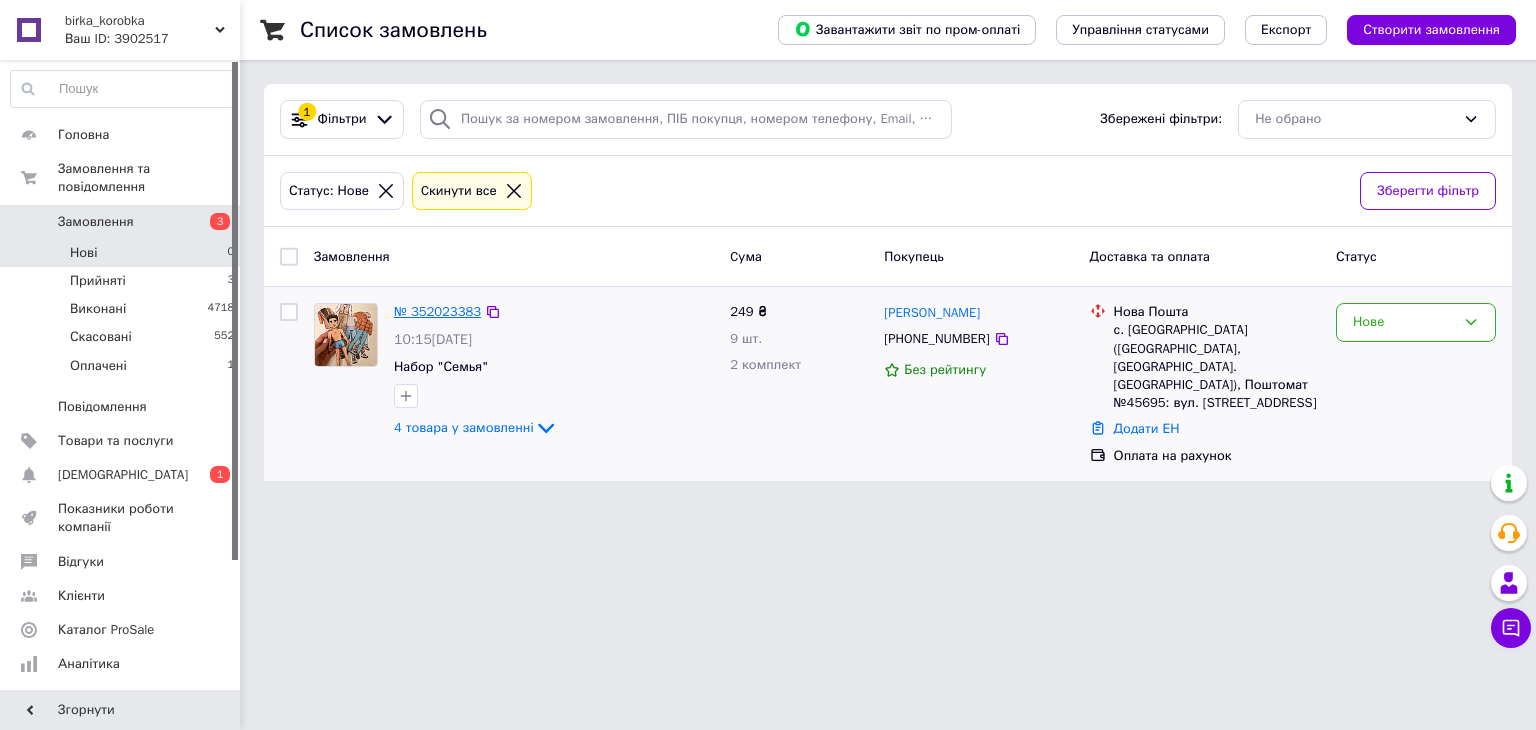 click on "№ 352023383" at bounding box center [437, 311] 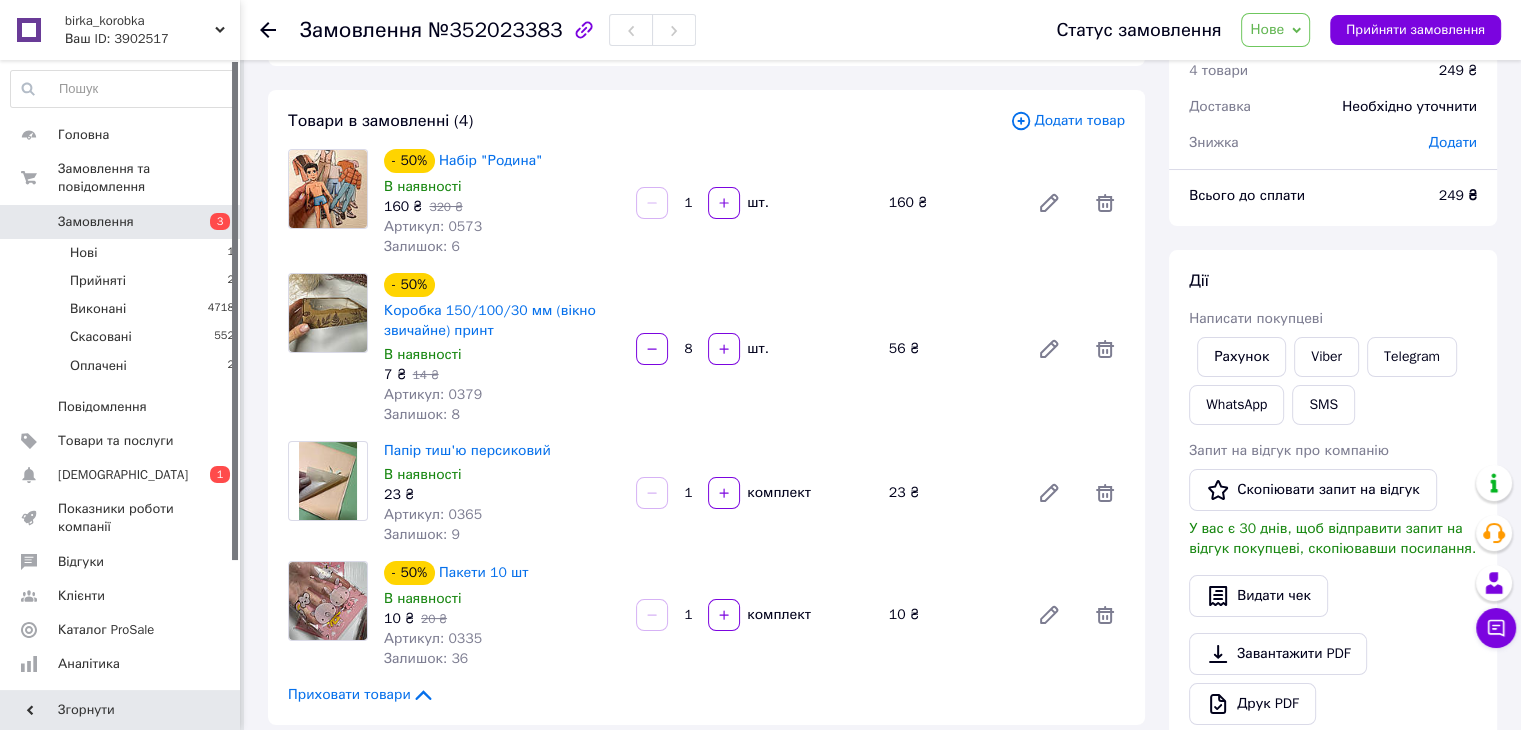 scroll, scrollTop: 0, scrollLeft: 0, axis: both 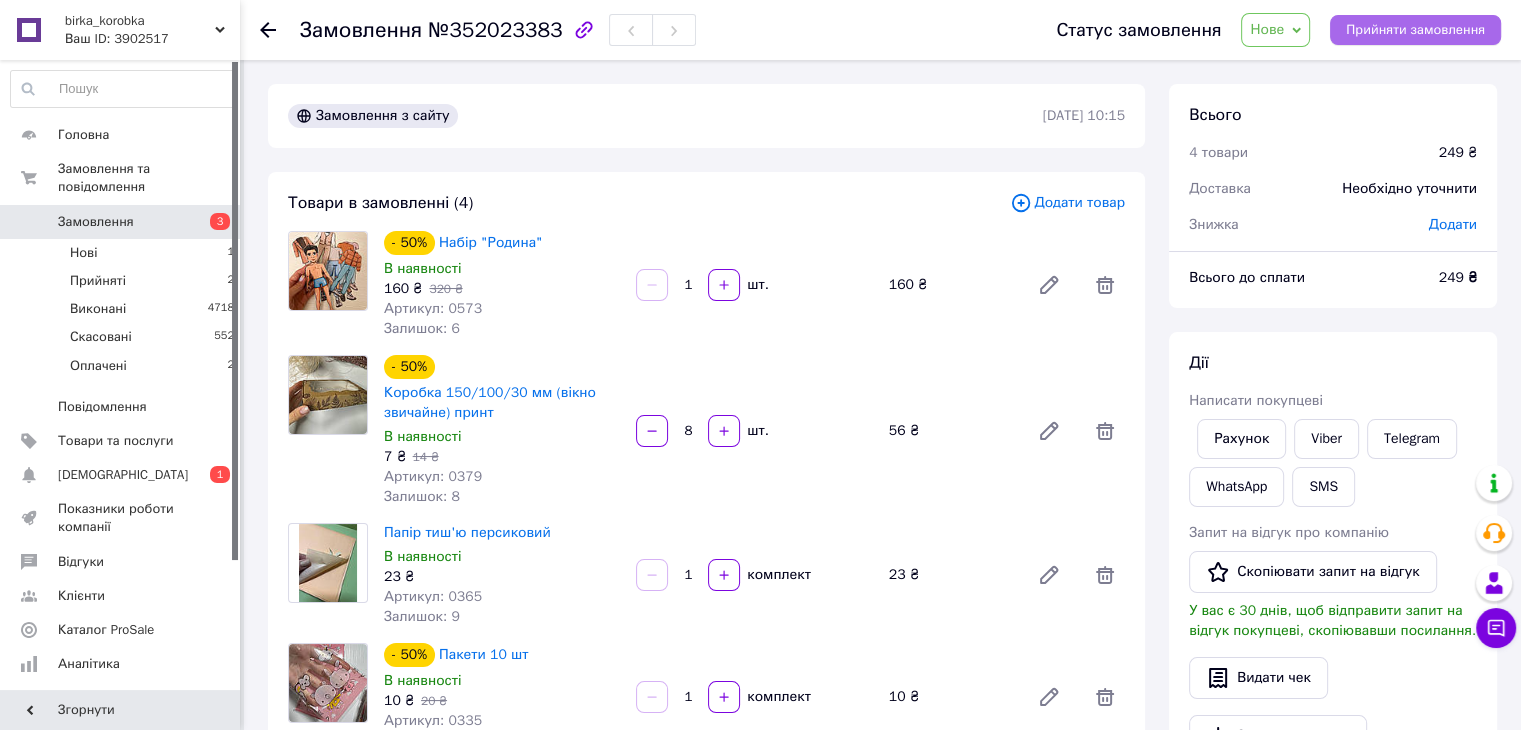 click on "Прийняти замовлення" at bounding box center (1415, 30) 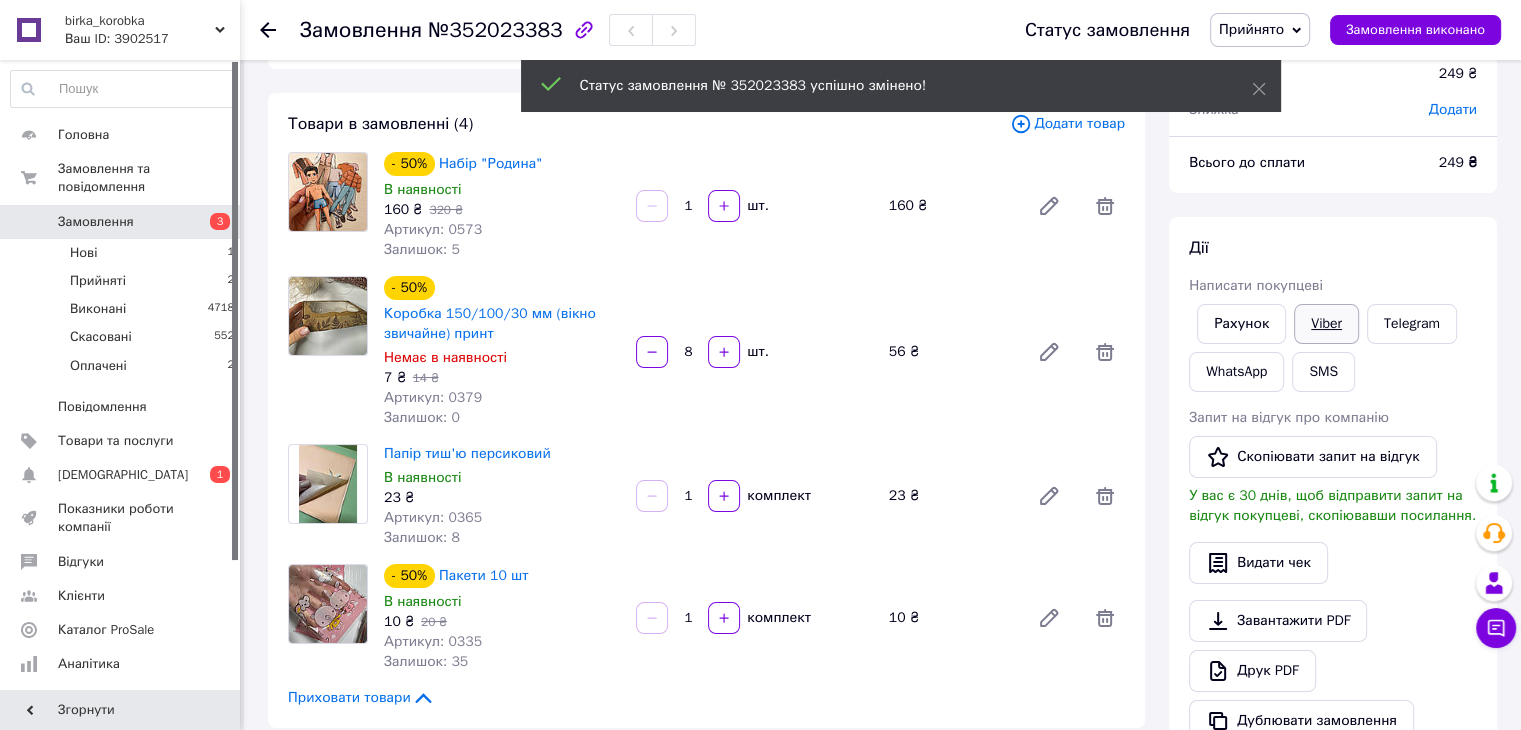 scroll, scrollTop: 200, scrollLeft: 0, axis: vertical 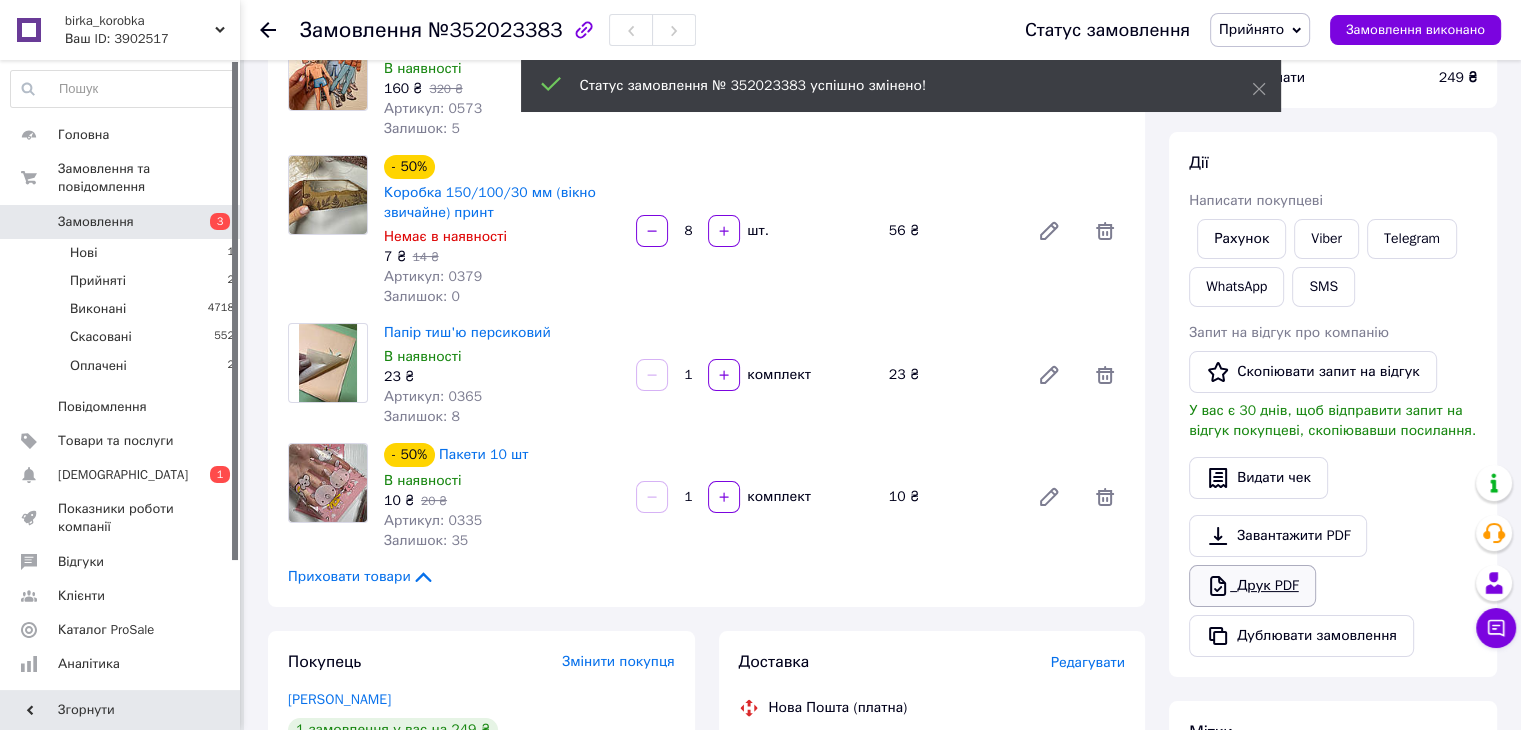 click on "Друк PDF" at bounding box center (1252, 586) 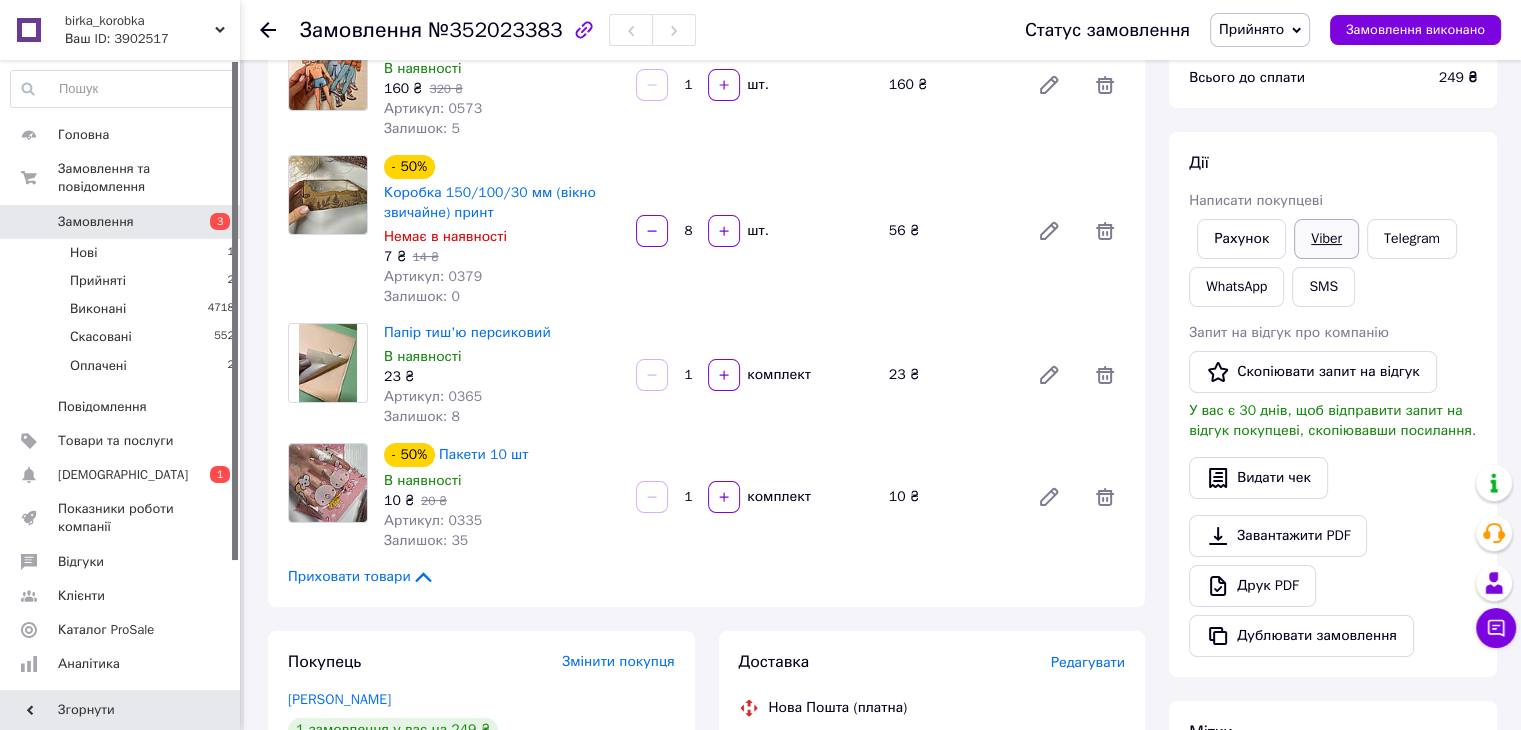click on "Viber" at bounding box center [1326, 239] 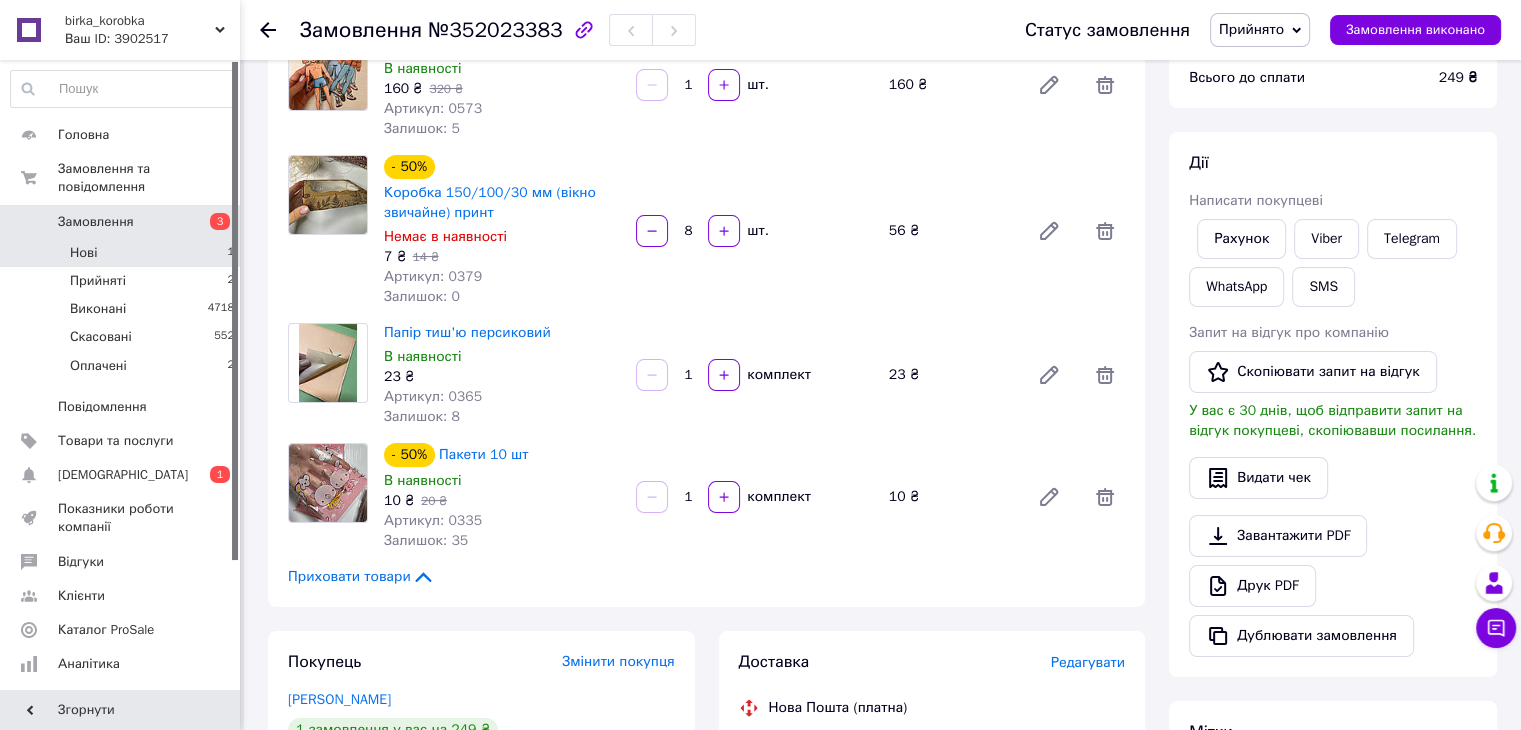 click on "Нові" at bounding box center (83, 253) 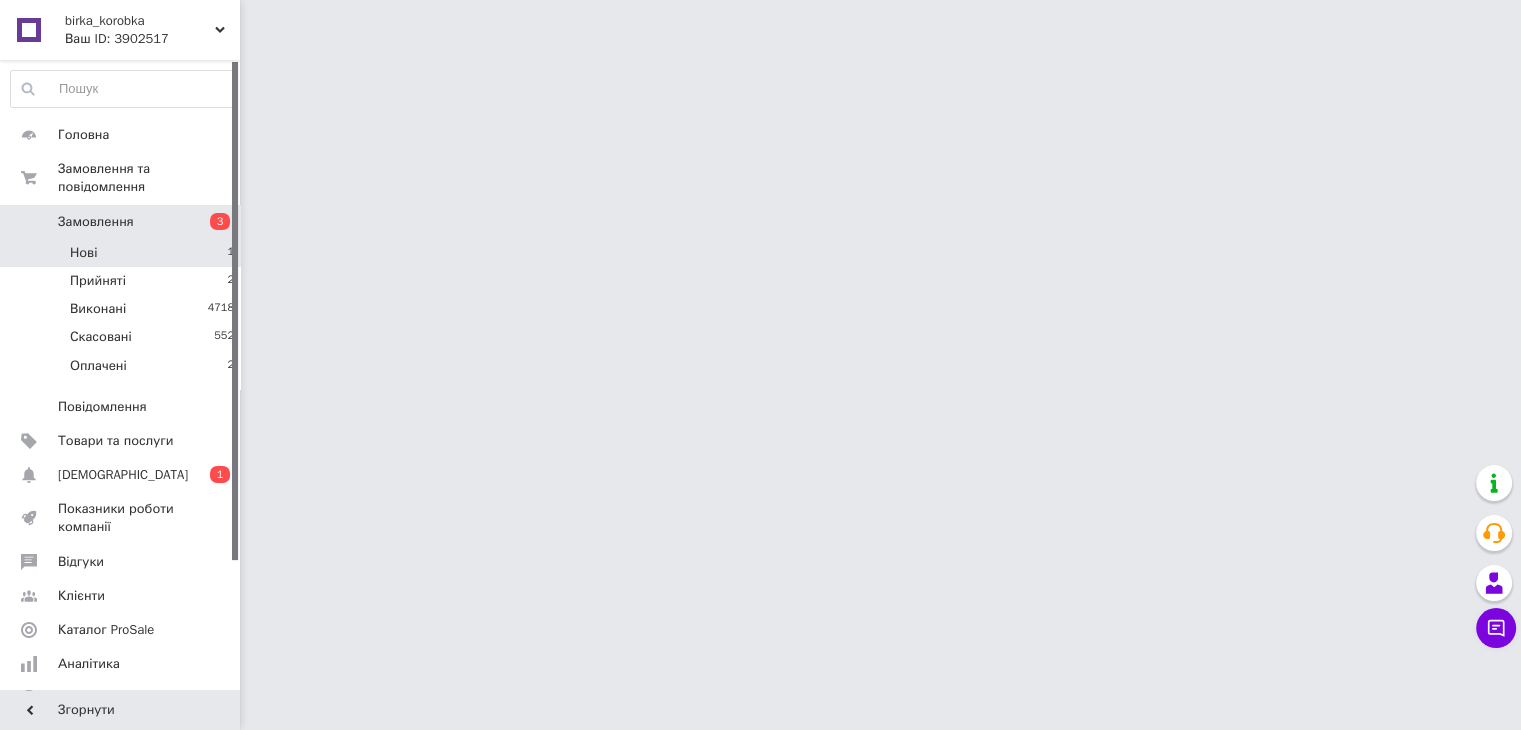 scroll, scrollTop: 0, scrollLeft: 0, axis: both 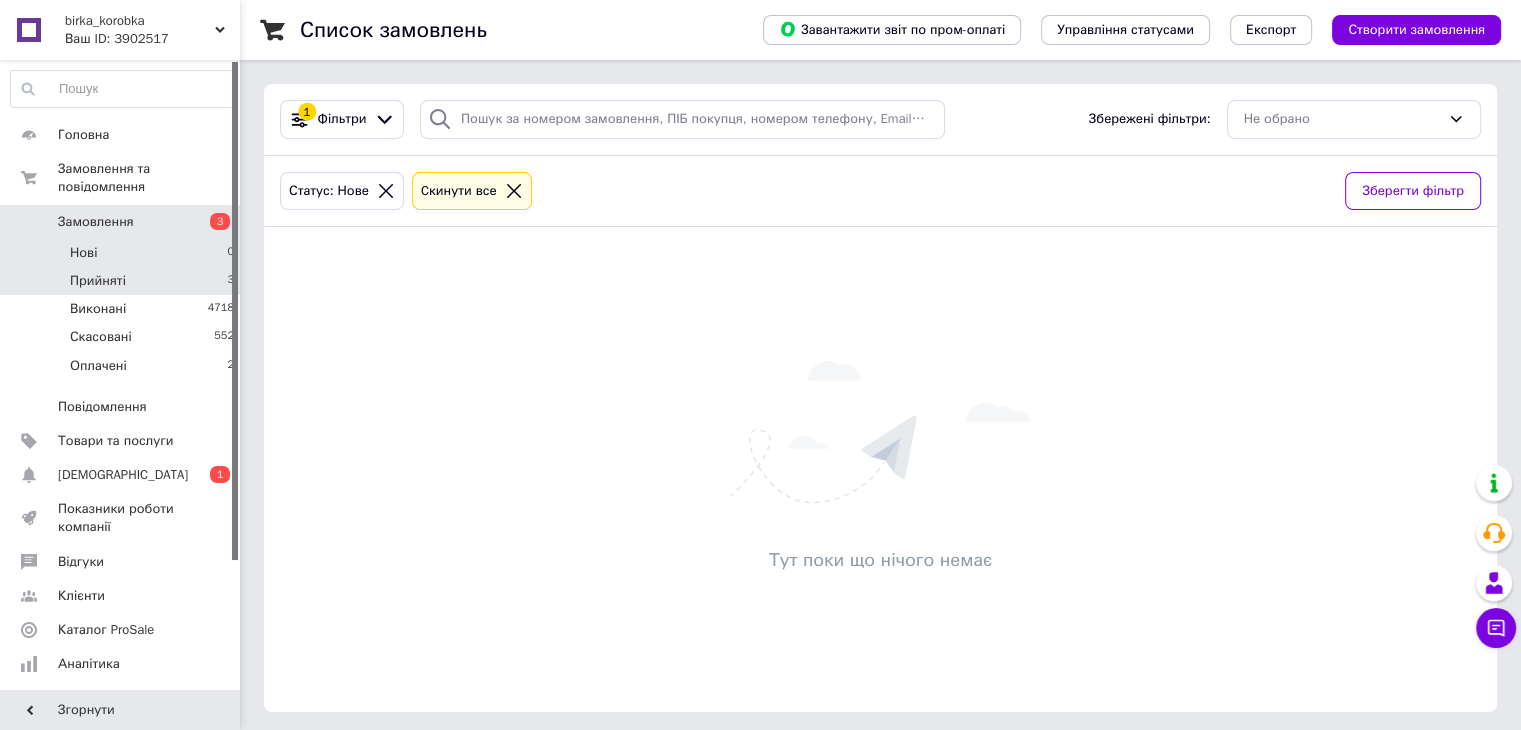 click on "Прийняті 3" at bounding box center [123, 281] 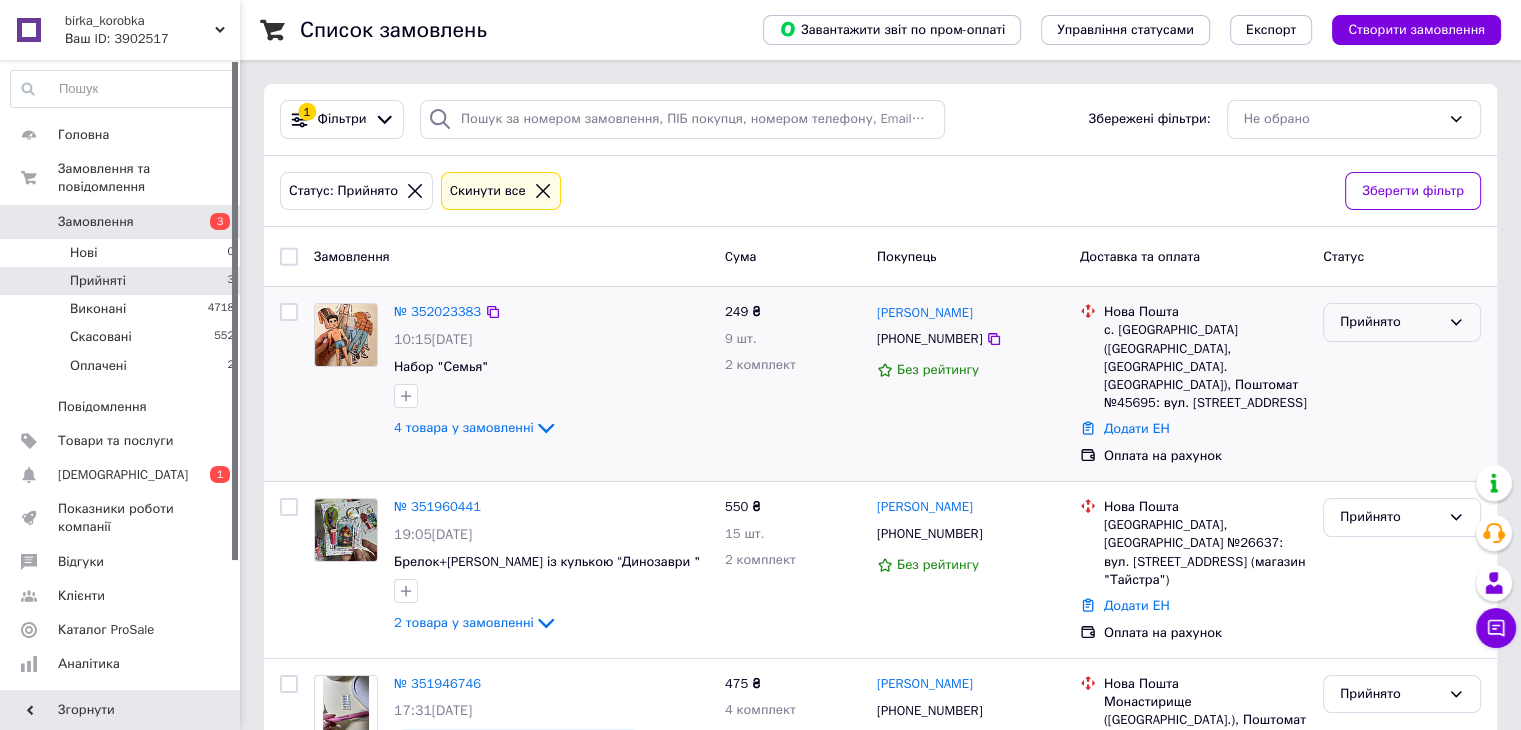 click 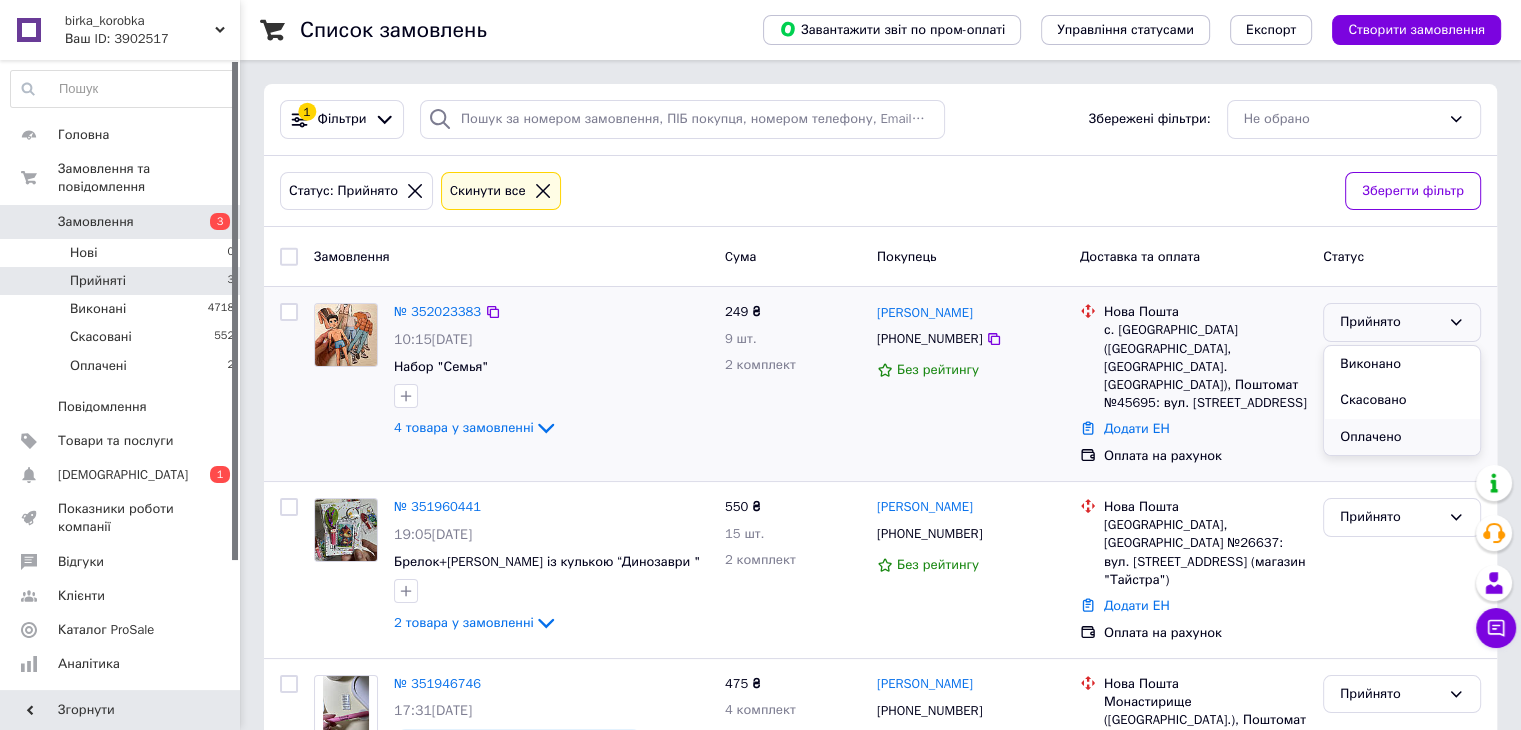 click on "Оплачено" at bounding box center (1402, 437) 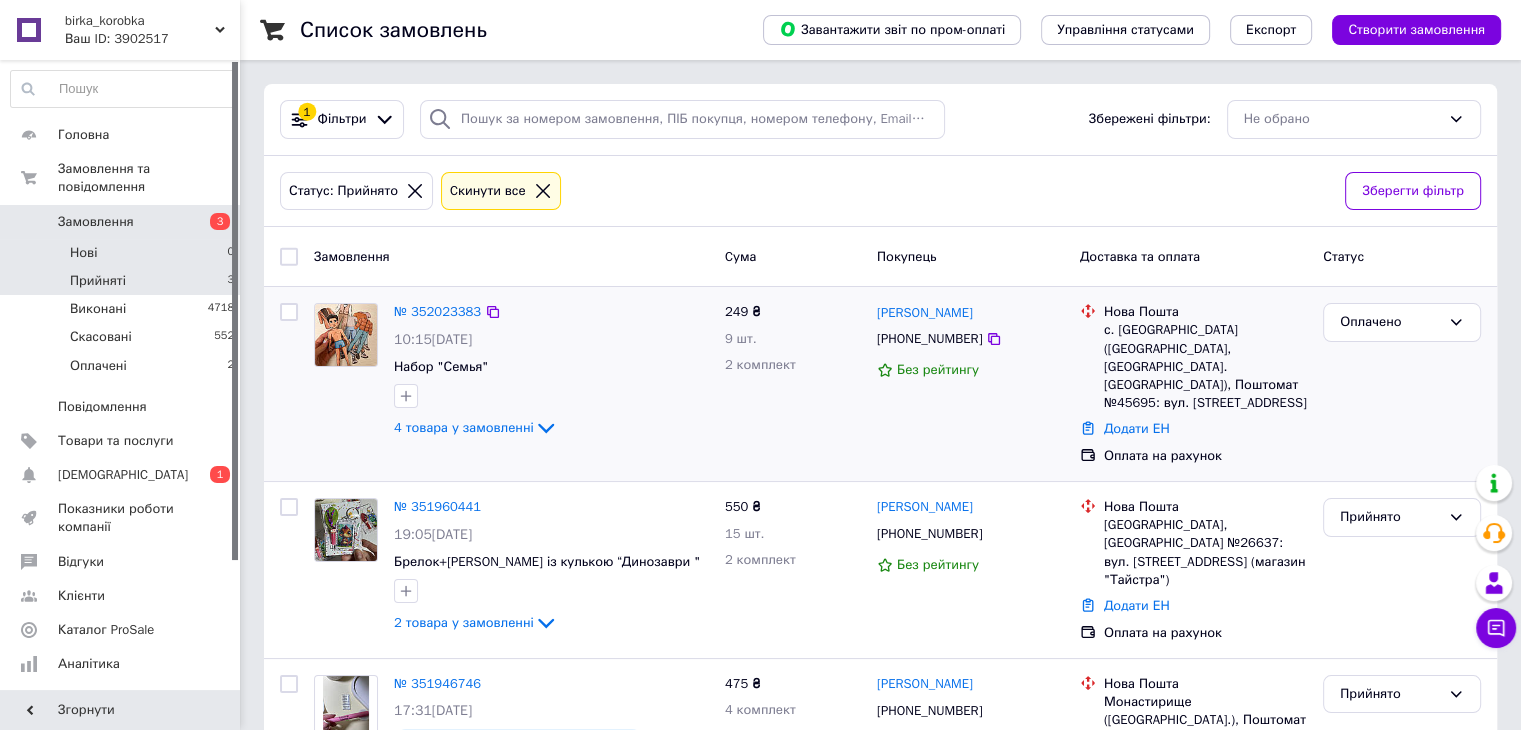 click on "Нові 0" at bounding box center (123, 253) 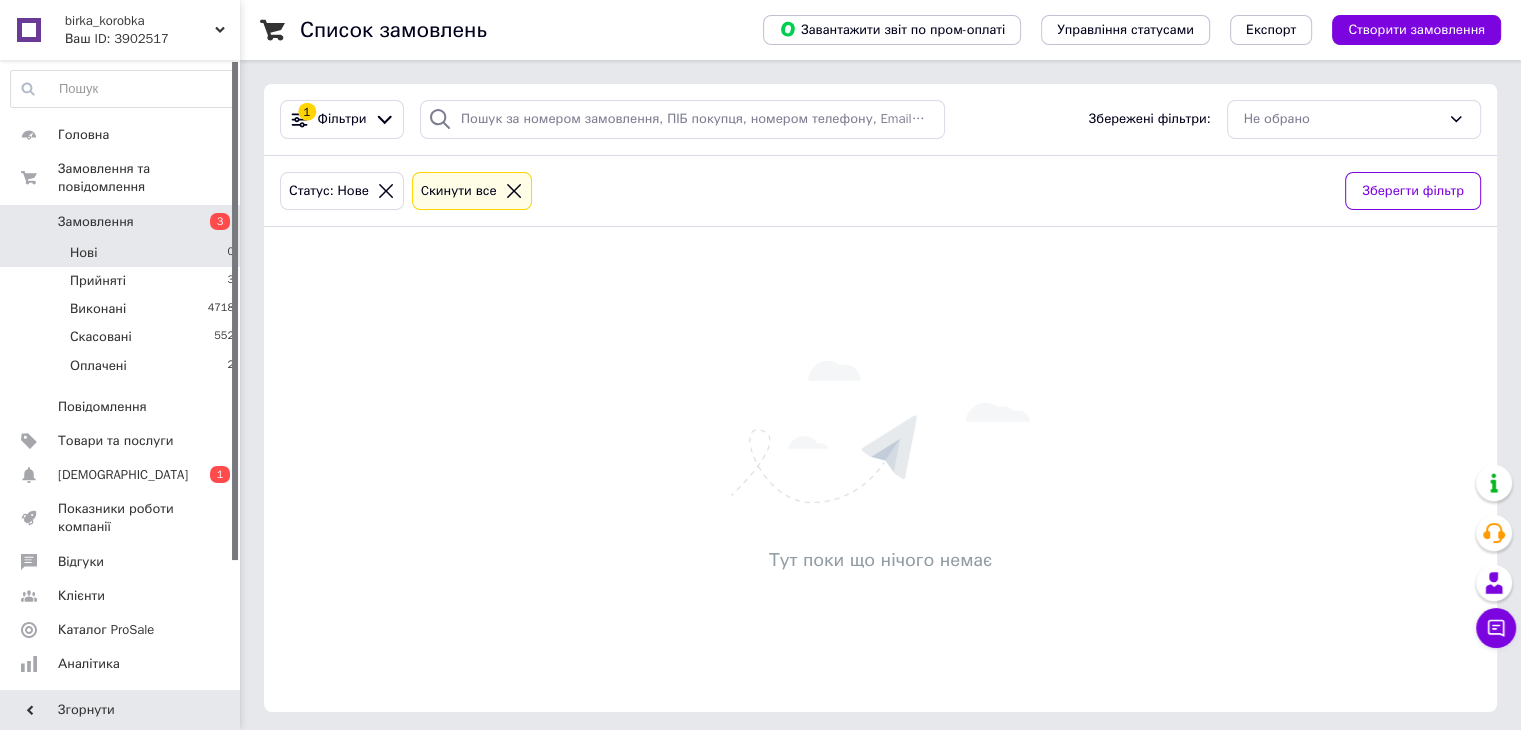click on "Нові 0" at bounding box center (123, 253) 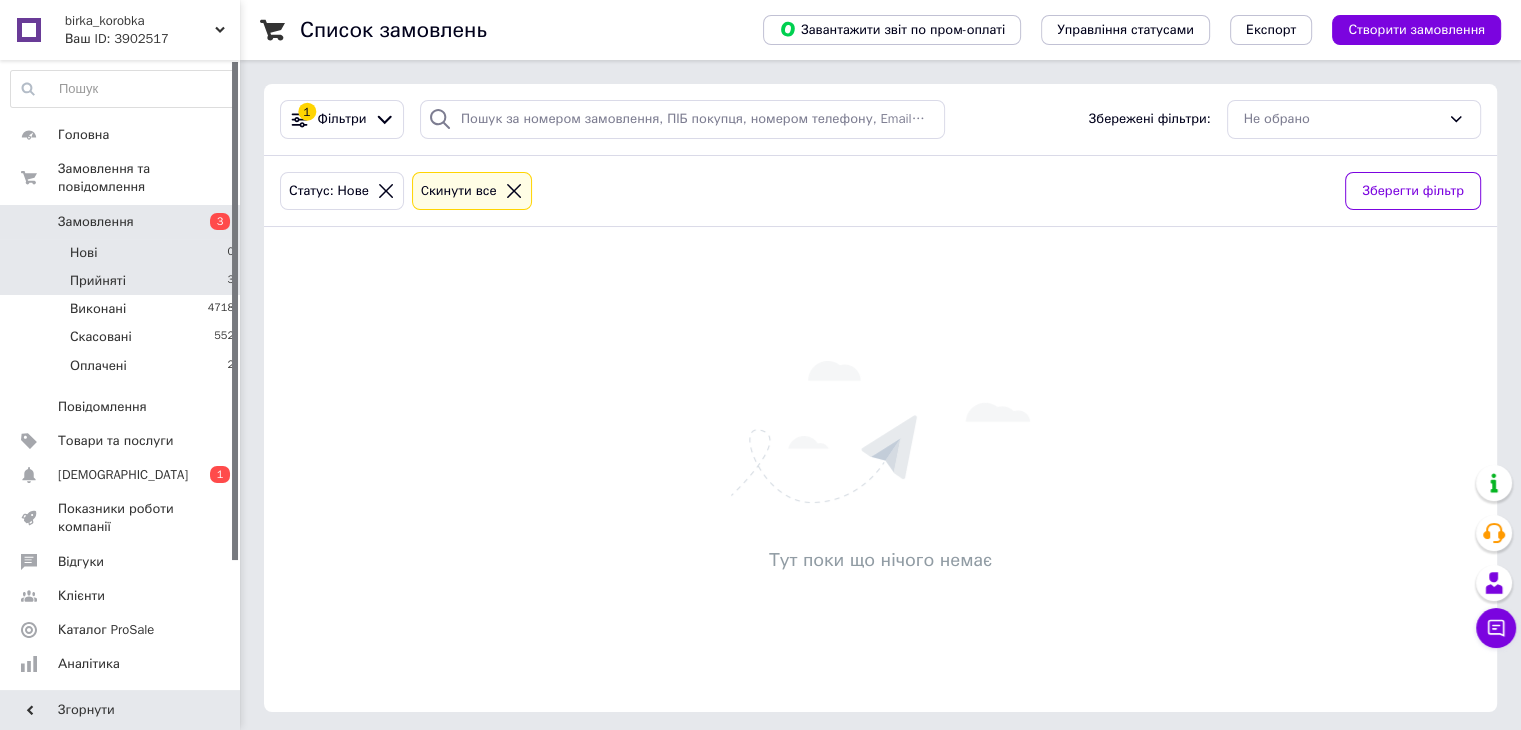 click on "Прийняті" at bounding box center [98, 281] 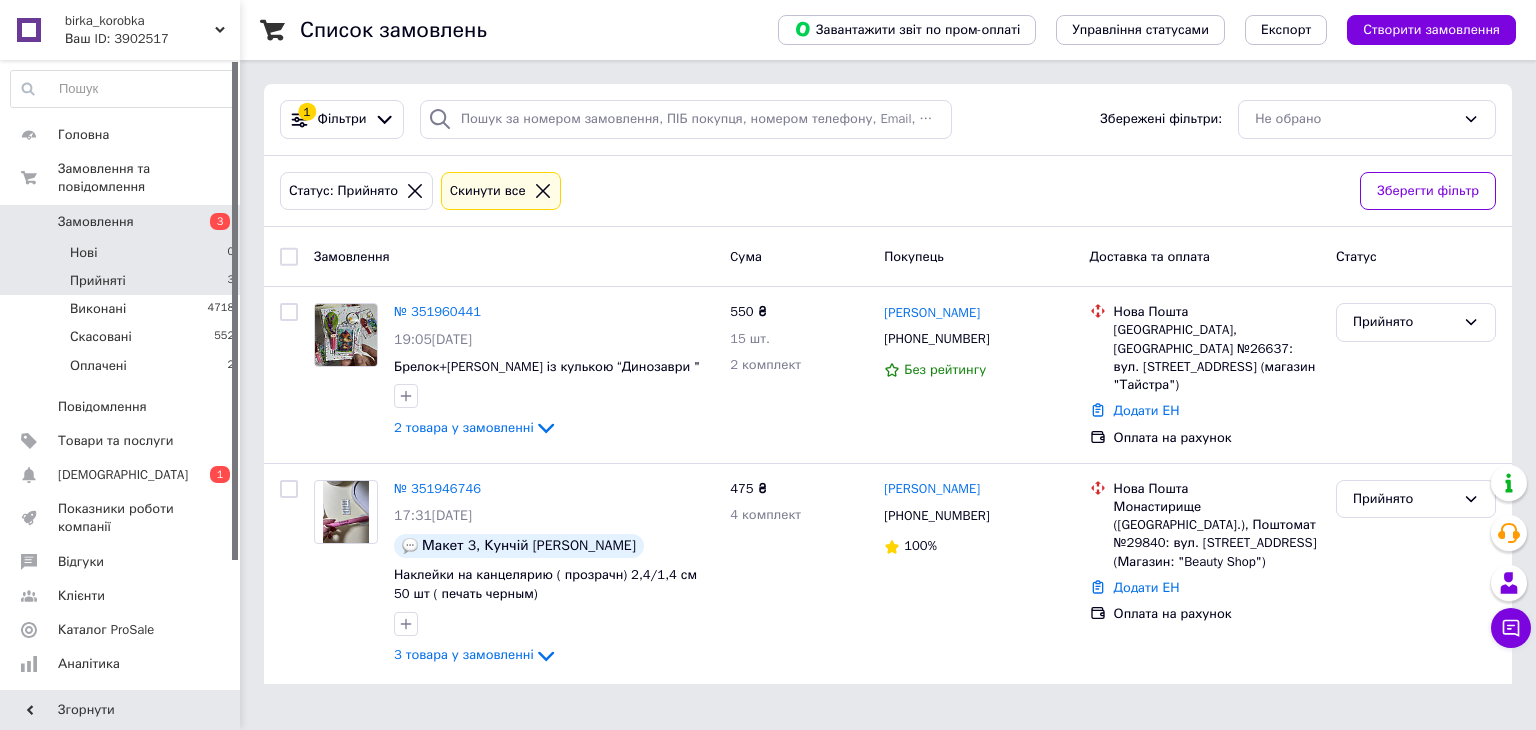click on "Нові 0" at bounding box center [123, 253] 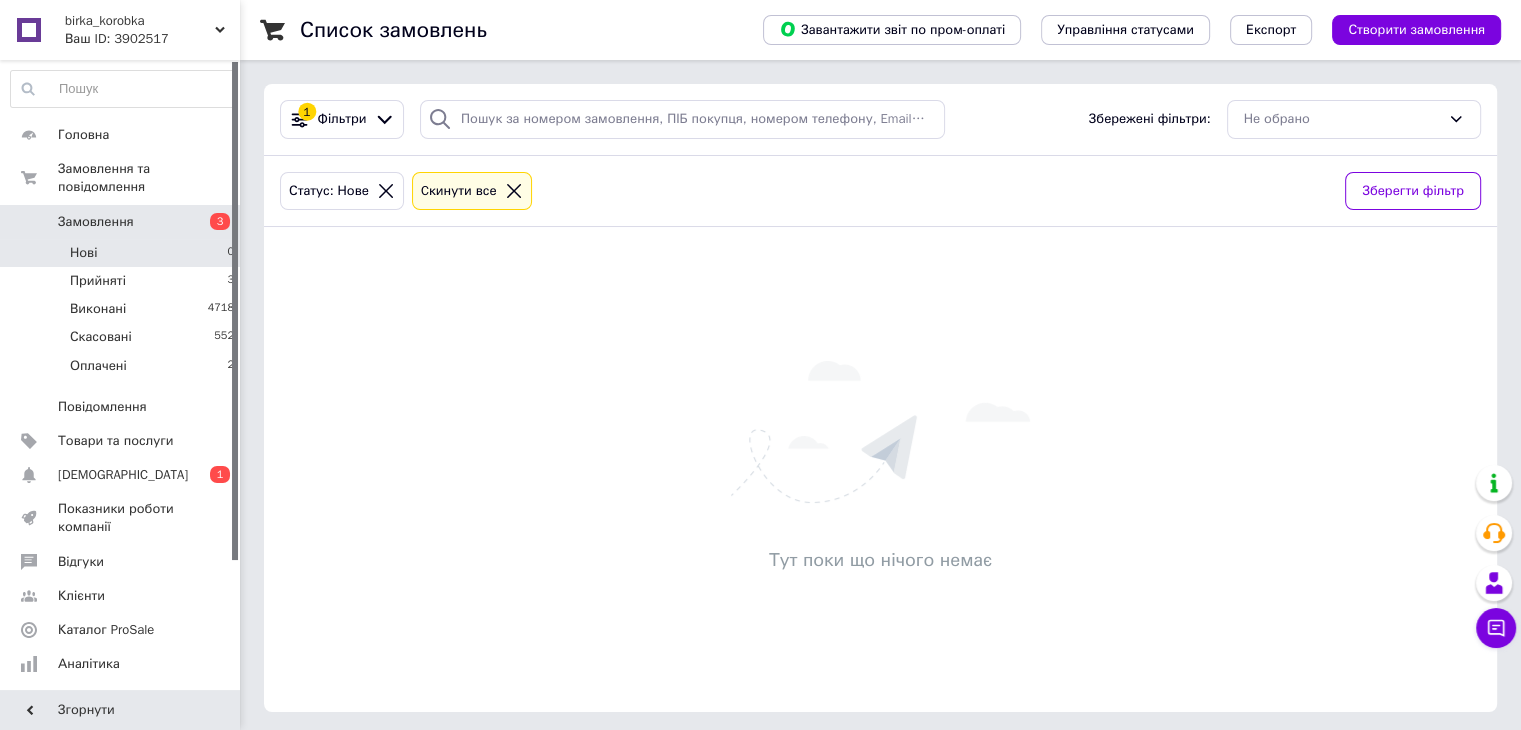 click on "Нові" at bounding box center [83, 253] 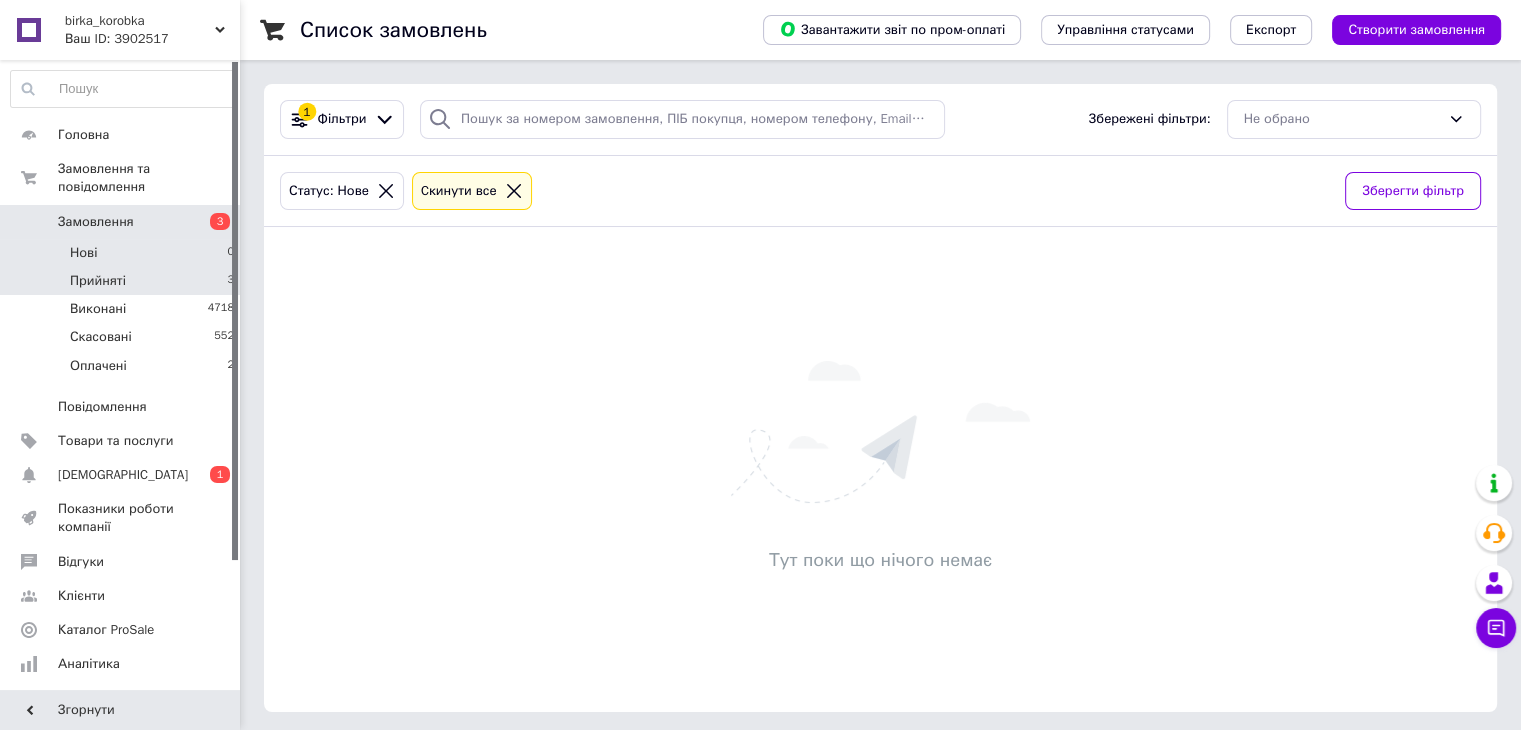 click on "Прийняті" at bounding box center [98, 281] 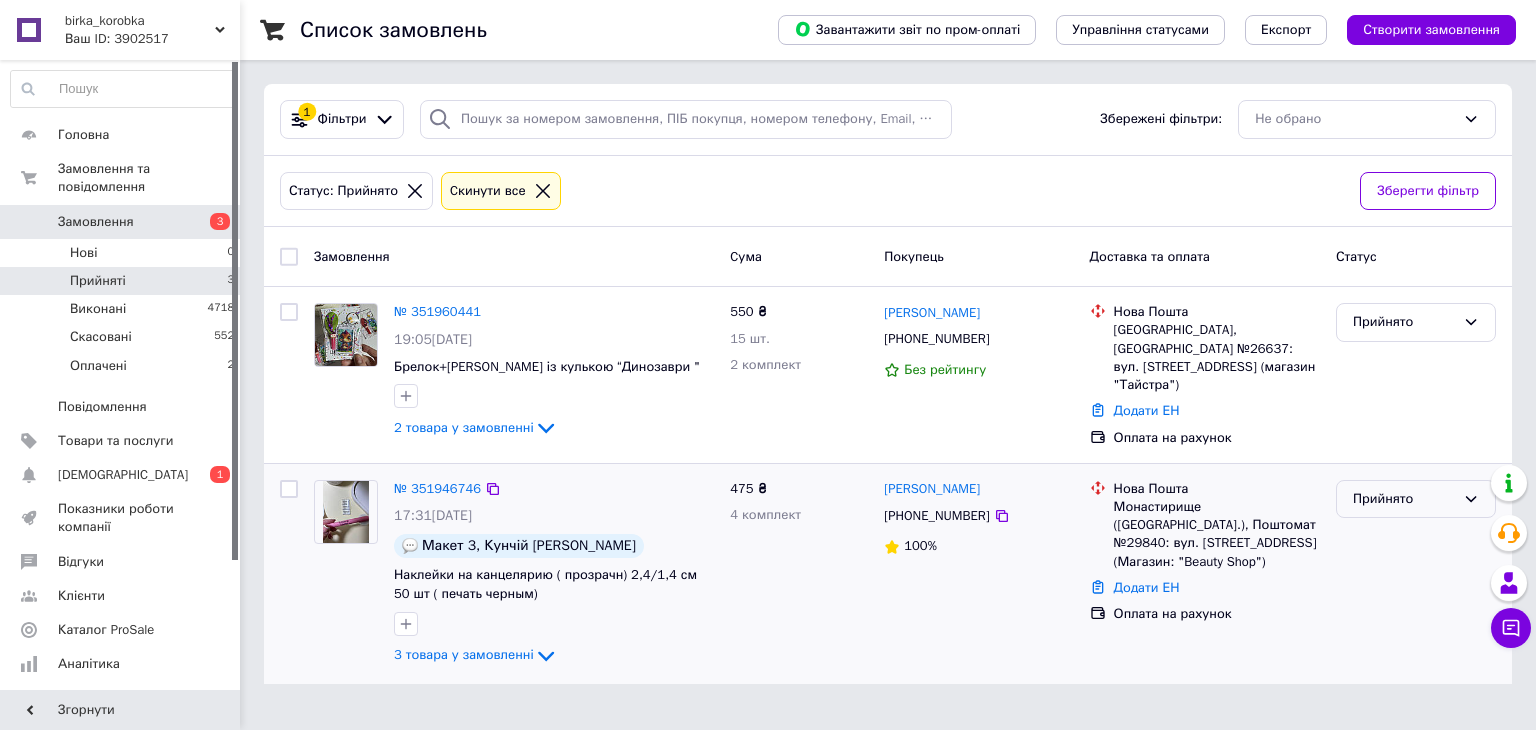 click 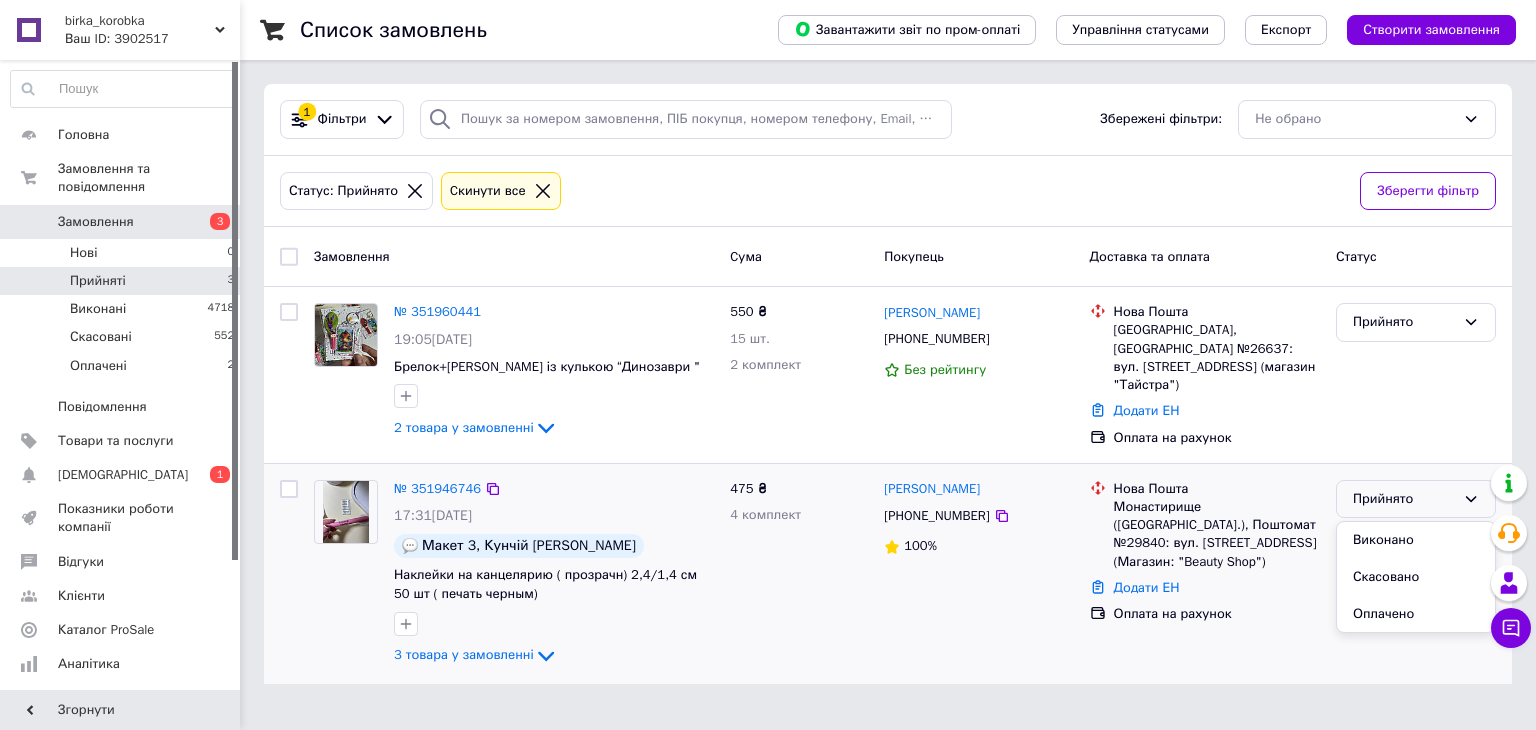 click on "Оплачено" at bounding box center (1416, 614) 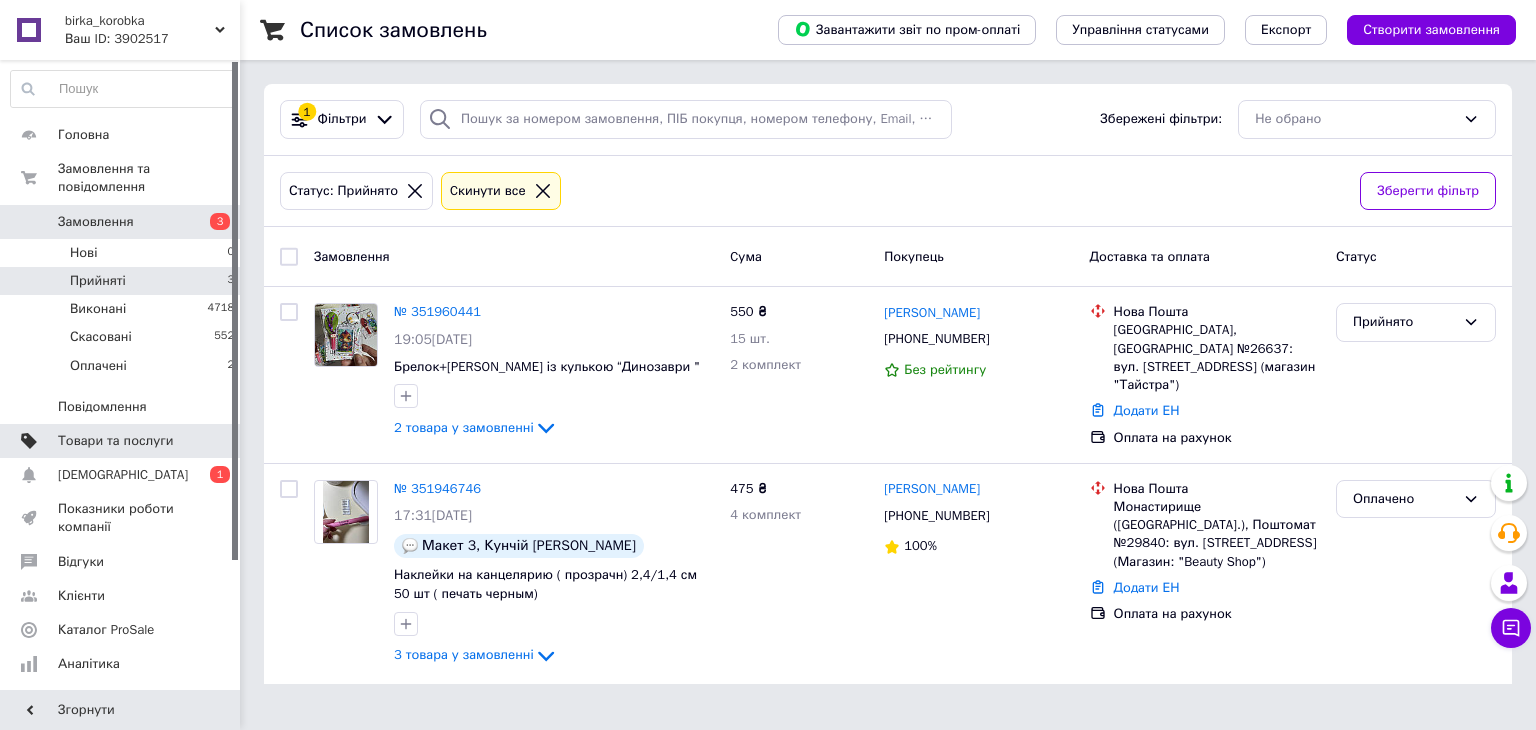 click 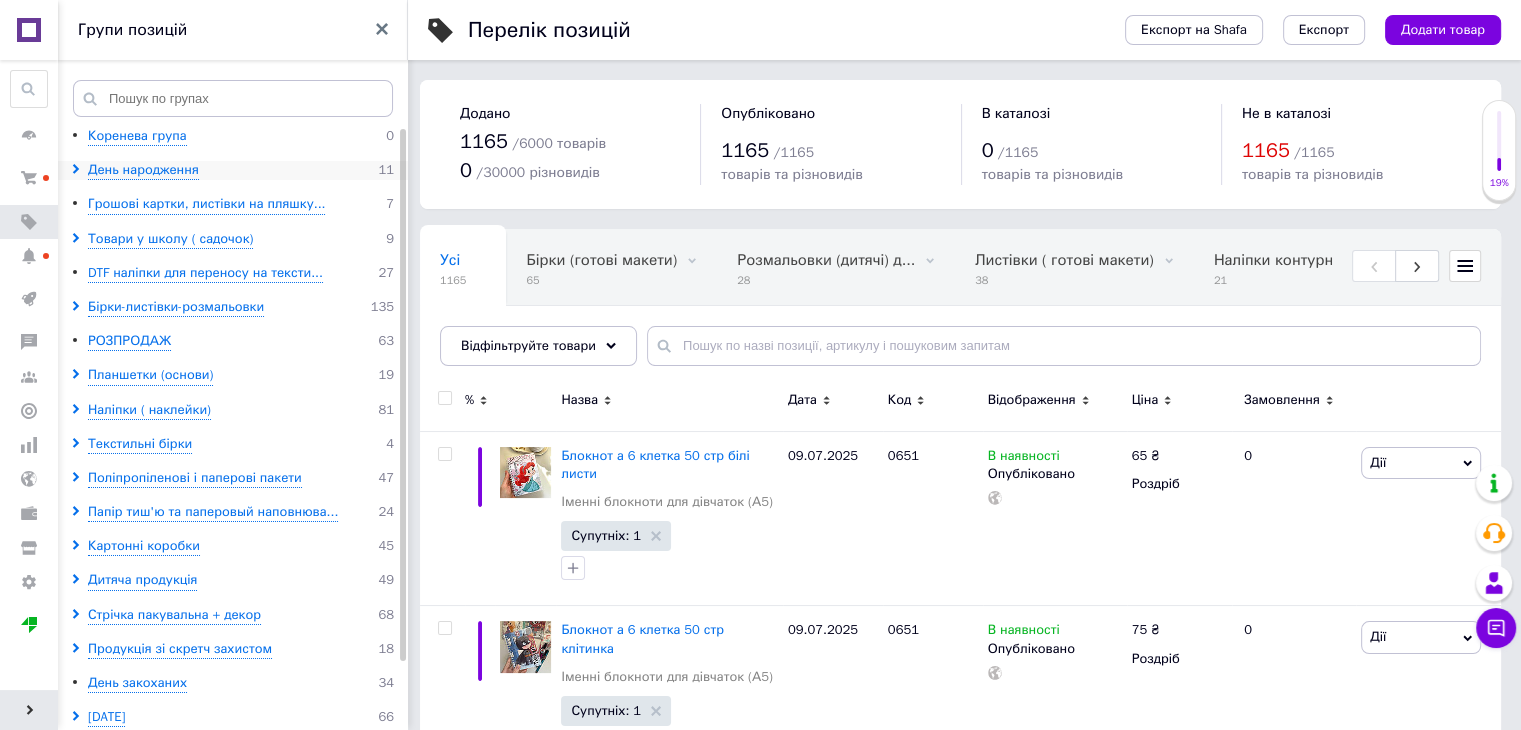 click 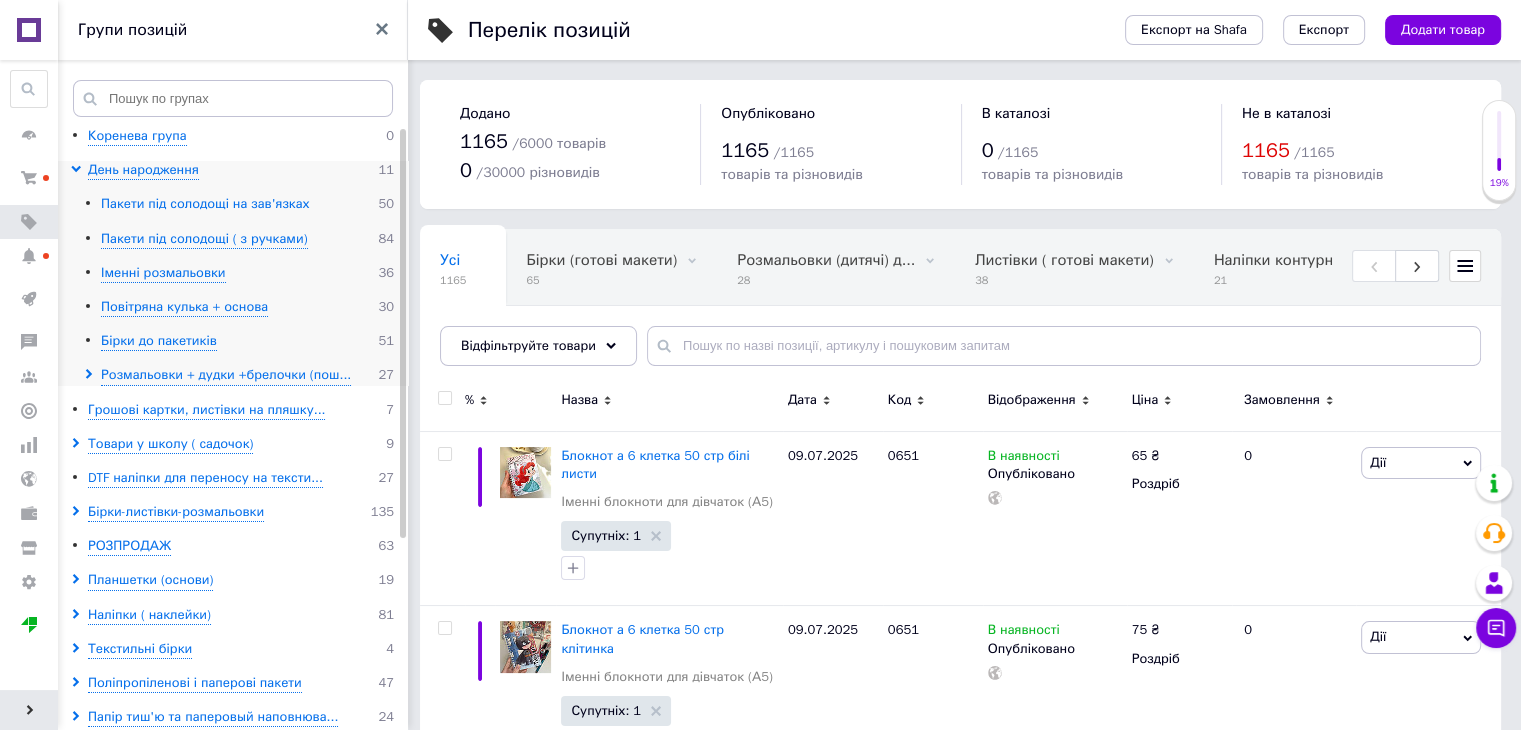 click on "Пакети під солодощі на зав'язках" at bounding box center (205, 204) 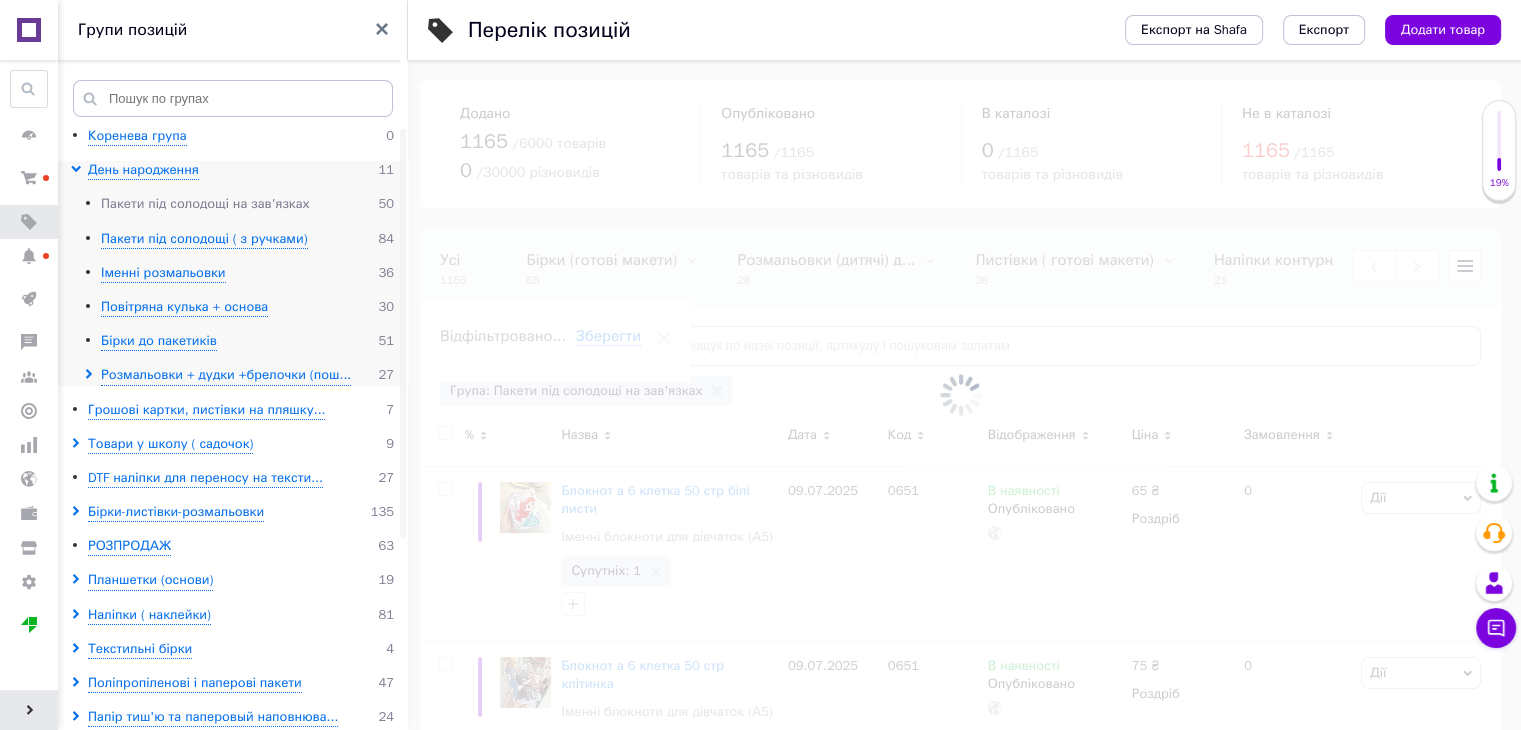 scroll, scrollTop: 0, scrollLeft: 1580, axis: horizontal 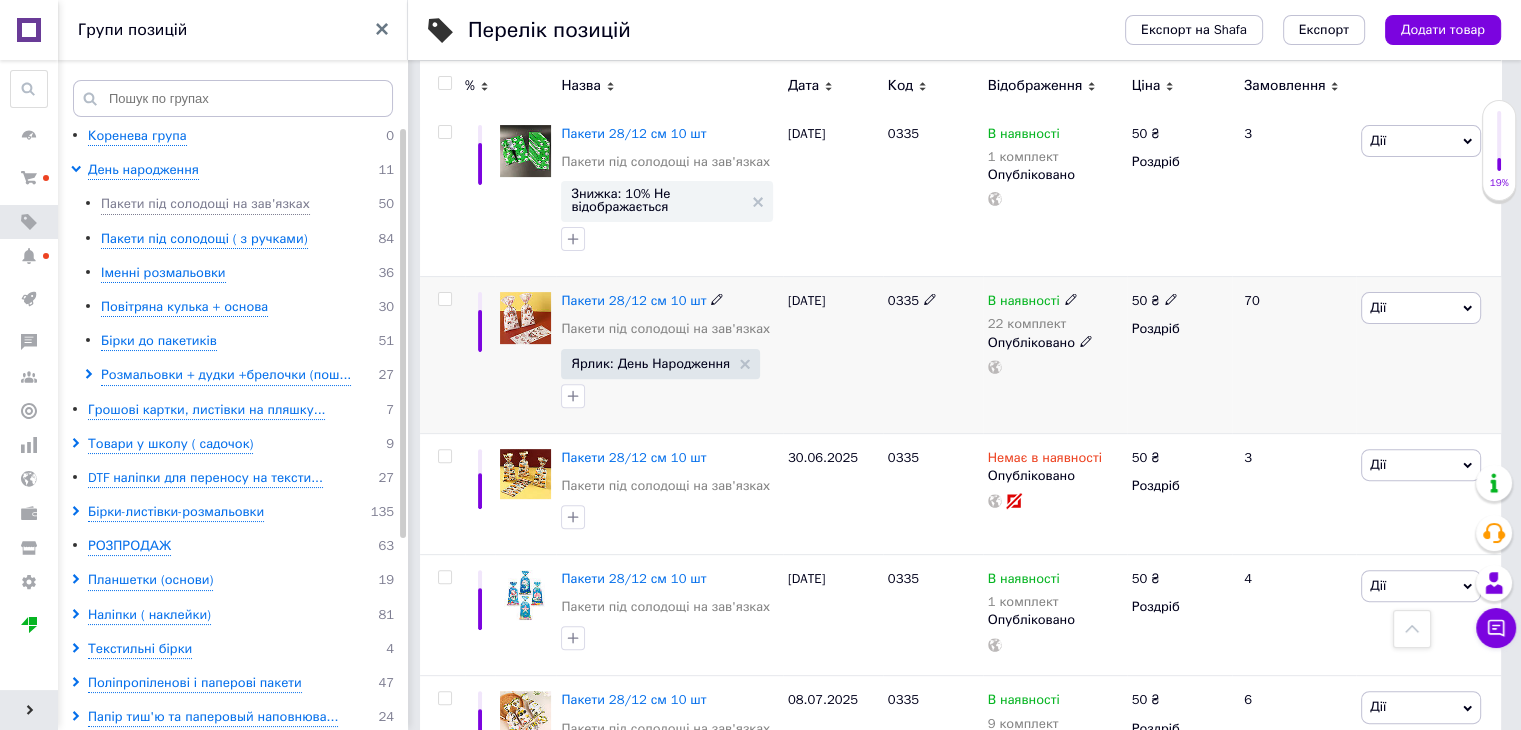 click on "22 комплект" at bounding box center (1033, 324) 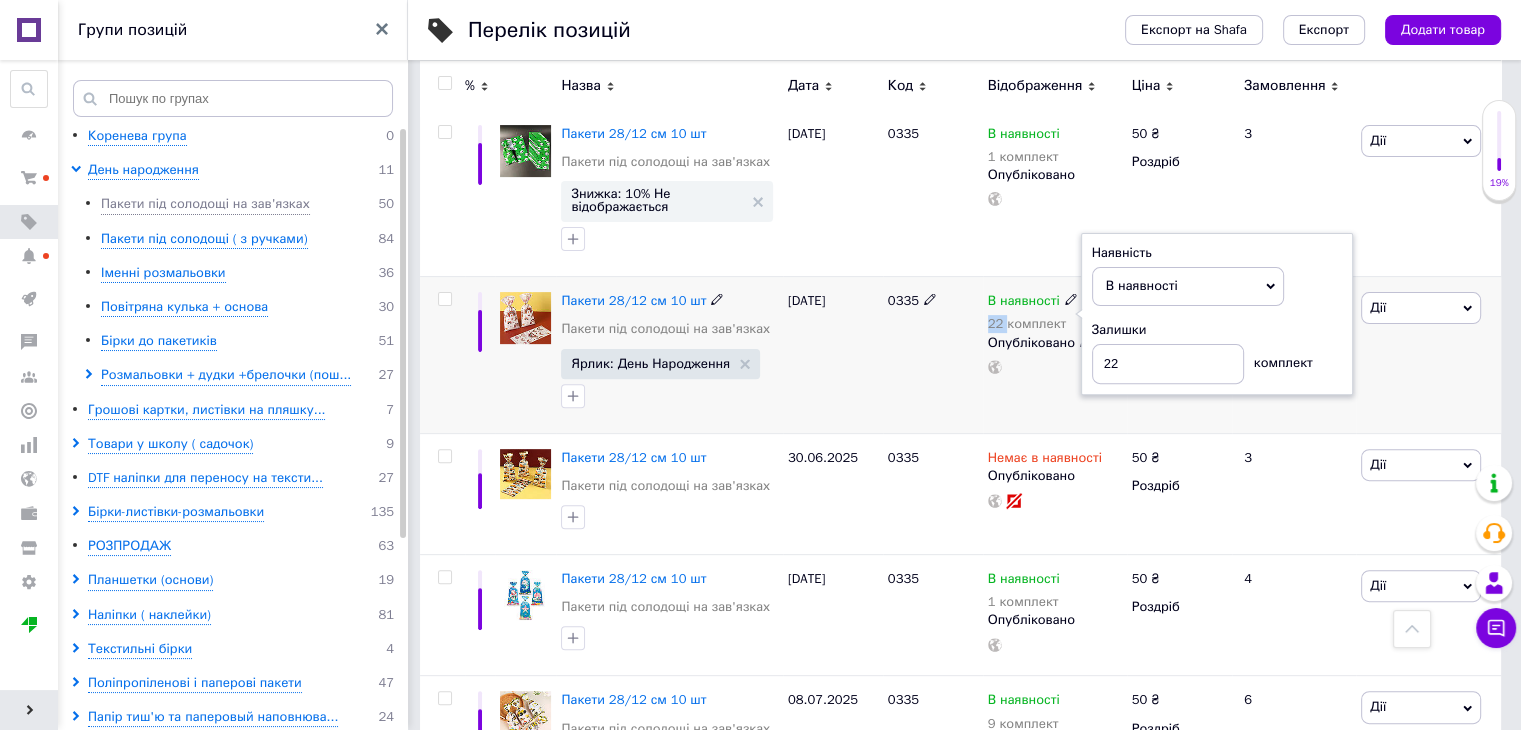click on "22 комплект" at bounding box center [1033, 324] 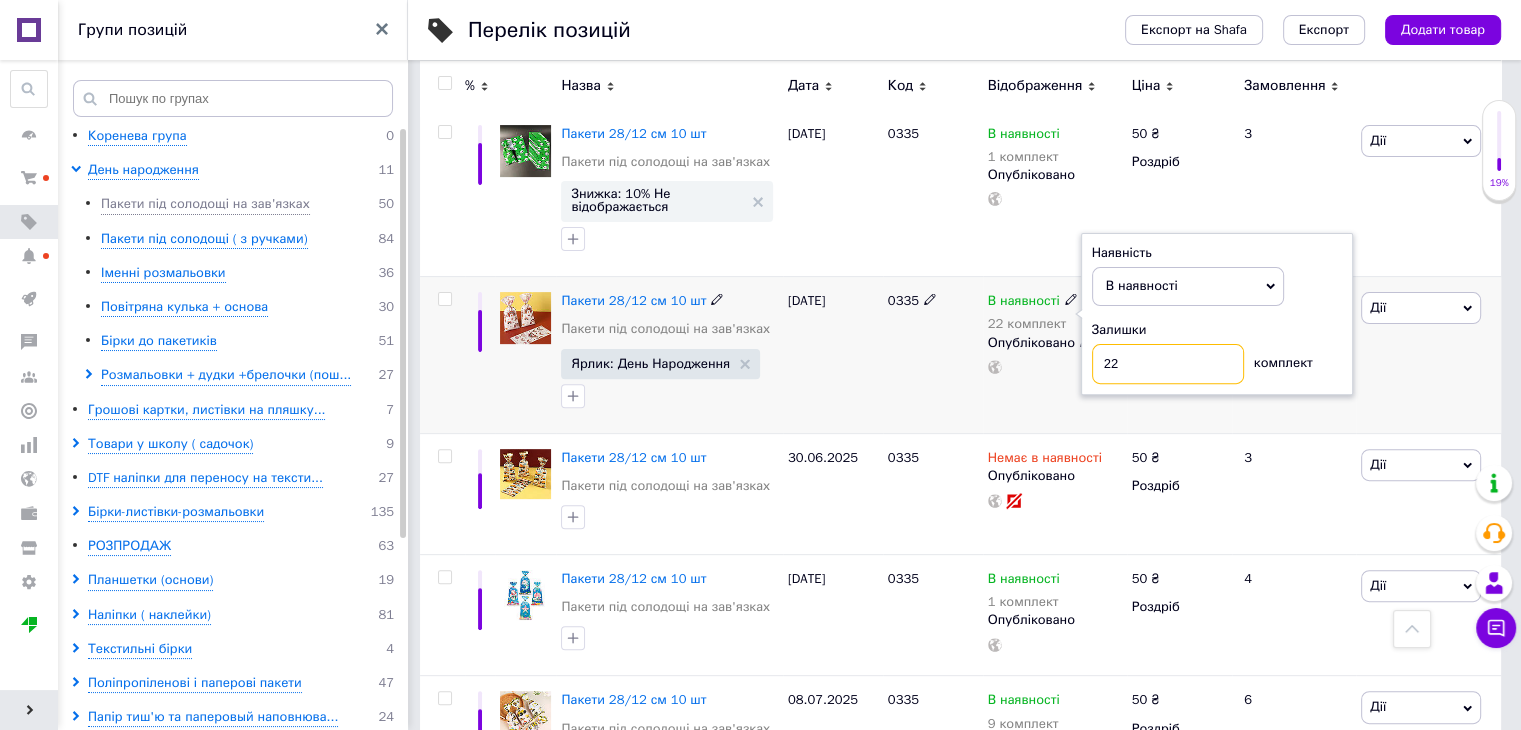 drag, startPoint x: 1124, startPoint y: 369, endPoint x: 1083, endPoint y: 369, distance: 41 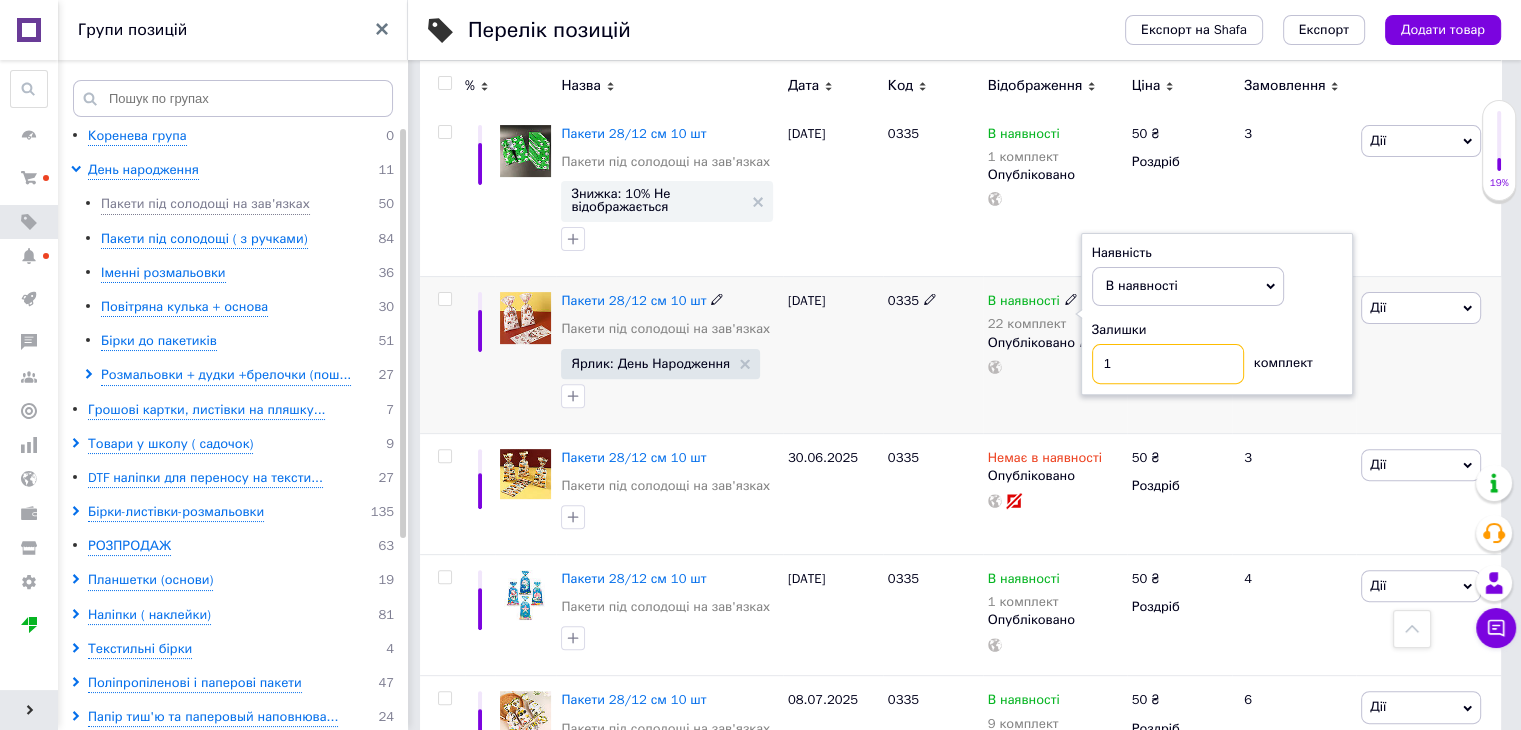 type on "19" 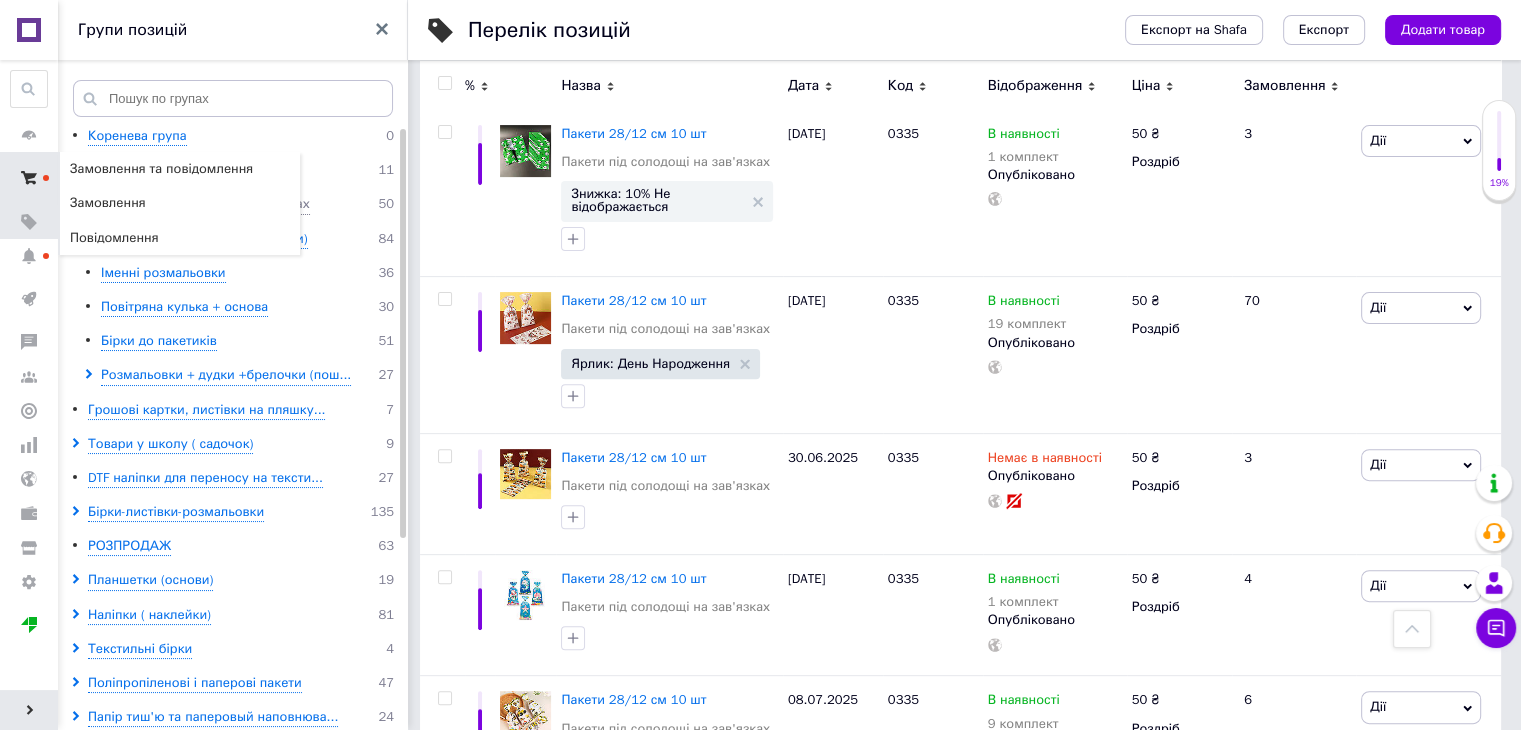 click 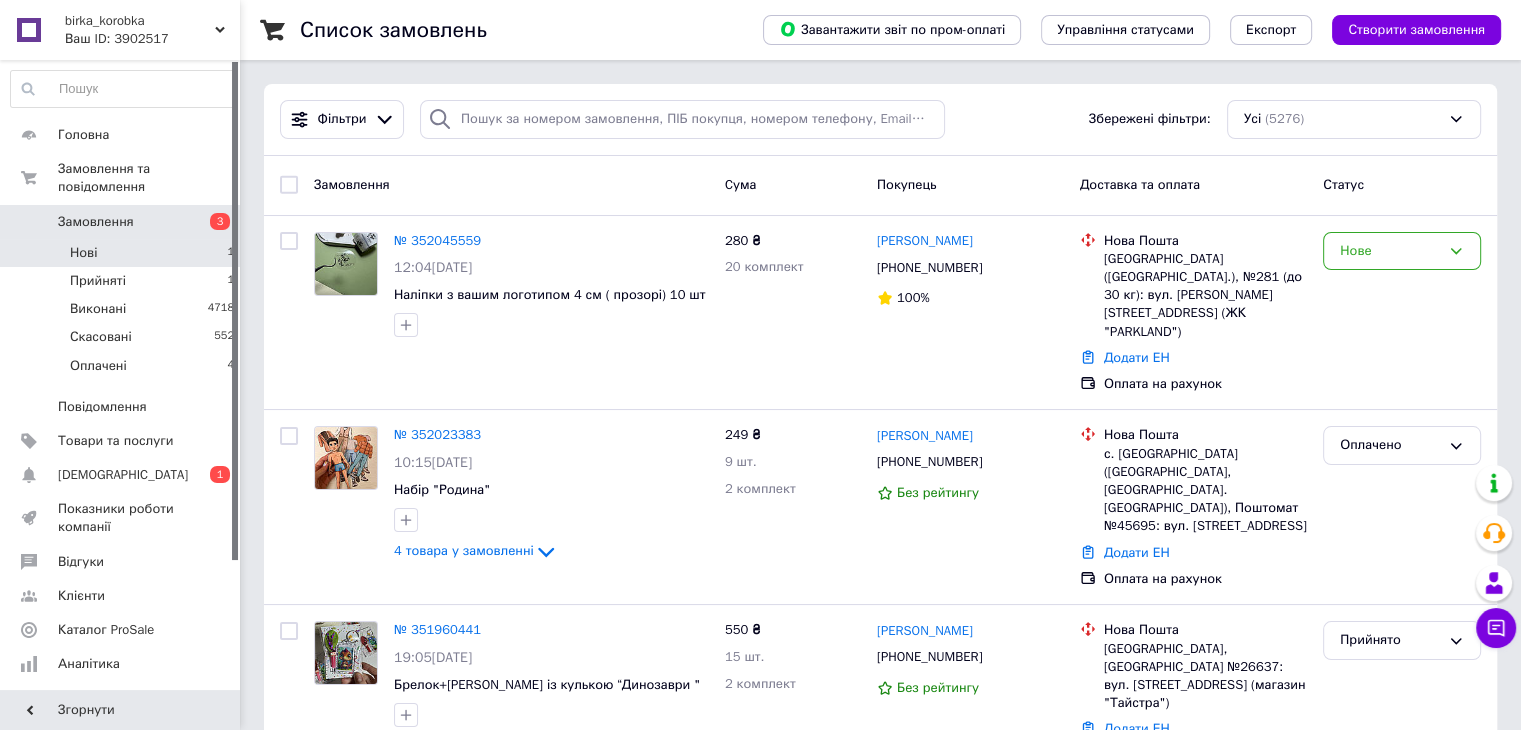 click on "Нові" at bounding box center (83, 253) 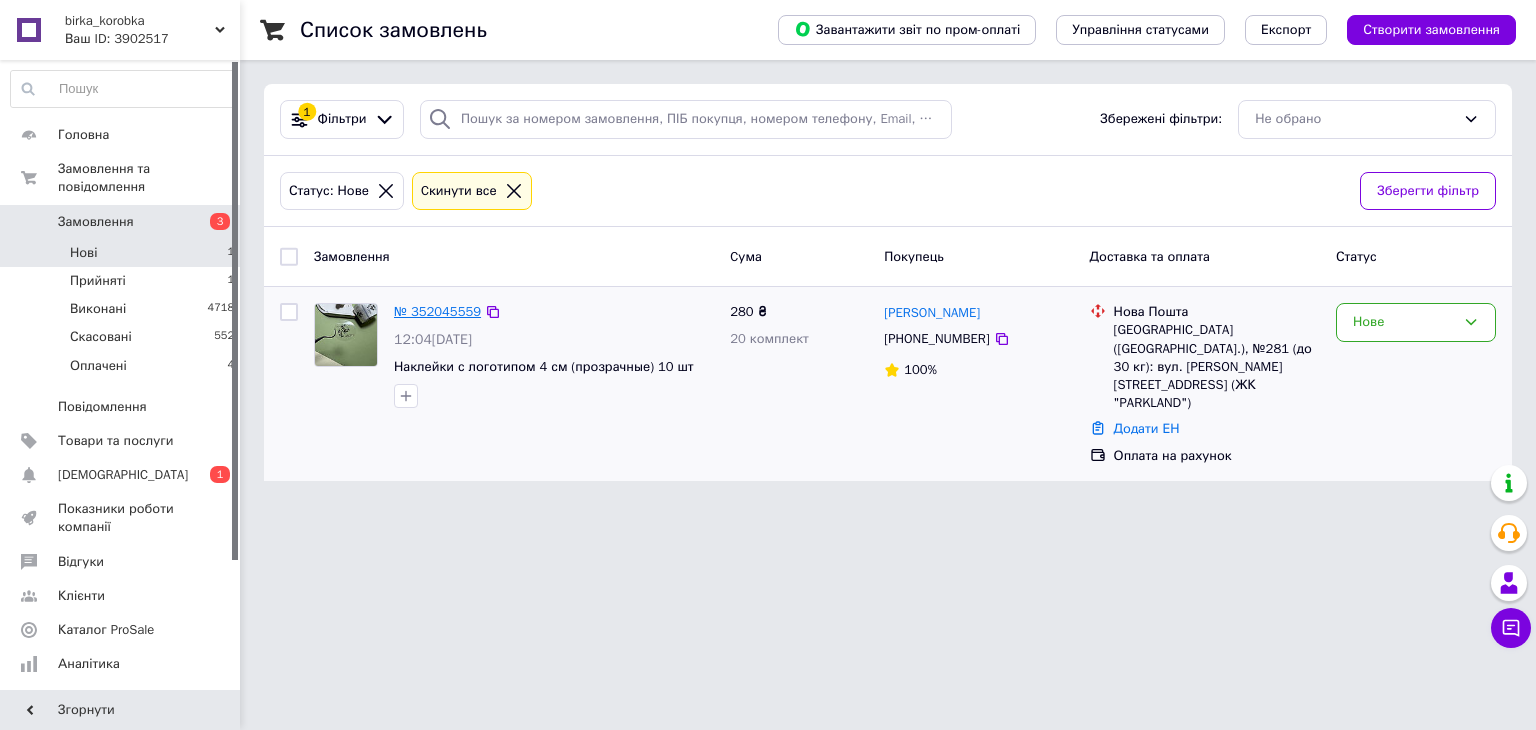 click on "№ 352045559" at bounding box center [437, 311] 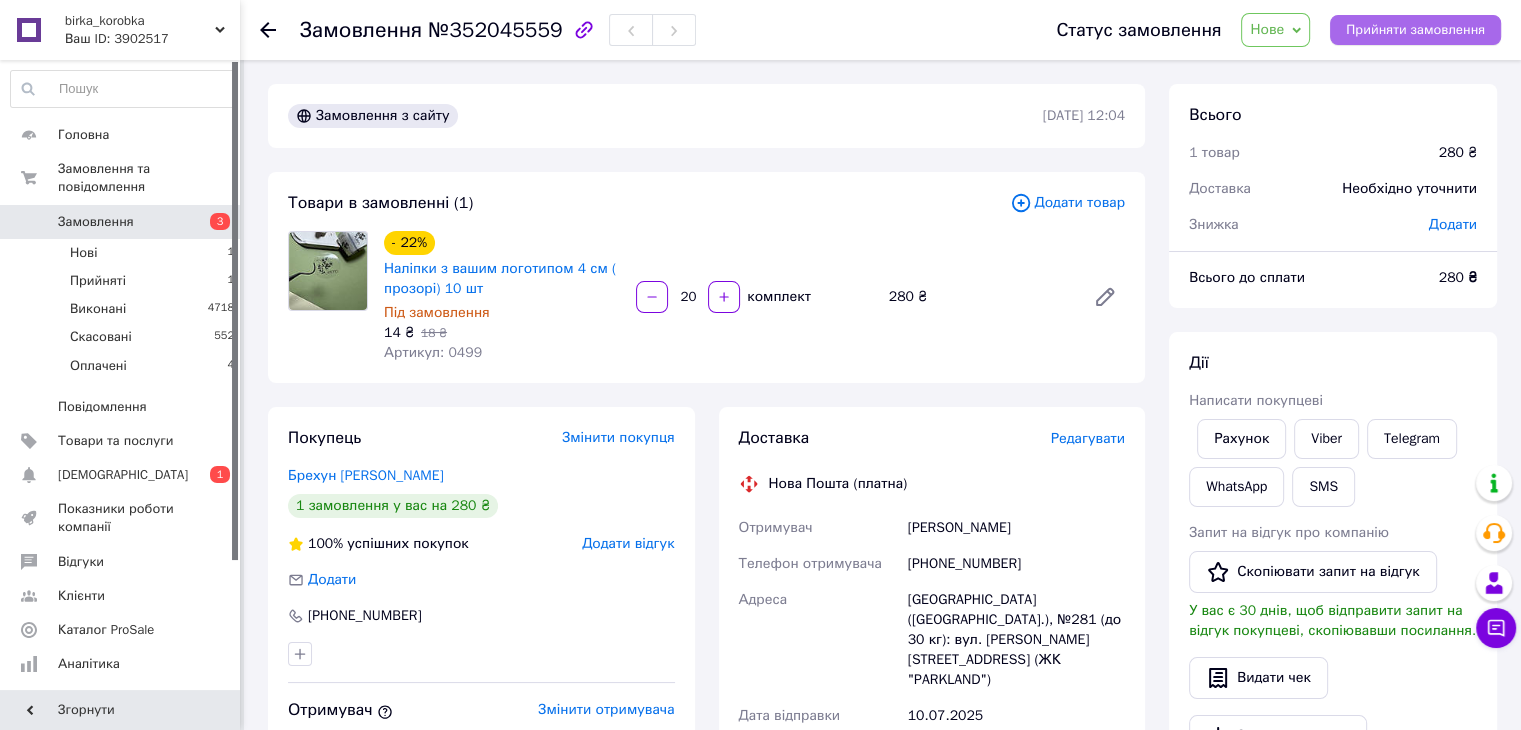 click on "Прийняти замовлення" at bounding box center (1415, 30) 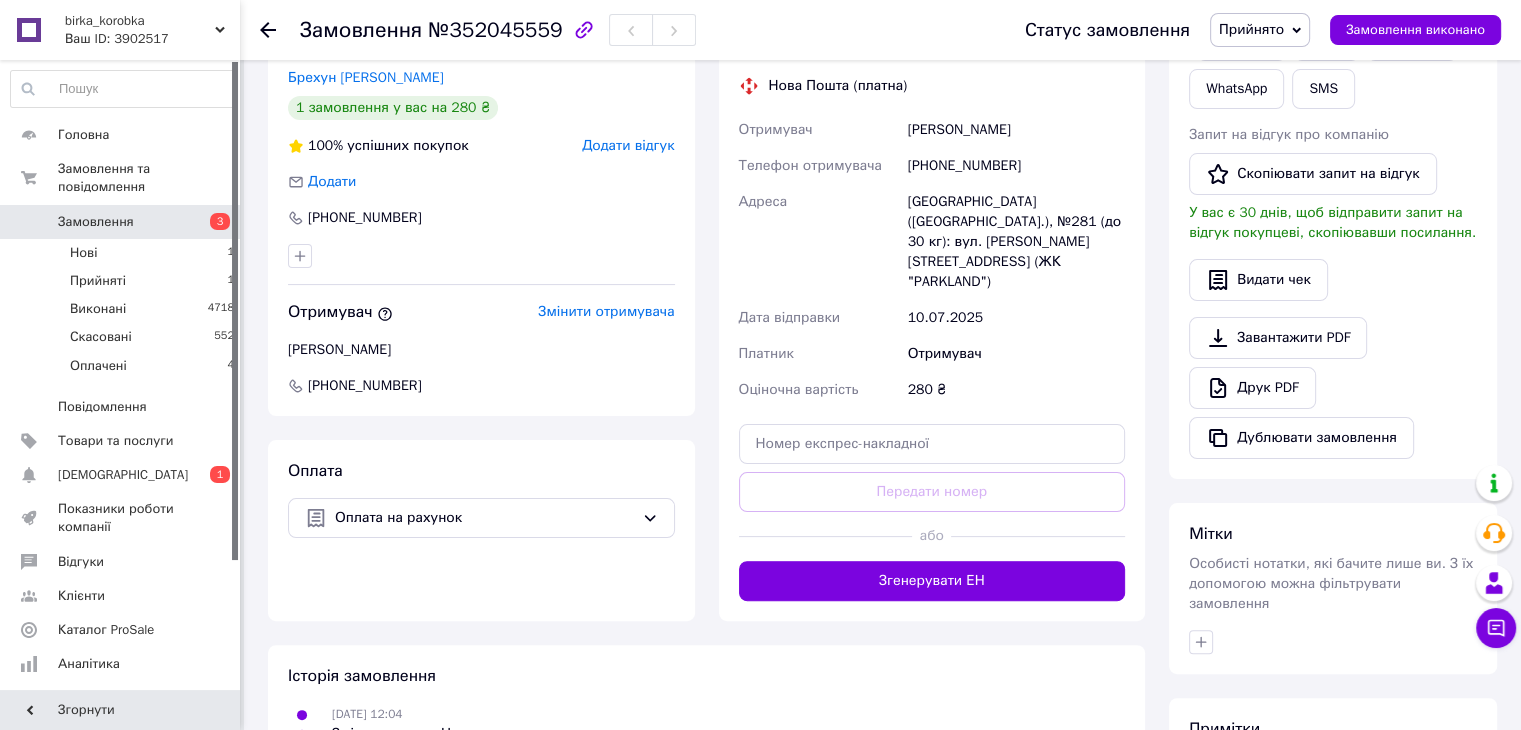 scroll, scrollTop: 400, scrollLeft: 0, axis: vertical 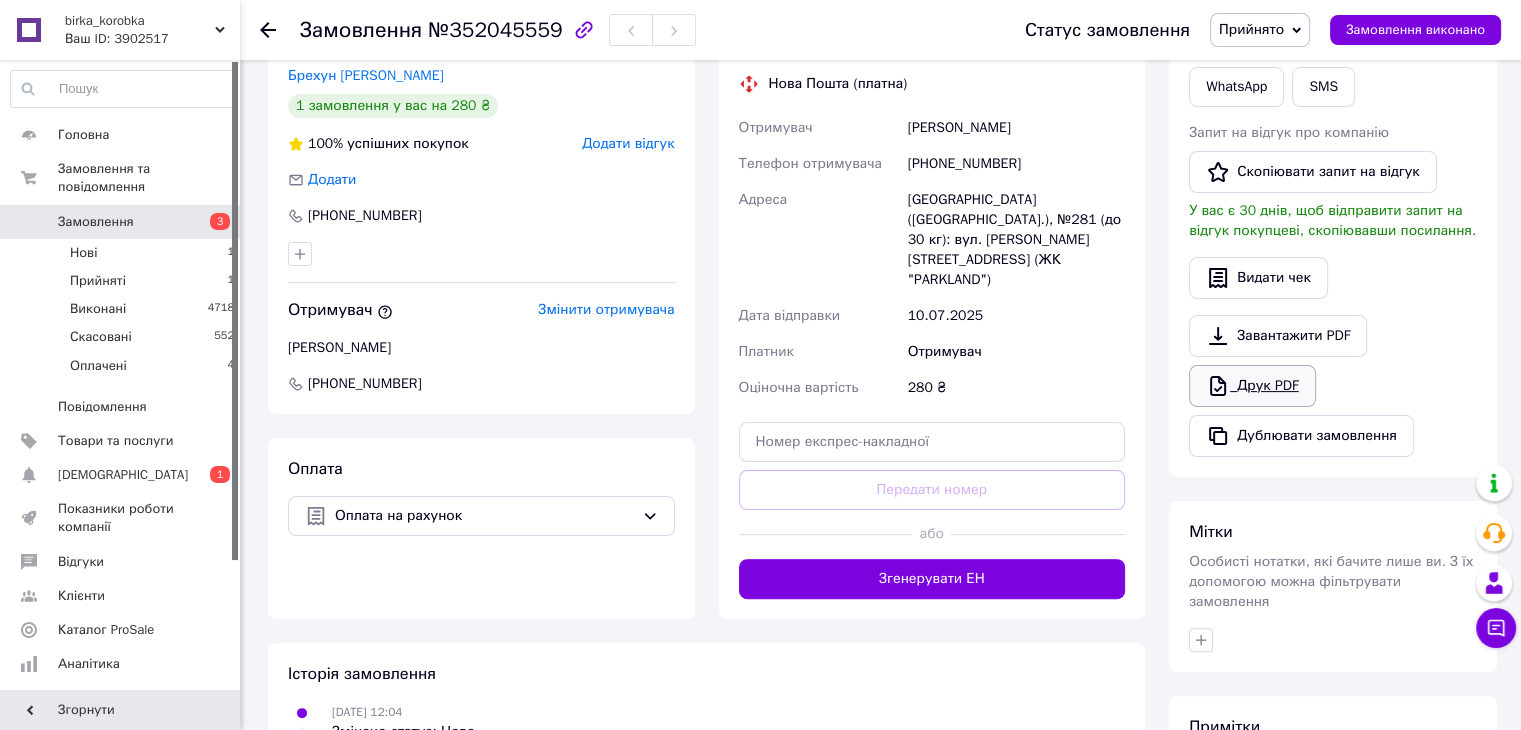 click on "Друк PDF" at bounding box center (1252, 386) 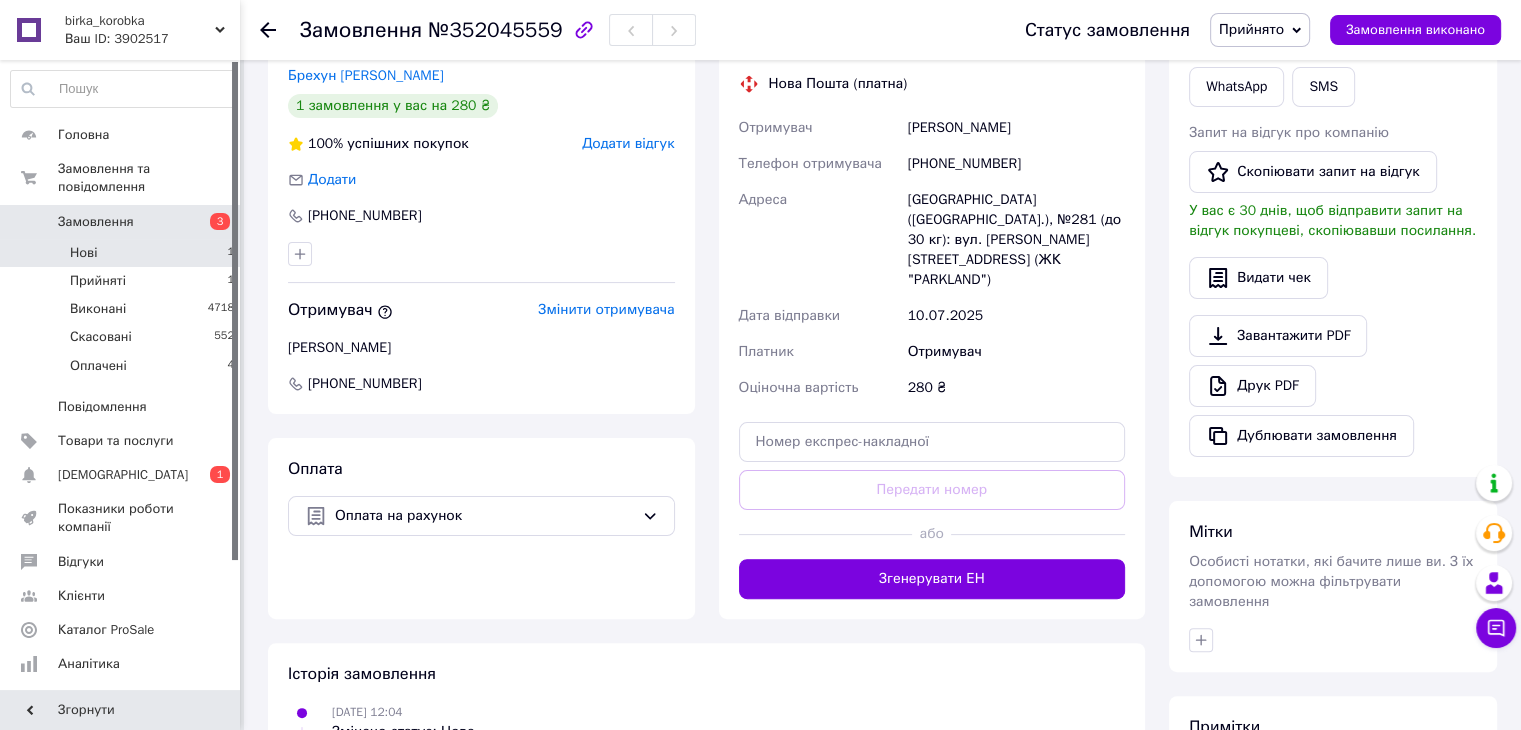 click on "Нові" at bounding box center [83, 253] 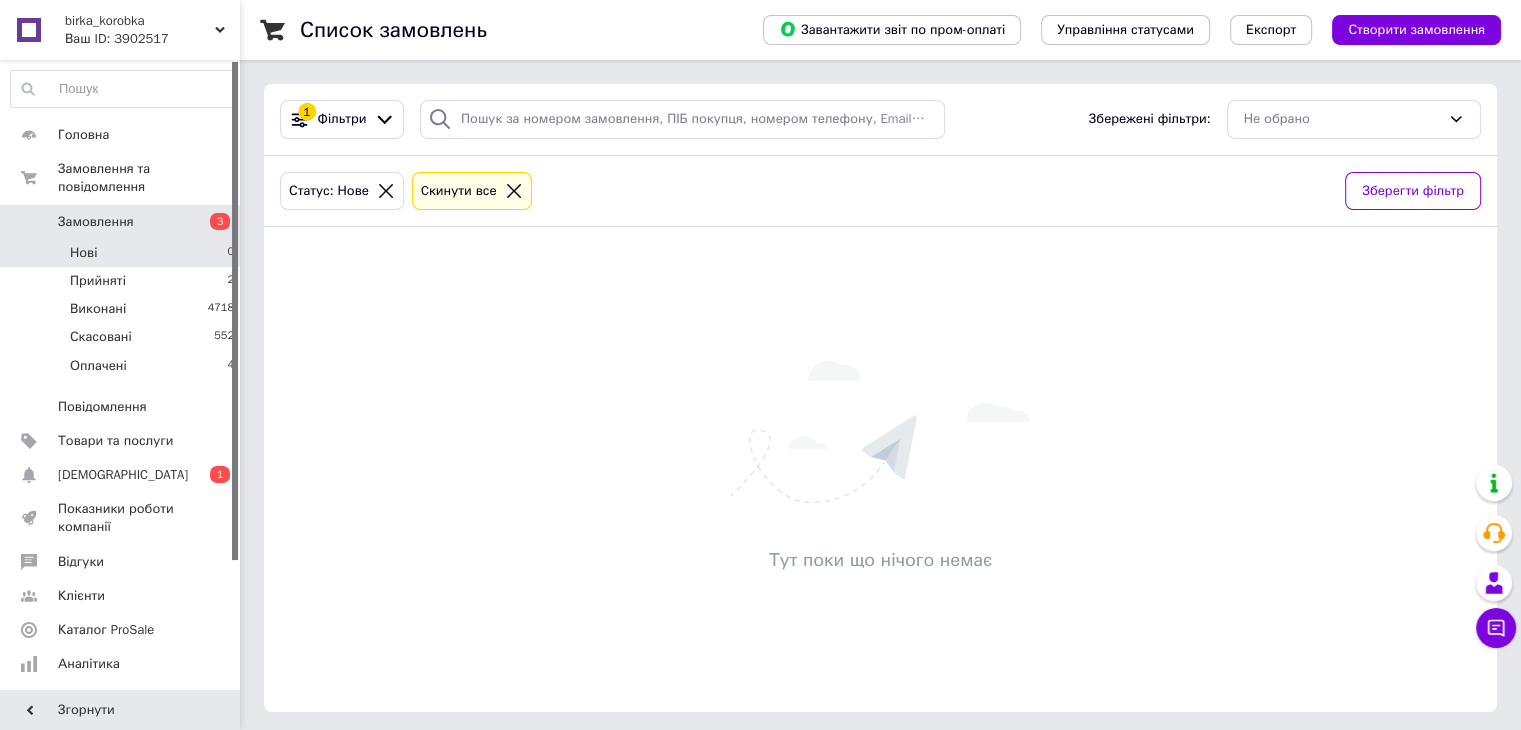 click on "Нові 0" at bounding box center [123, 253] 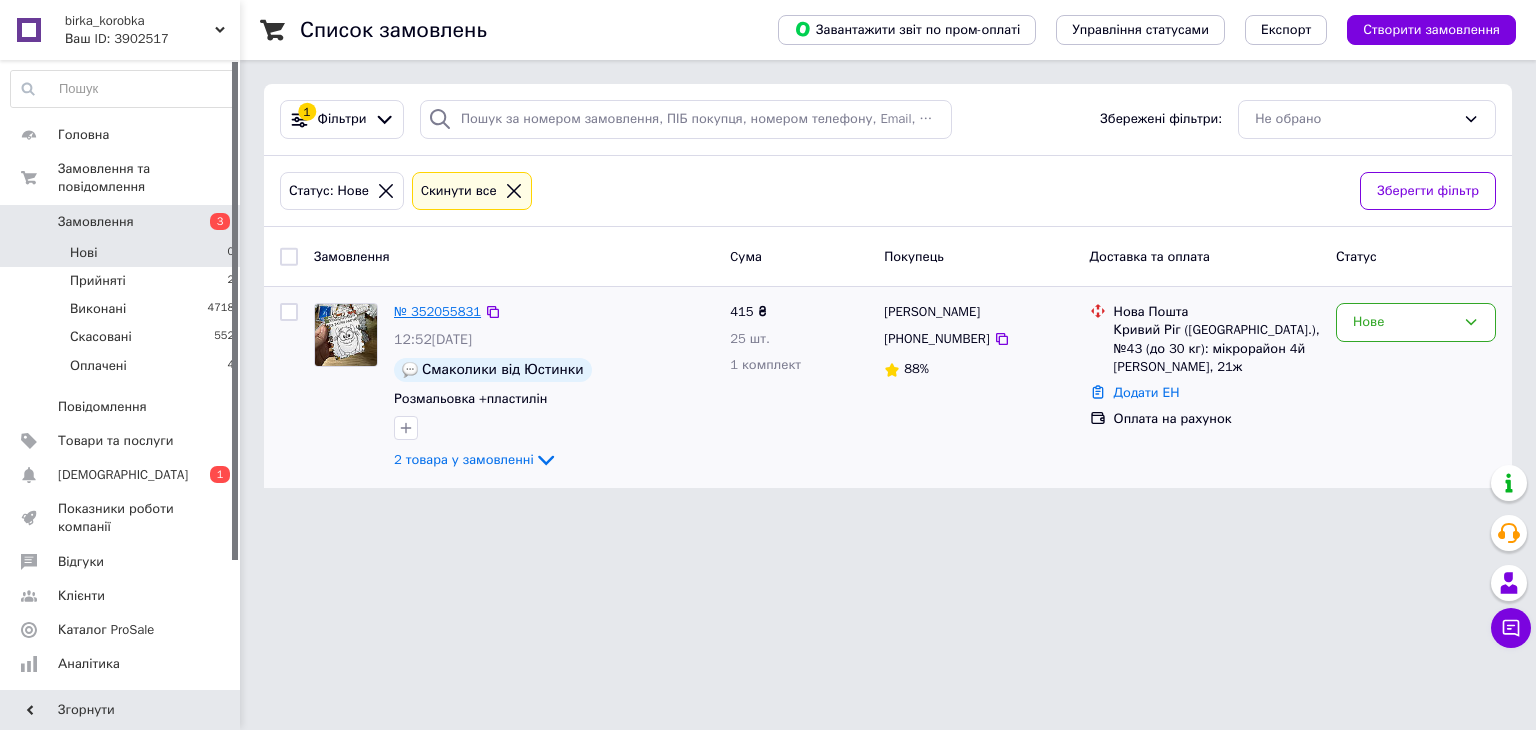 click on "№ 352055831" at bounding box center (437, 311) 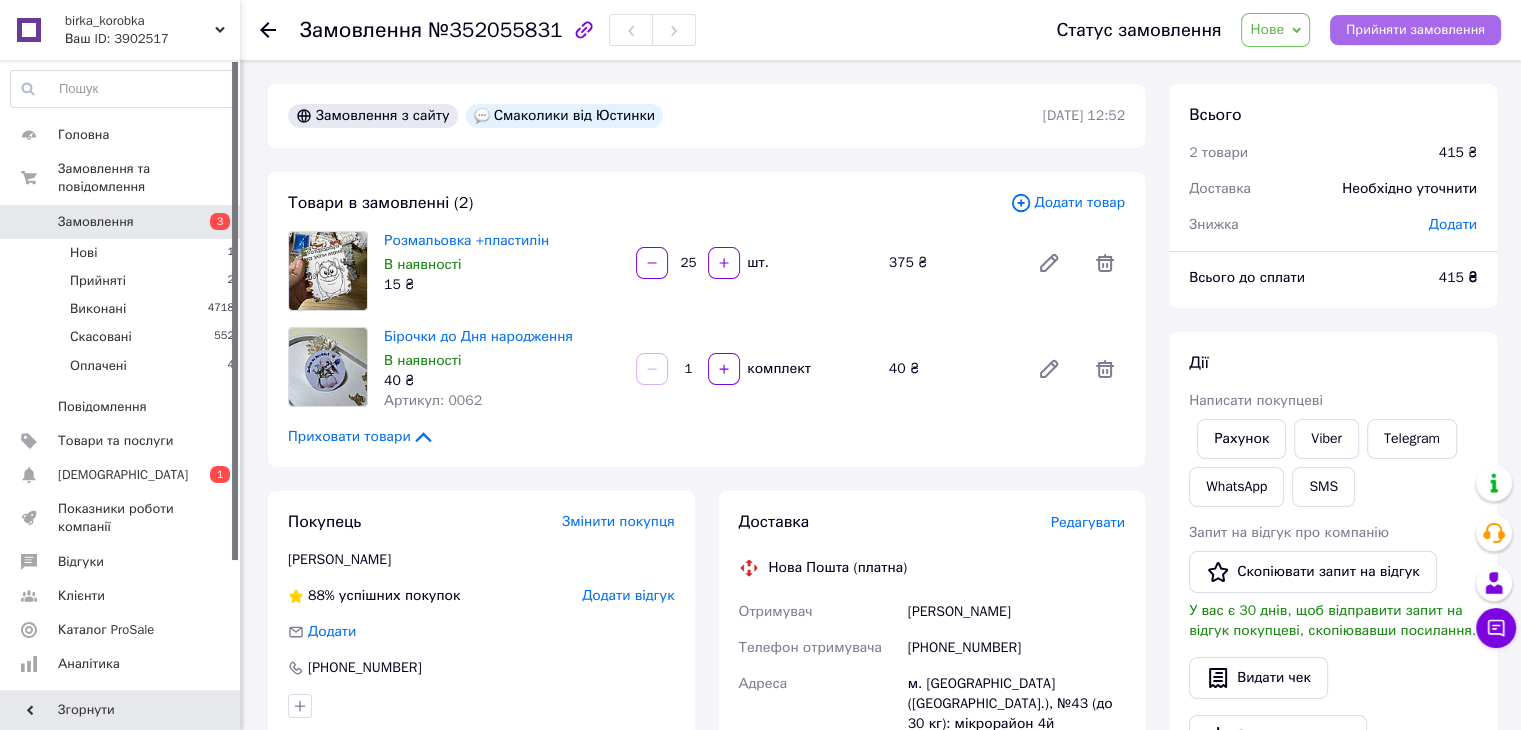 click on "Прийняти замовлення" at bounding box center [1415, 30] 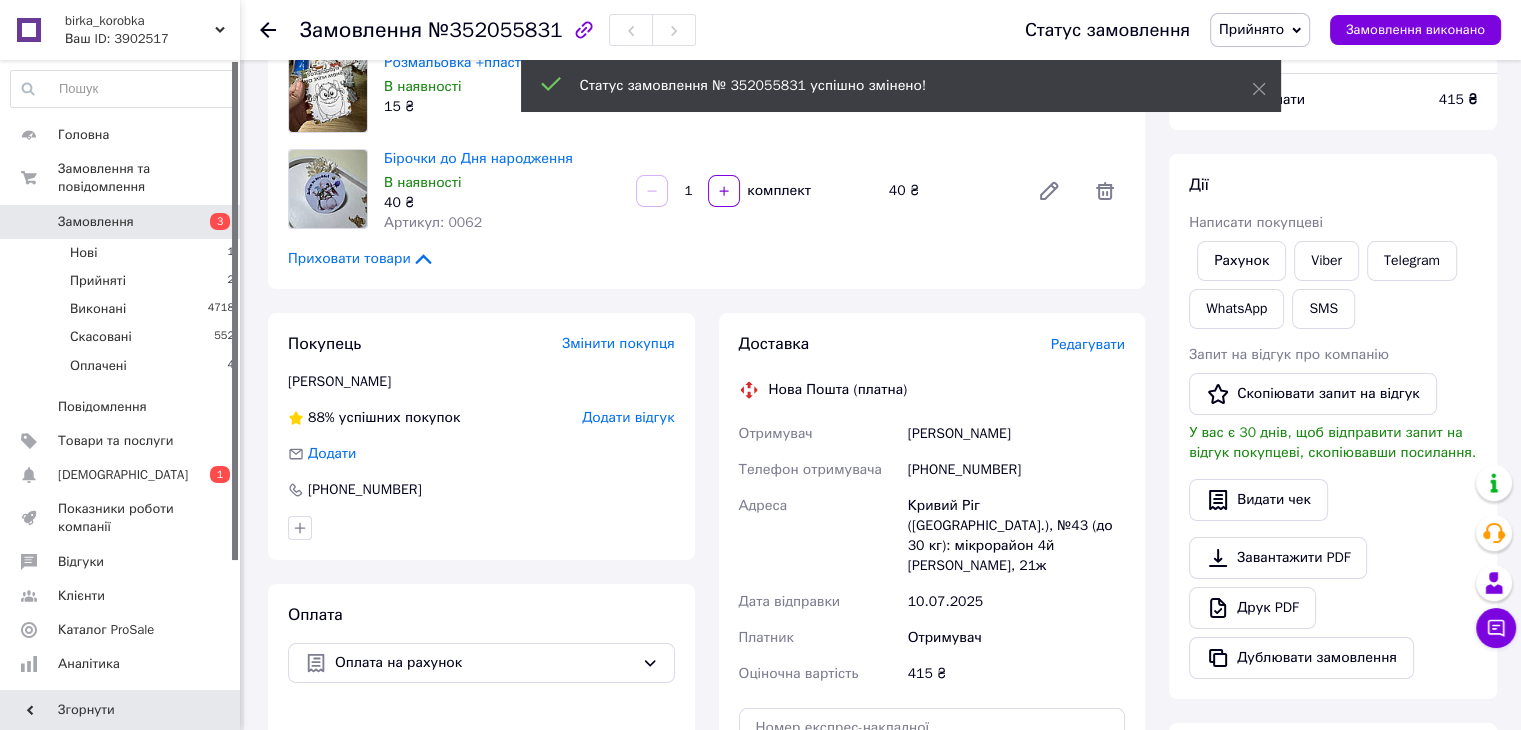 scroll, scrollTop: 200, scrollLeft: 0, axis: vertical 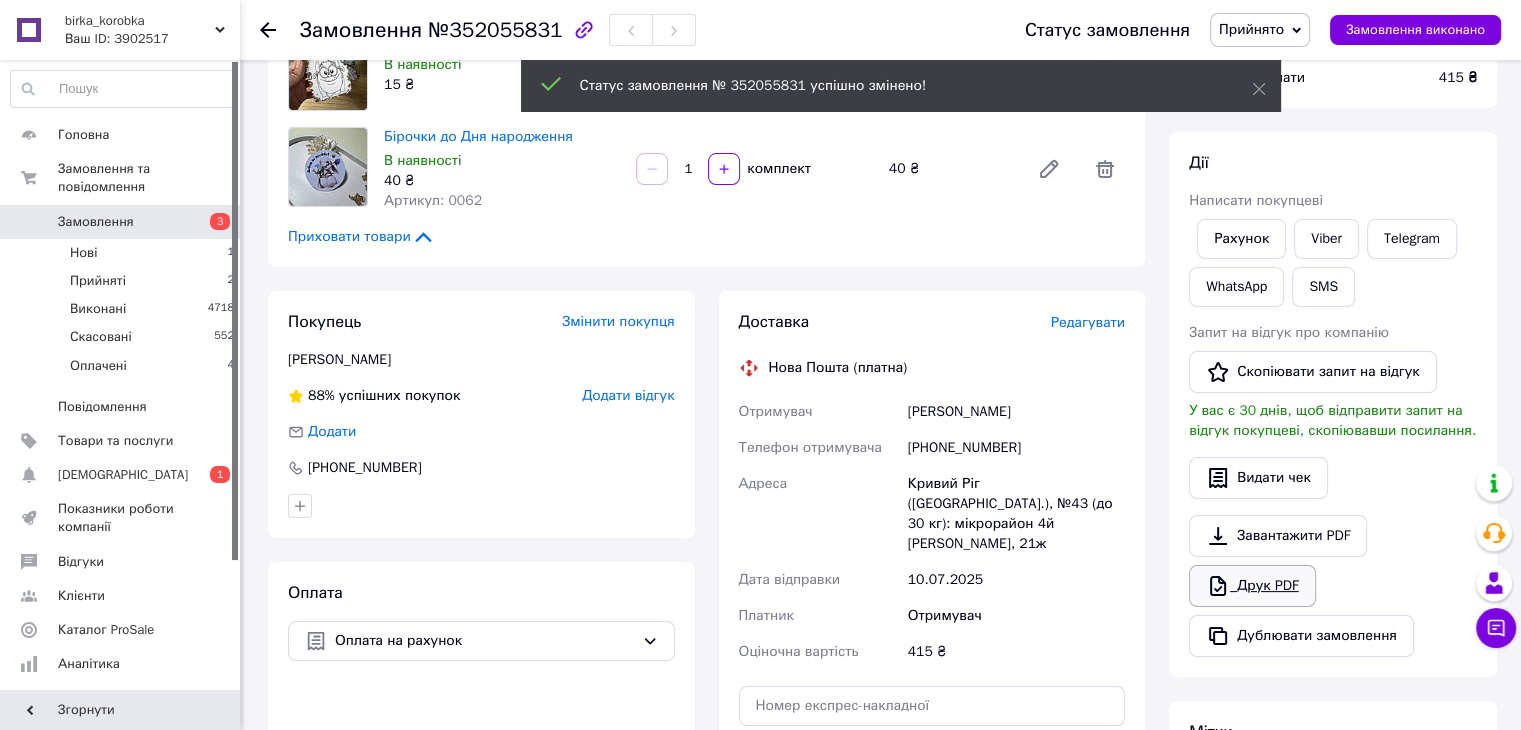click on "Друк PDF" at bounding box center [1252, 586] 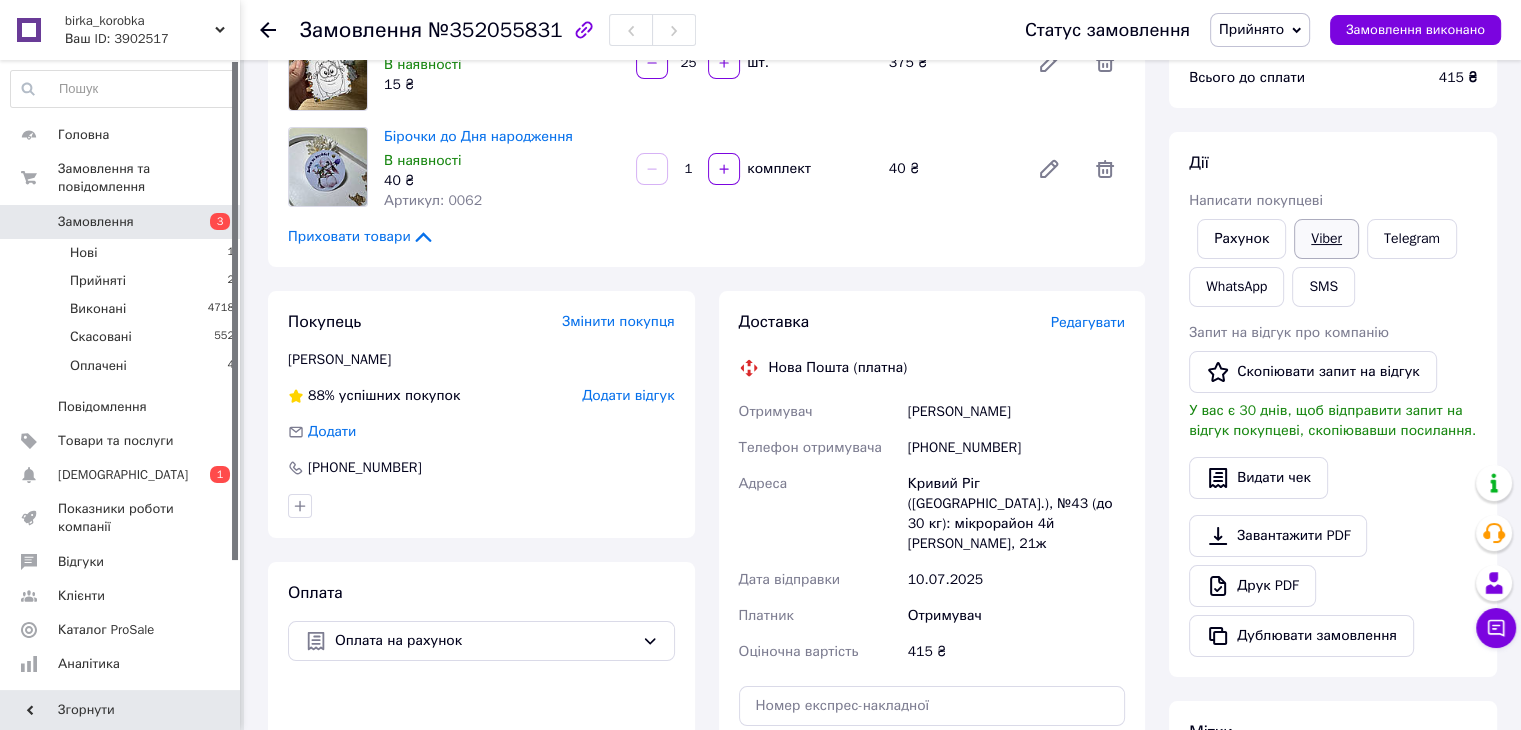 click on "Viber" at bounding box center [1326, 239] 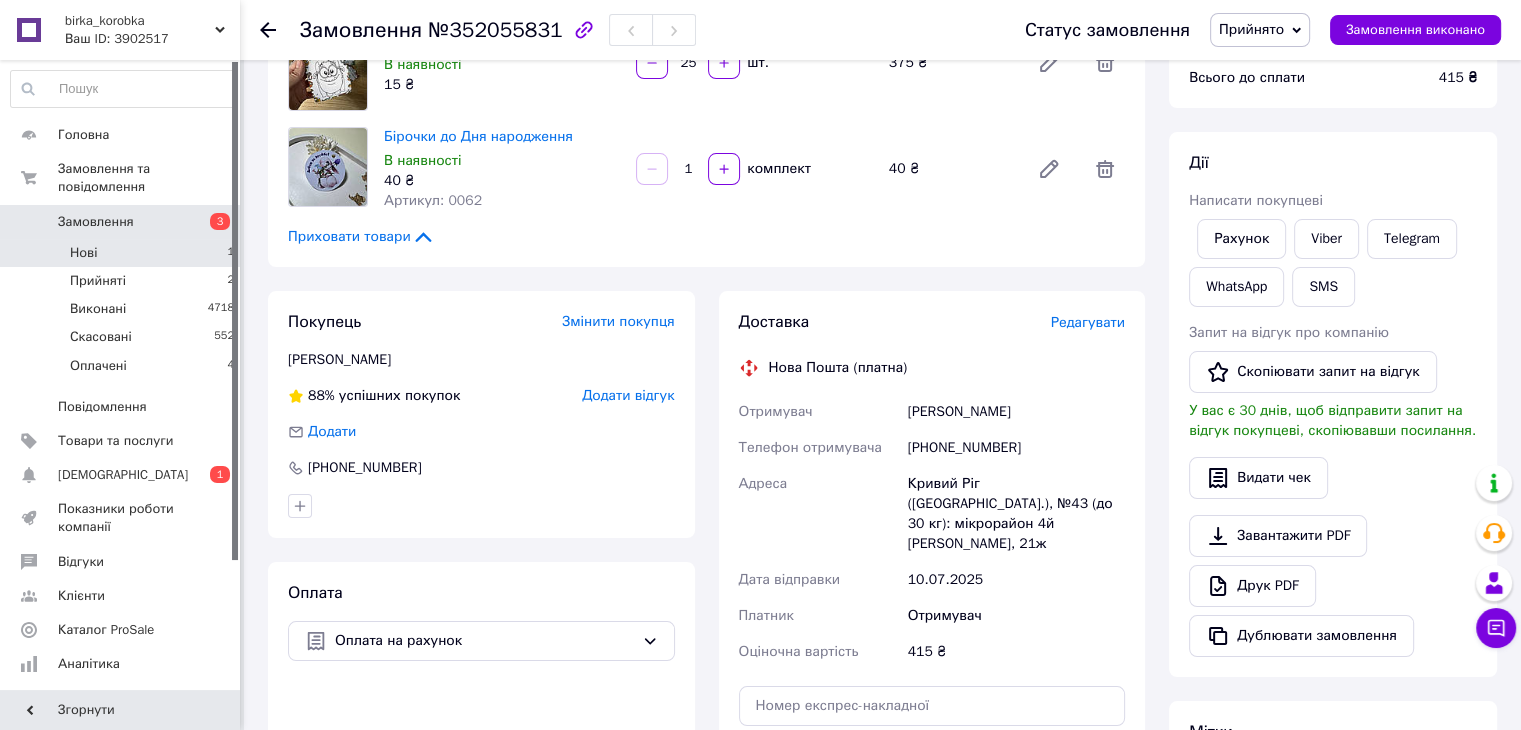 click on "Нові" at bounding box center (83, 253) 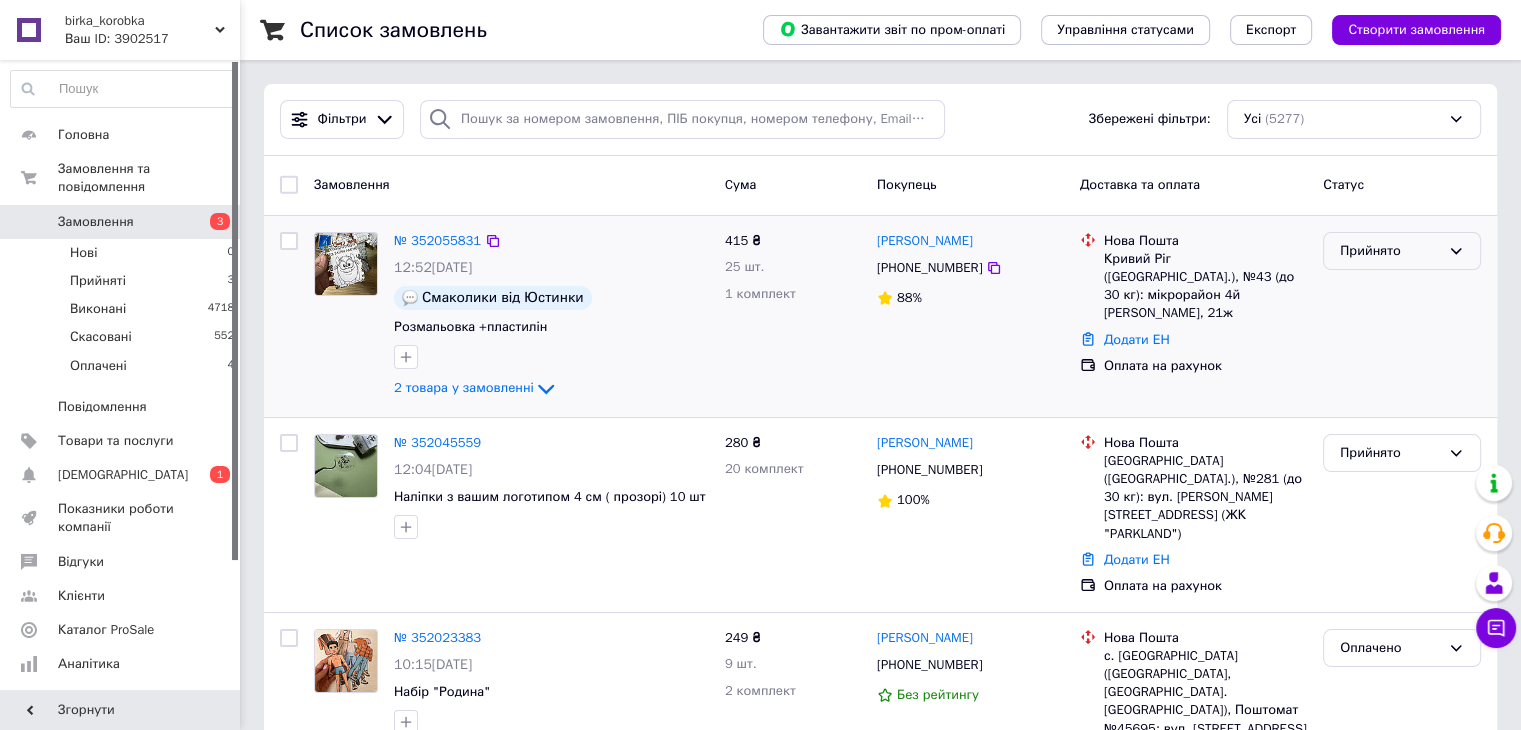 click 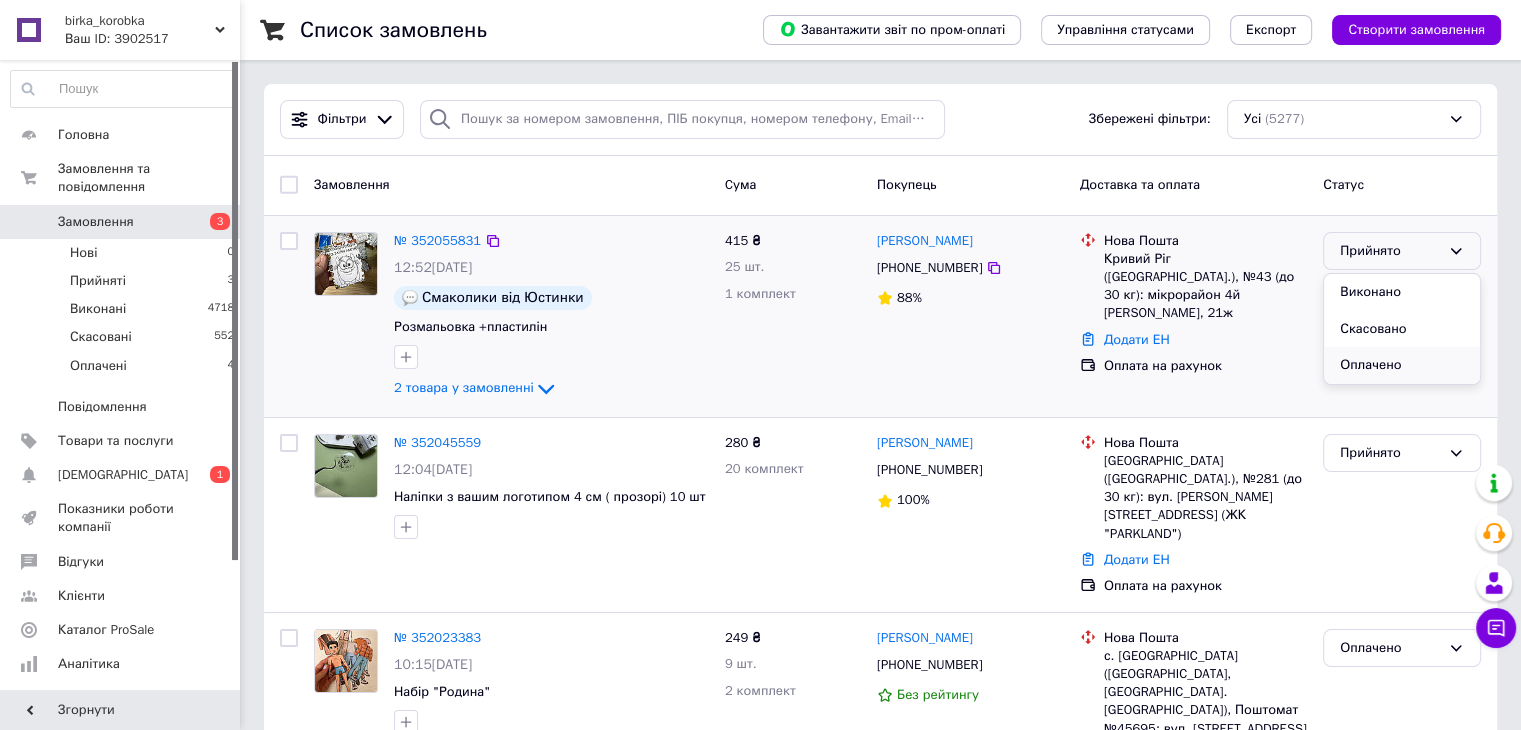 click on "Оплачено" at bounding box center (1402, 365) 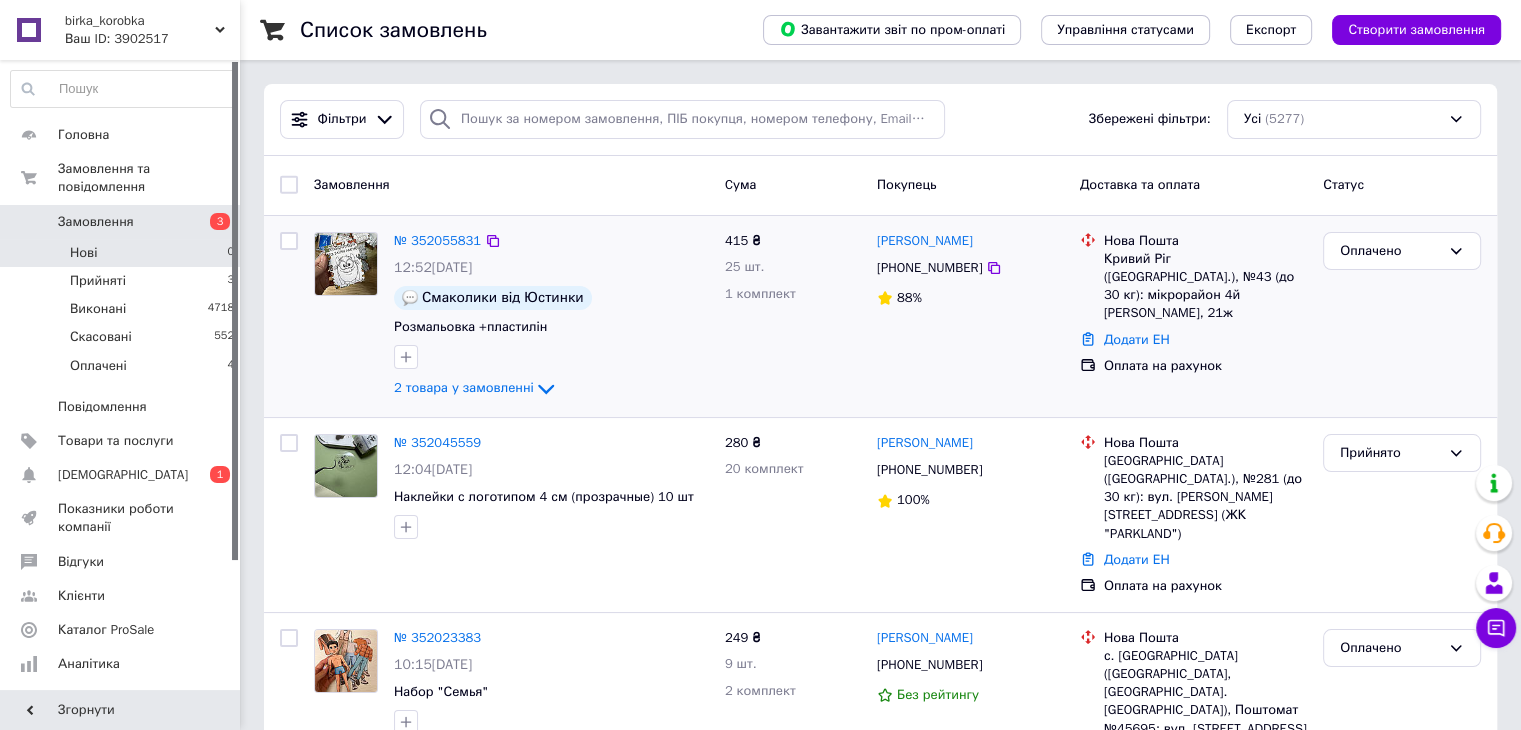 click on "Нові" at bounding box center [83, 253] 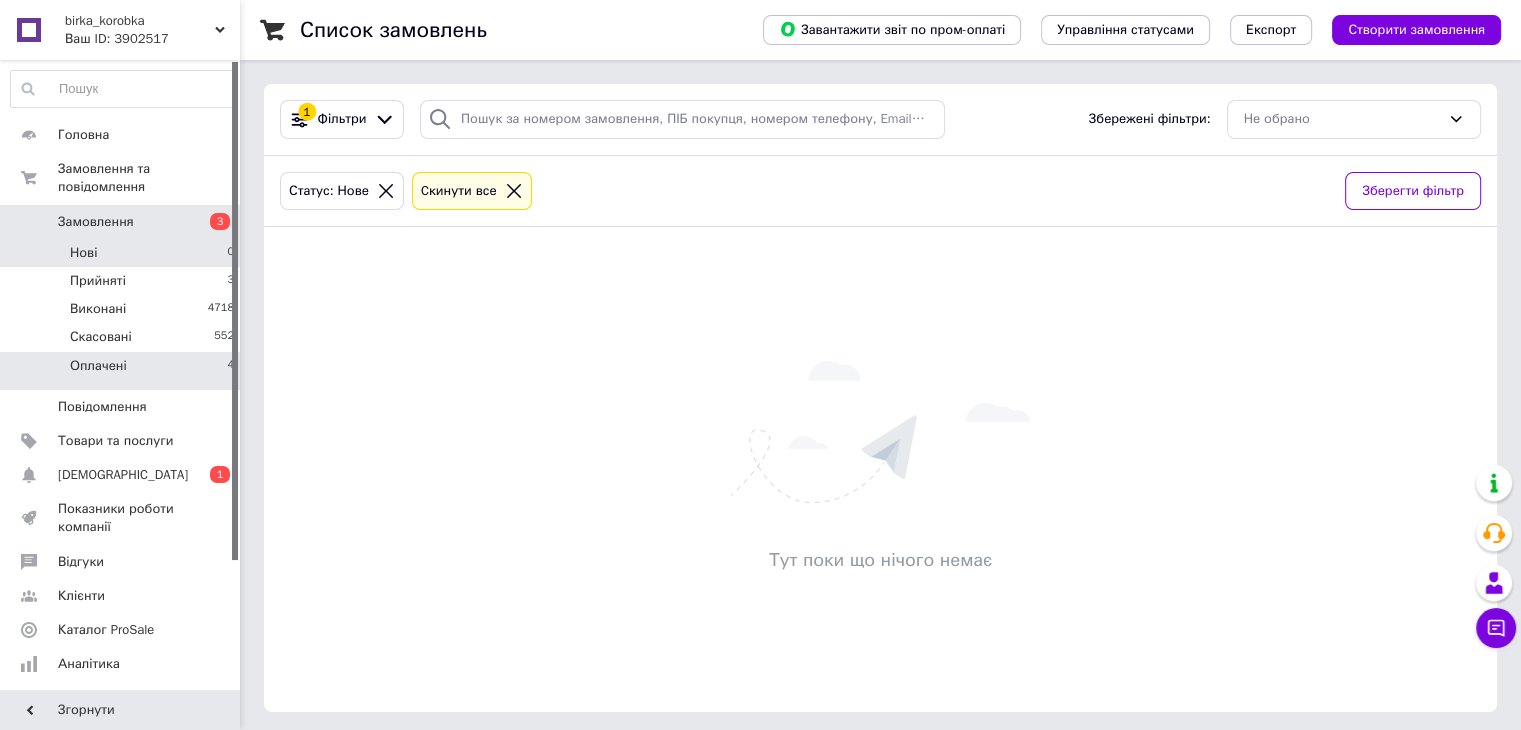 click on "Оплачені" at bounding box center (98, 366) 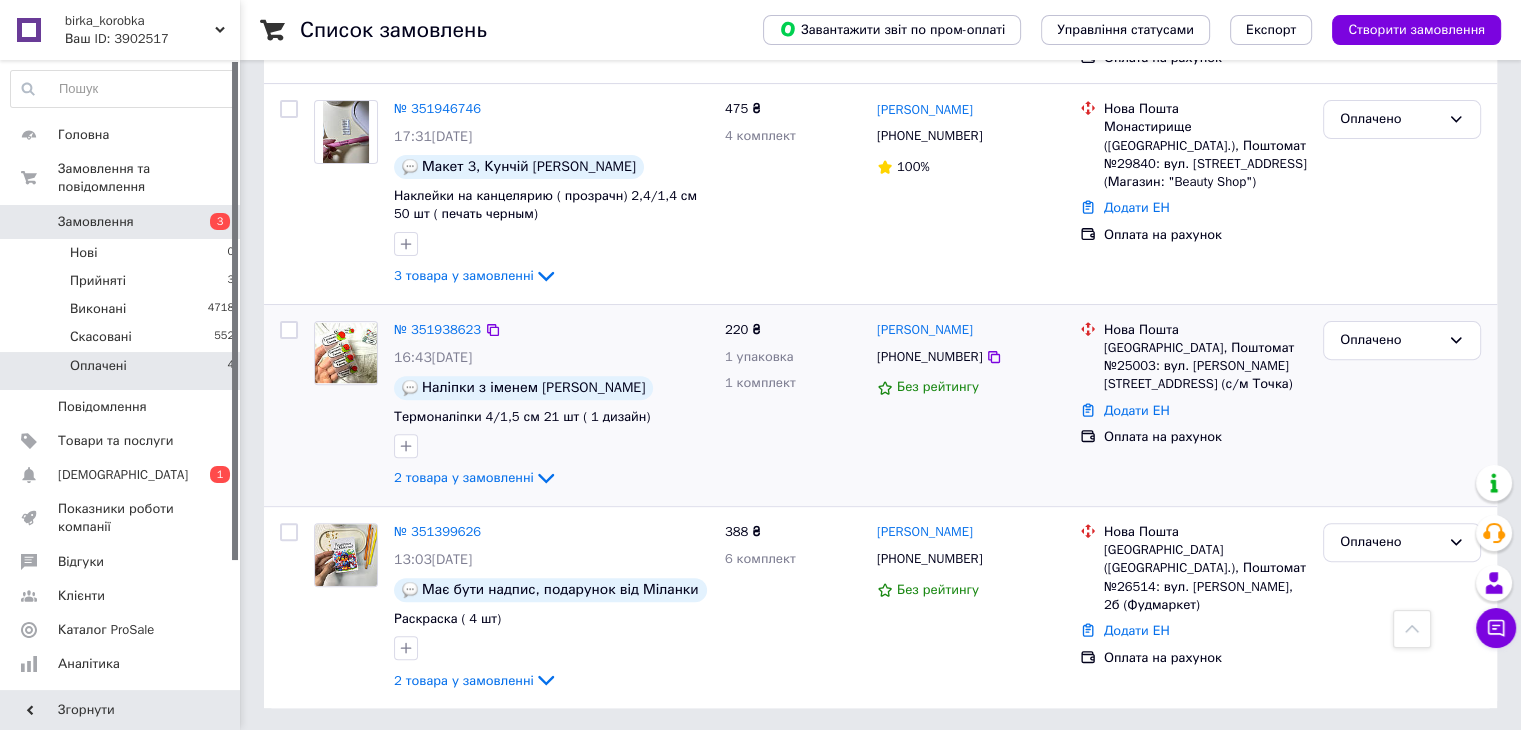scroll, scrollTop: 600, scrollLeft: 0, axis: vertical 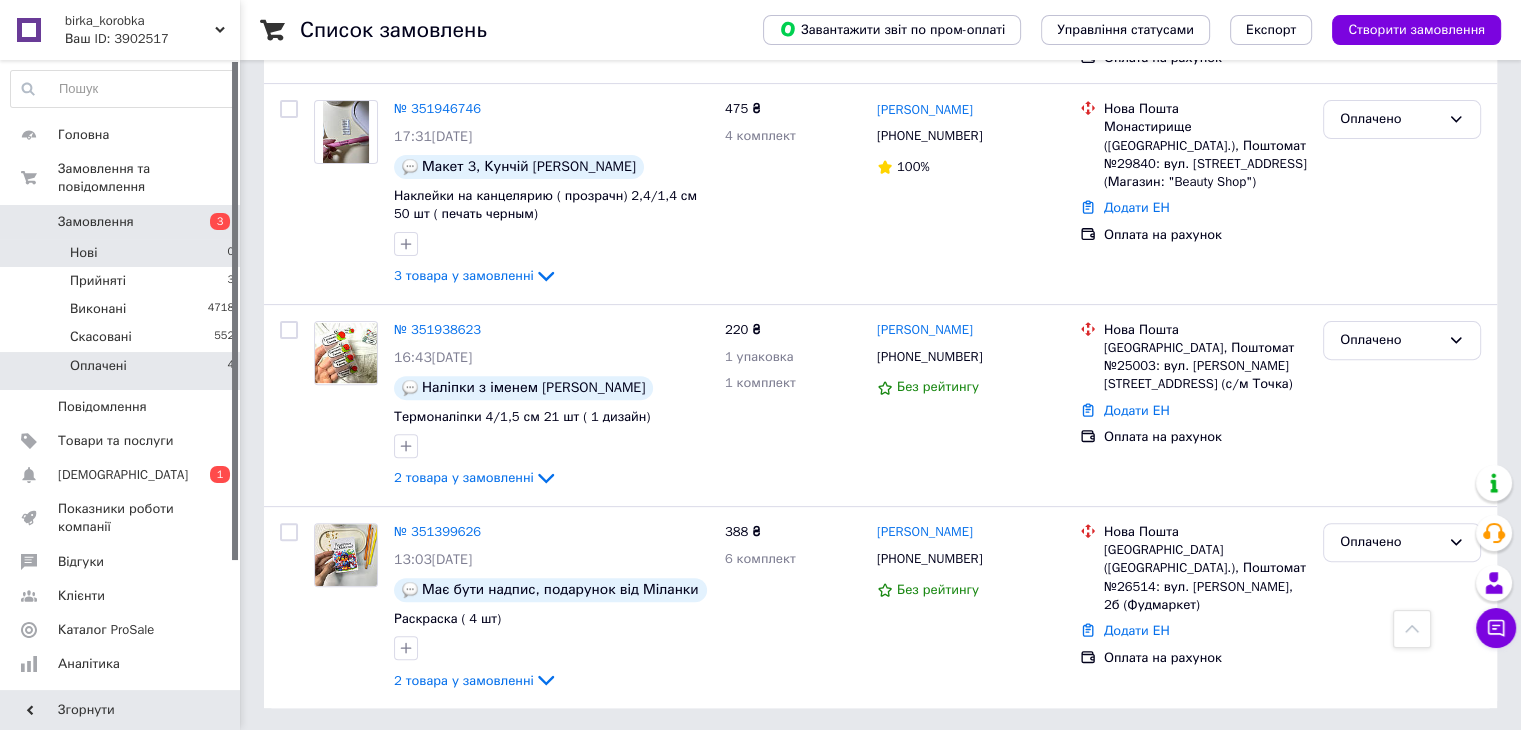 click on "Нові 0" at bounding box center (123, 253) 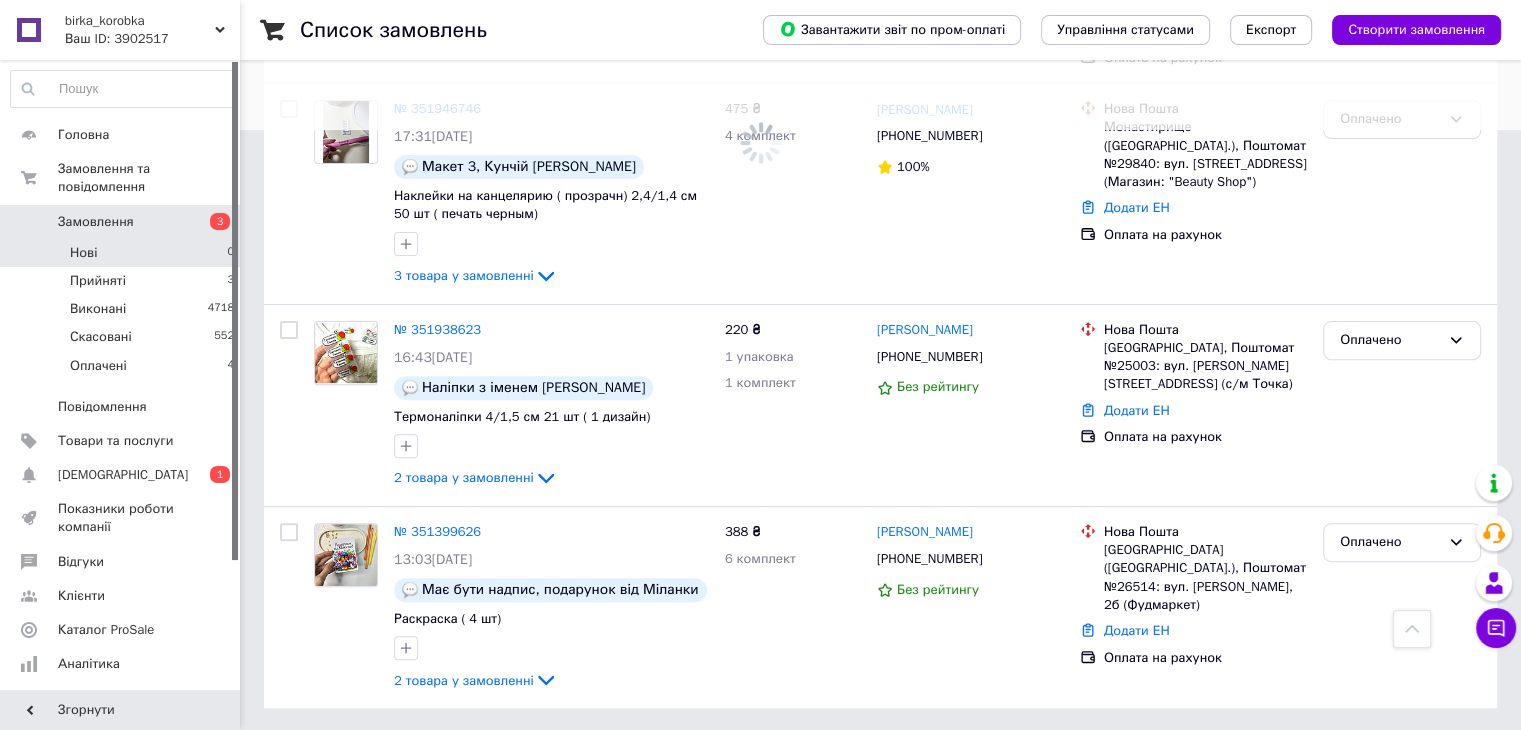 scroll, scrollTop: 0, scrollLeft: 0, axis: both 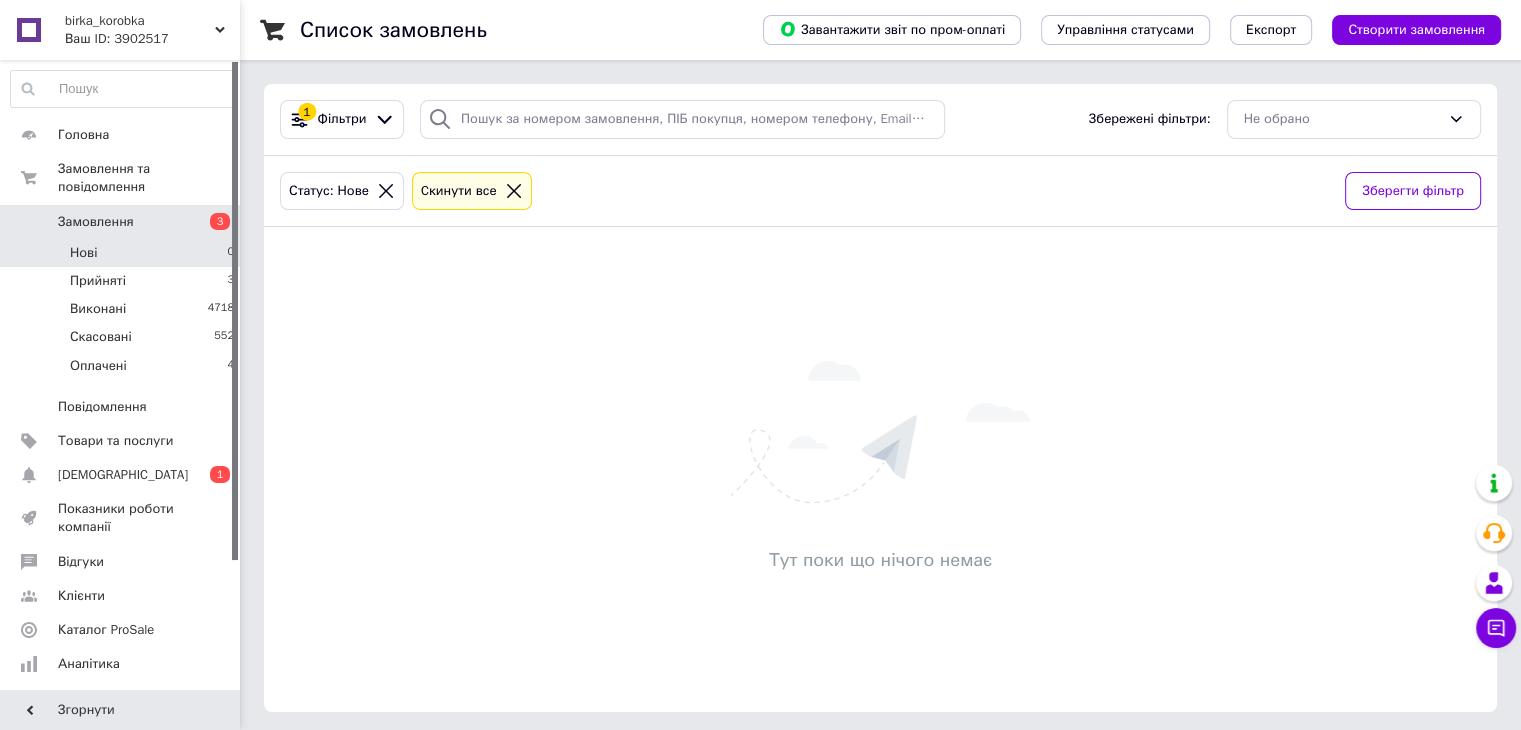 click on "Нові" at bounding box center (83, 253) 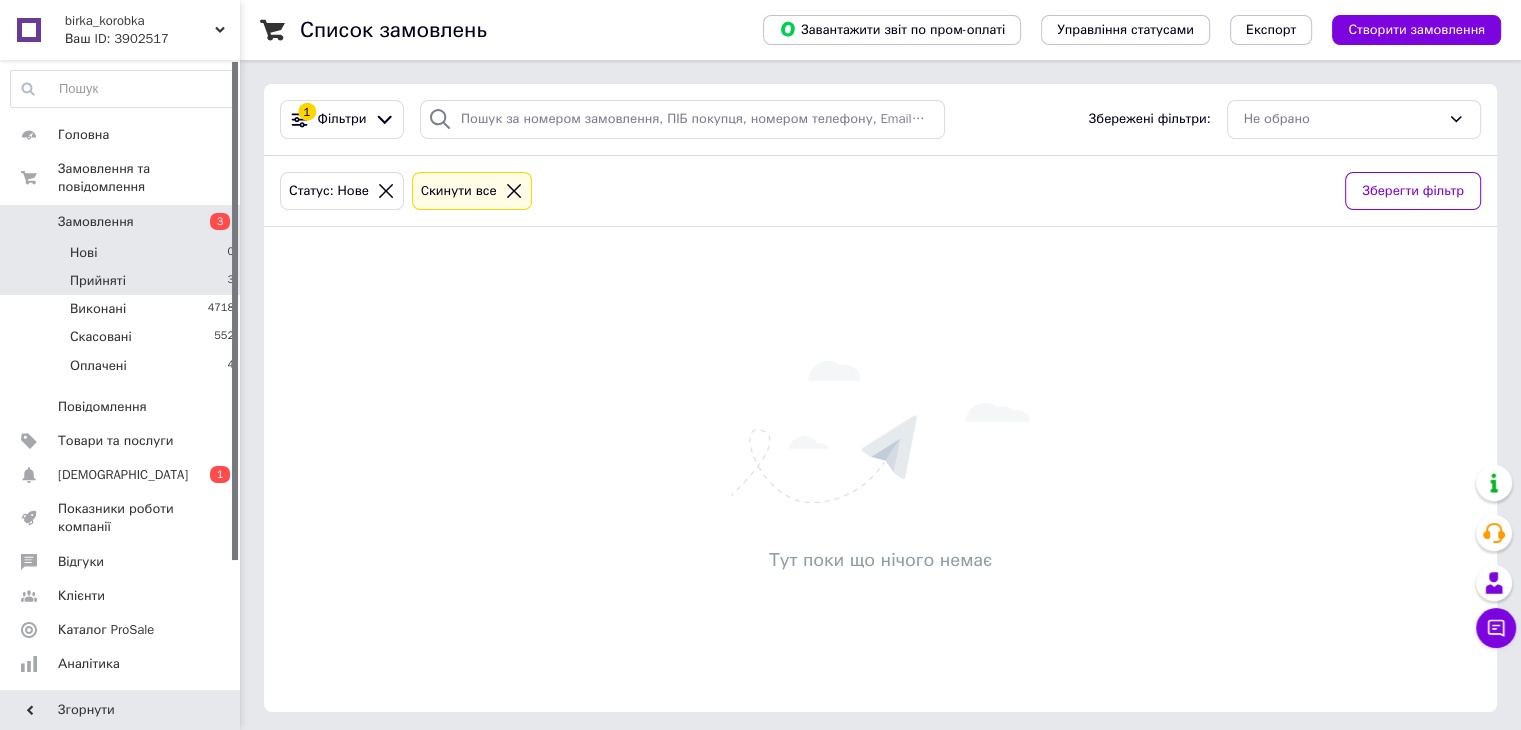 click on "Прийняті" at bounding box center [98, 281] 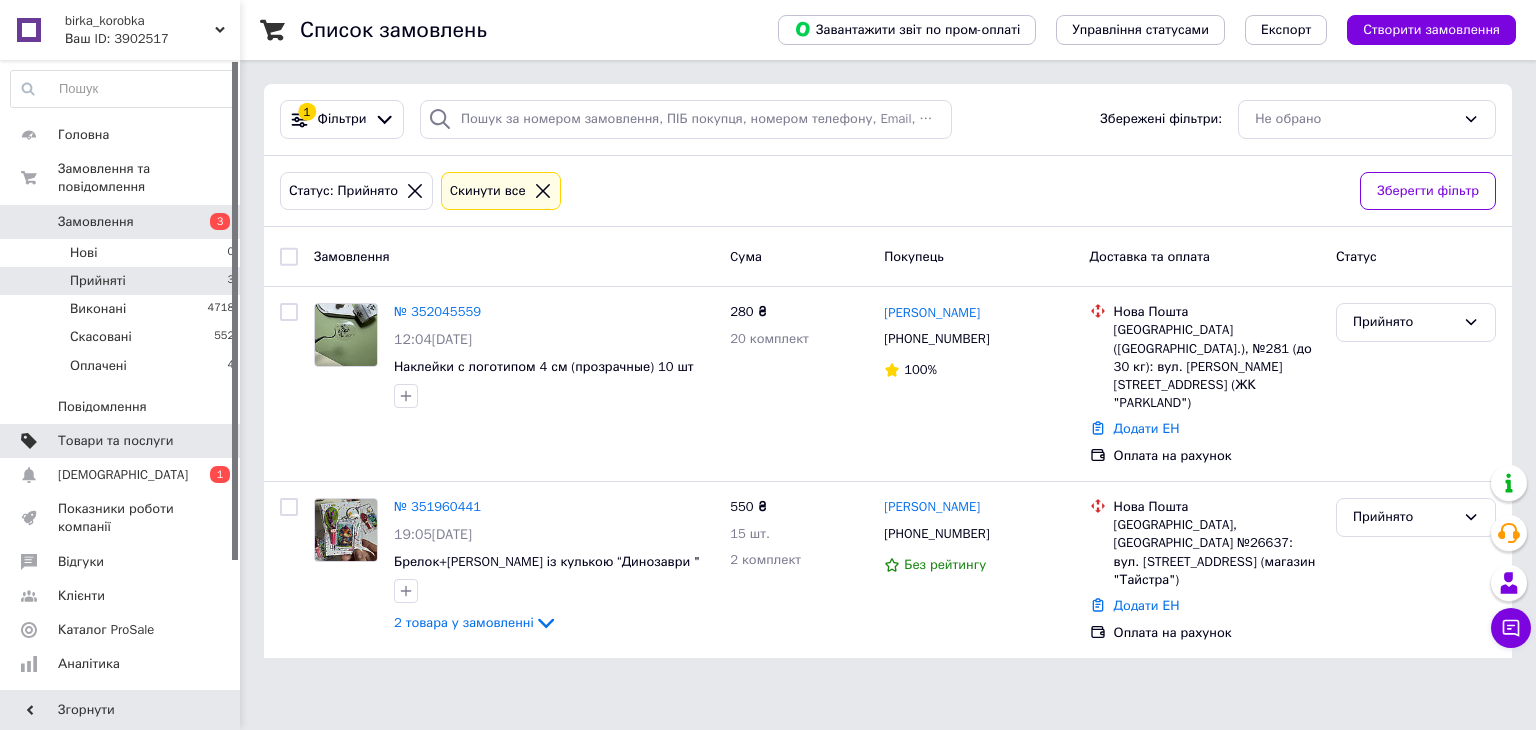 click at bounding box center (29, 441) 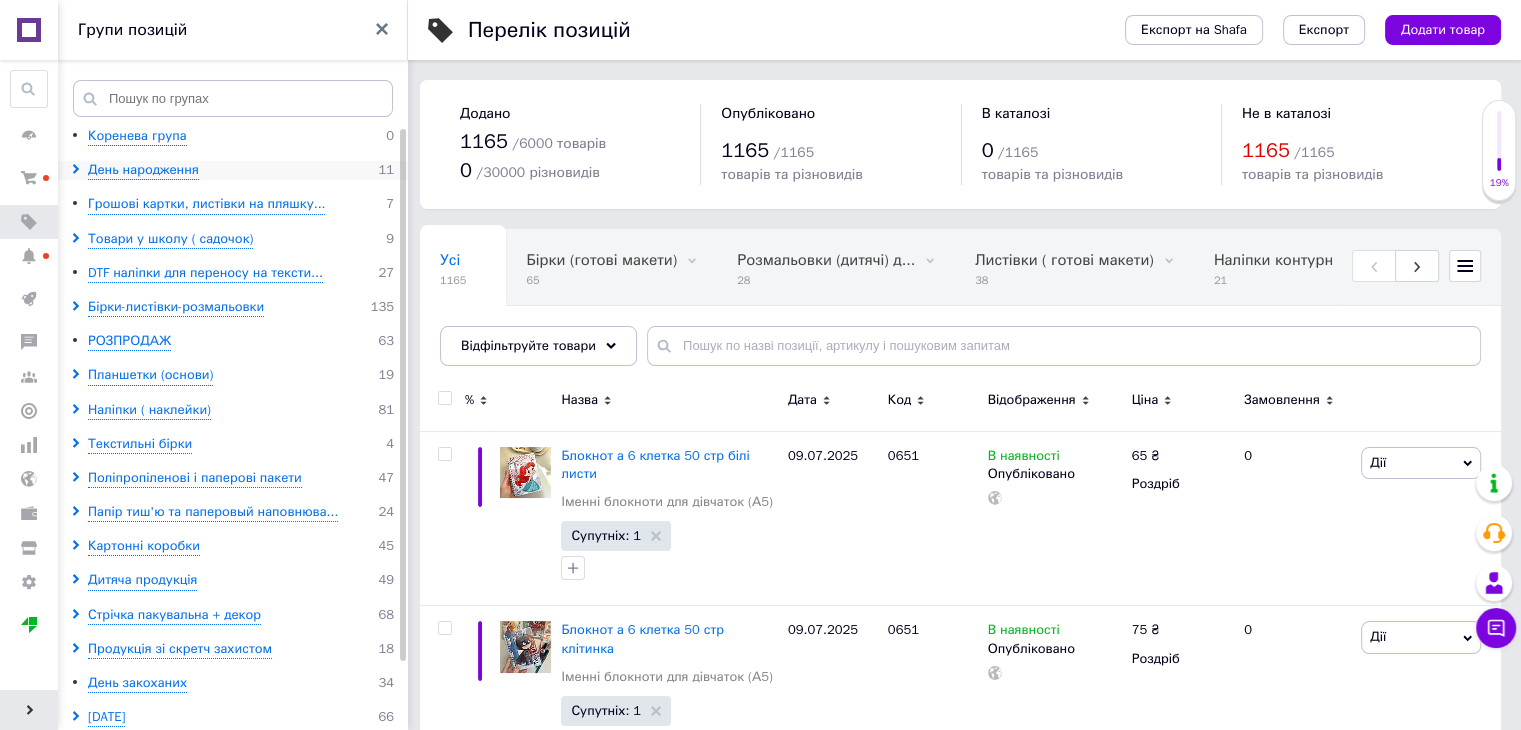 click 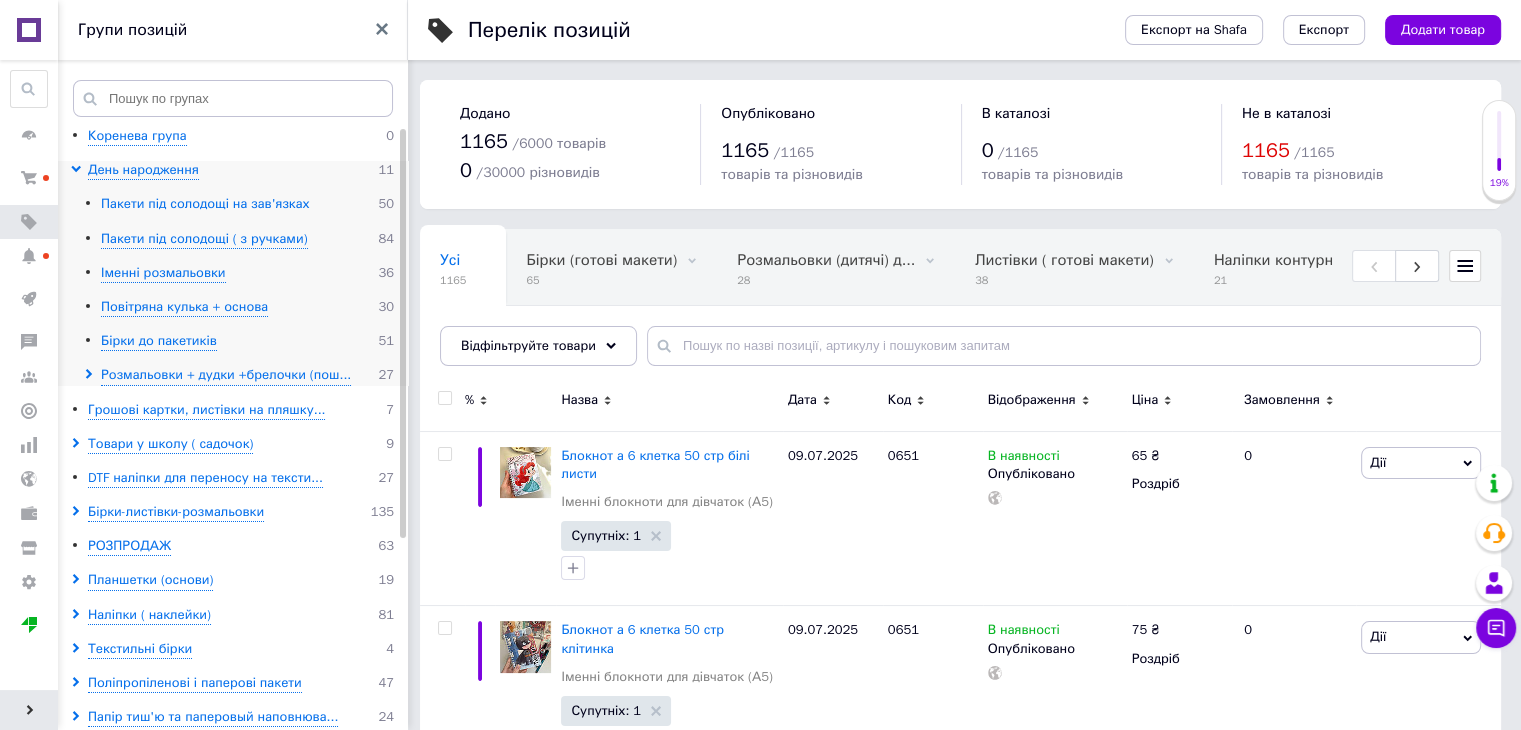 click on "Пакети під солодощі на зав'язках" at bounding box center [205, 204] 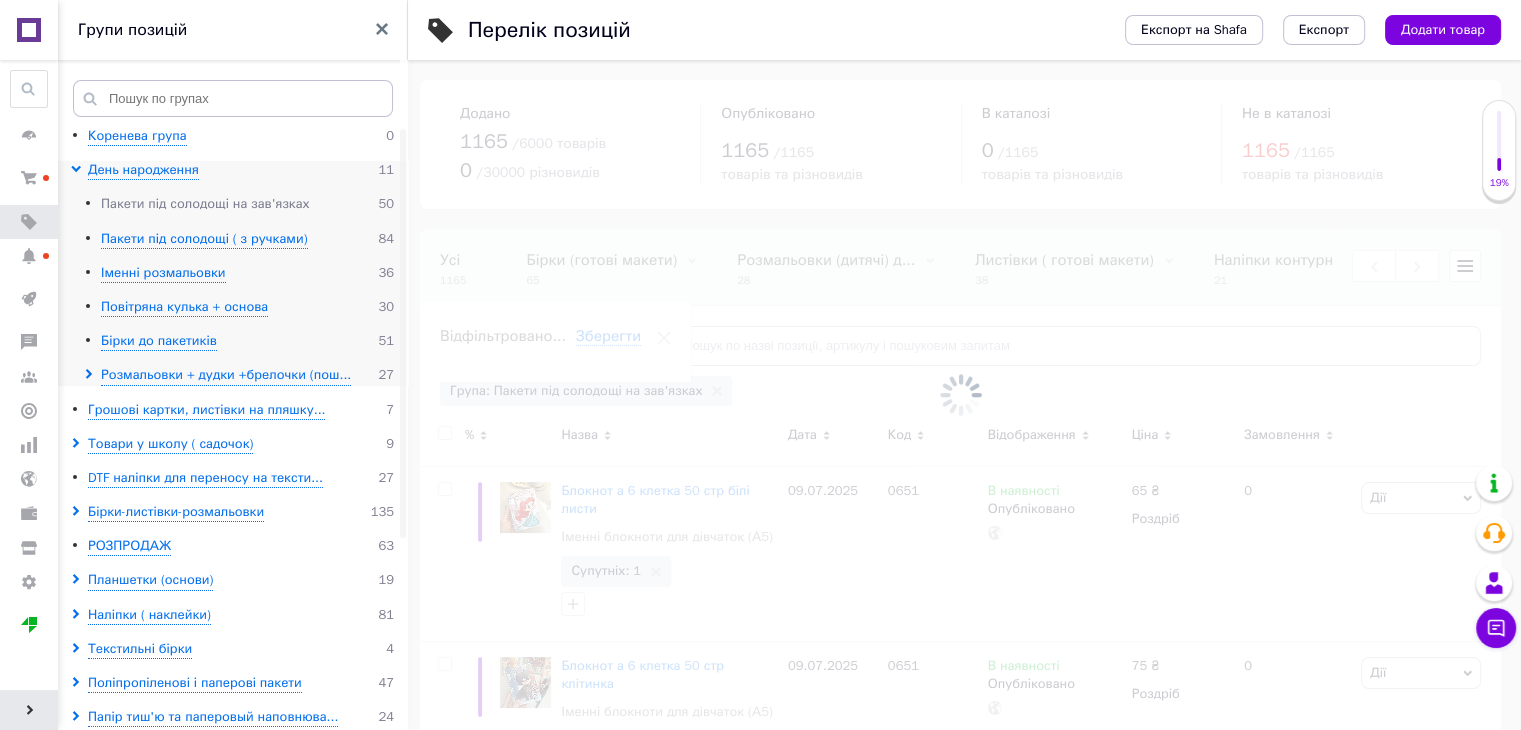 scroll, scrollTop: 0, scrollLeft: 1580, axis: horizontal 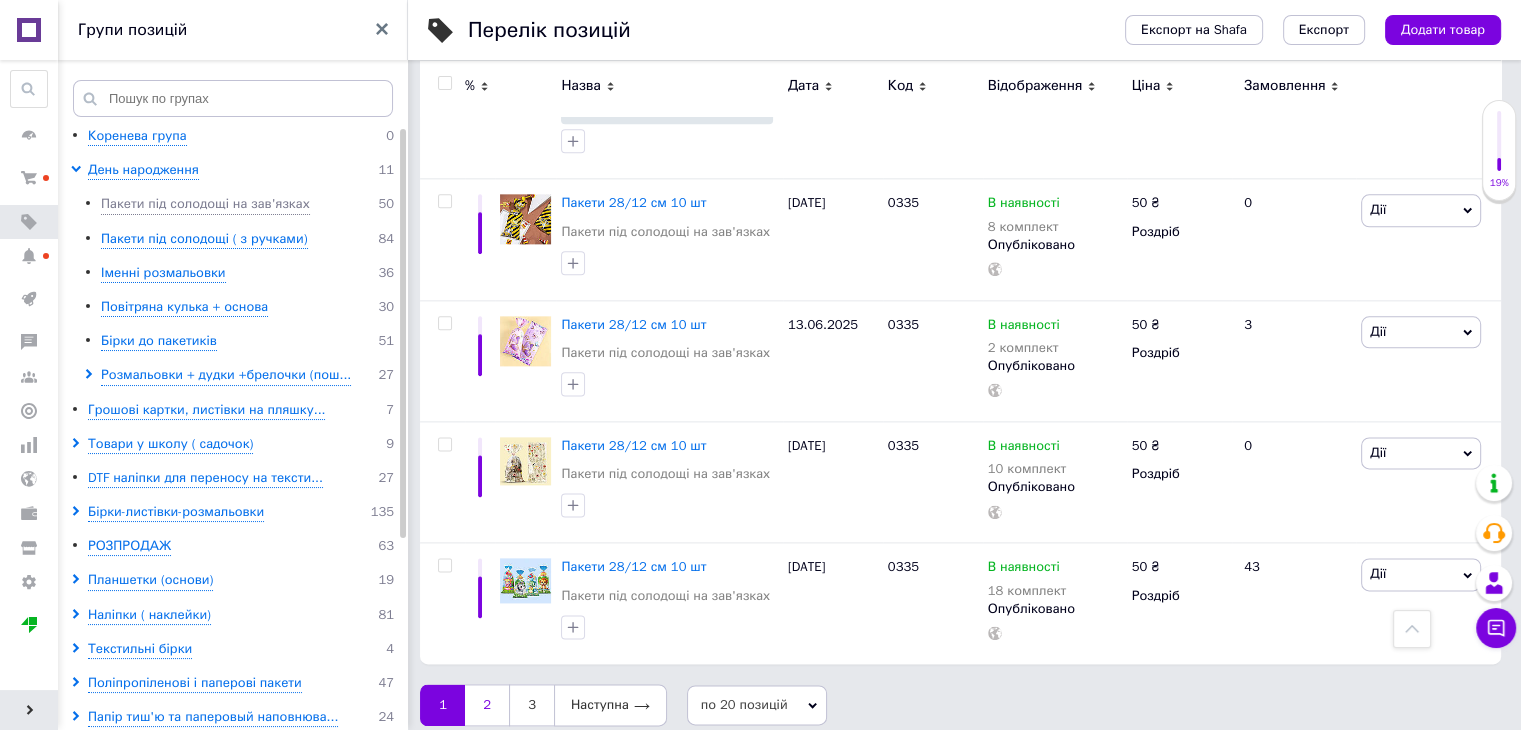 click on "2" at bounding box center (487, 705) 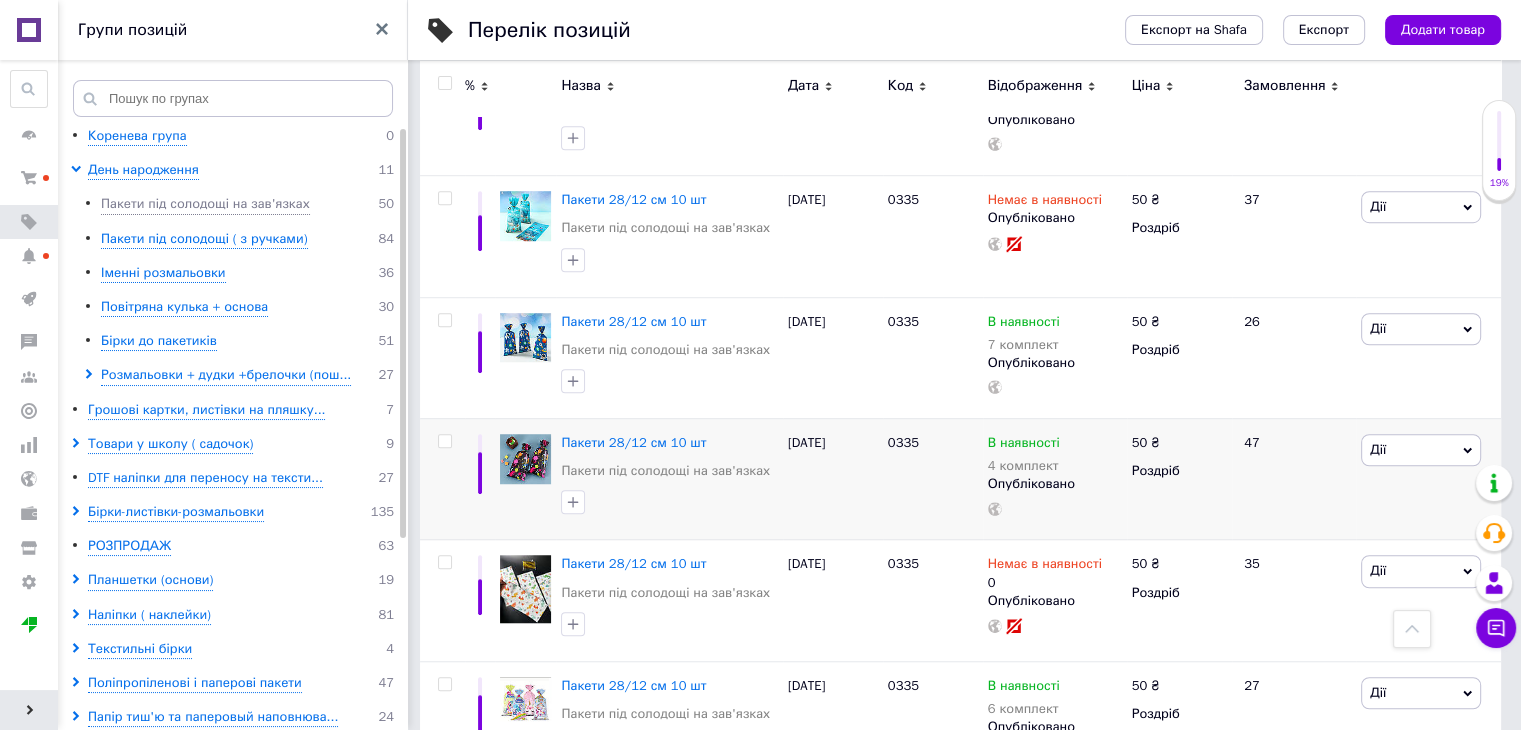 scroll, scrollTop: 1341, scrollLeft: 0, axis: vertical 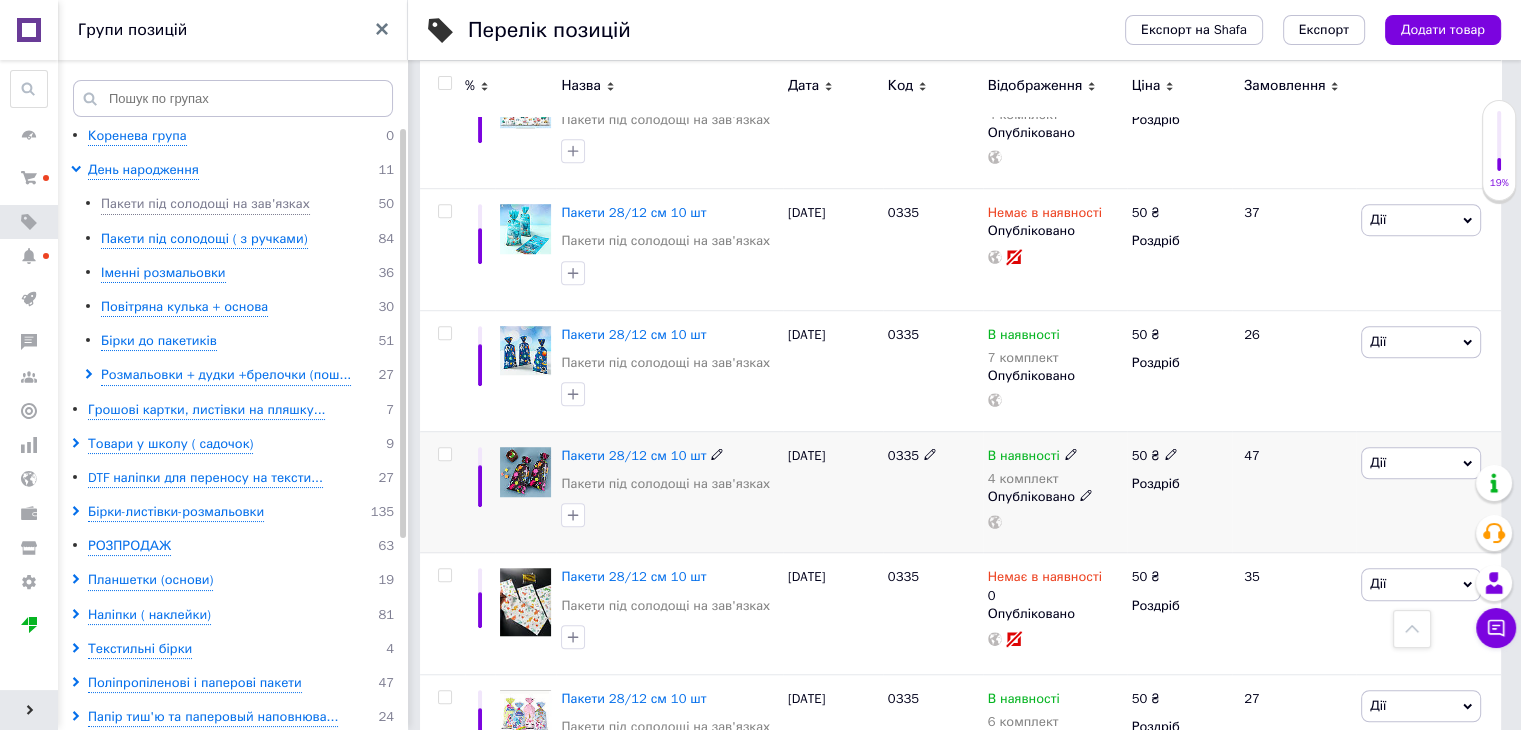 click on "4 комплект" at bounding box center (1033, 479) 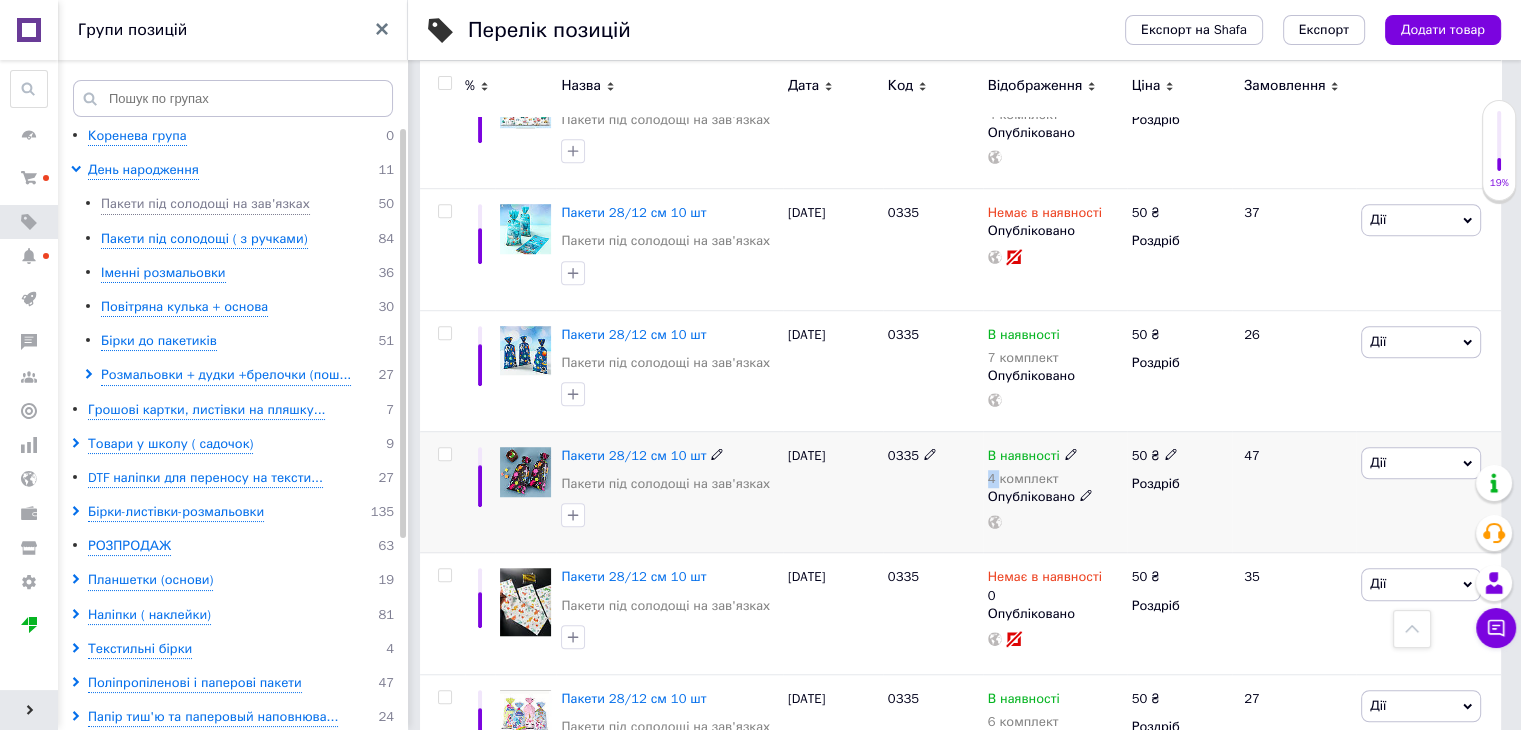 click on "4 комплект" at bounding box center [1033, 479] 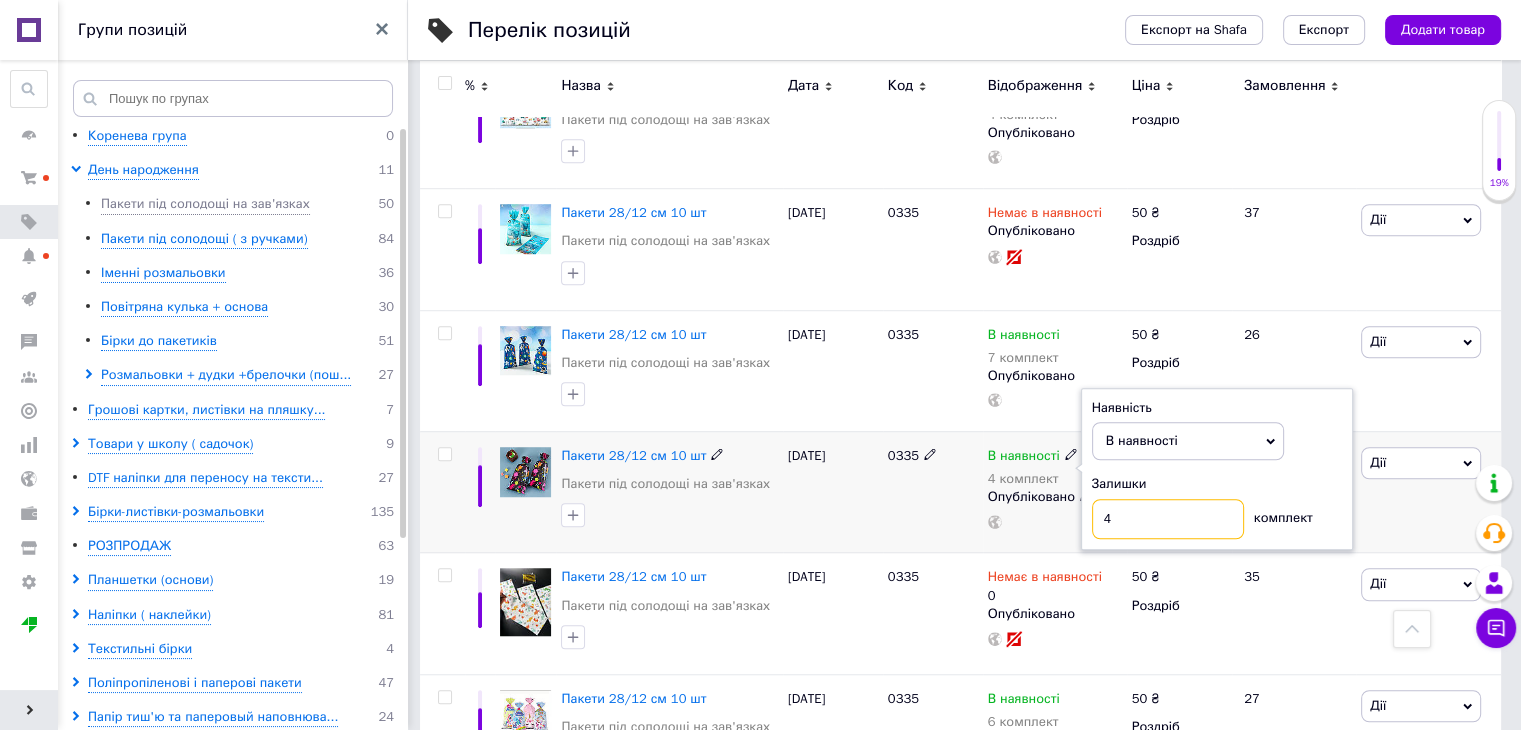 drag, startPoint x: 1143, startPoint y: 506, endPoint x: 1070, endPoint y: 528, distance: 76.243034 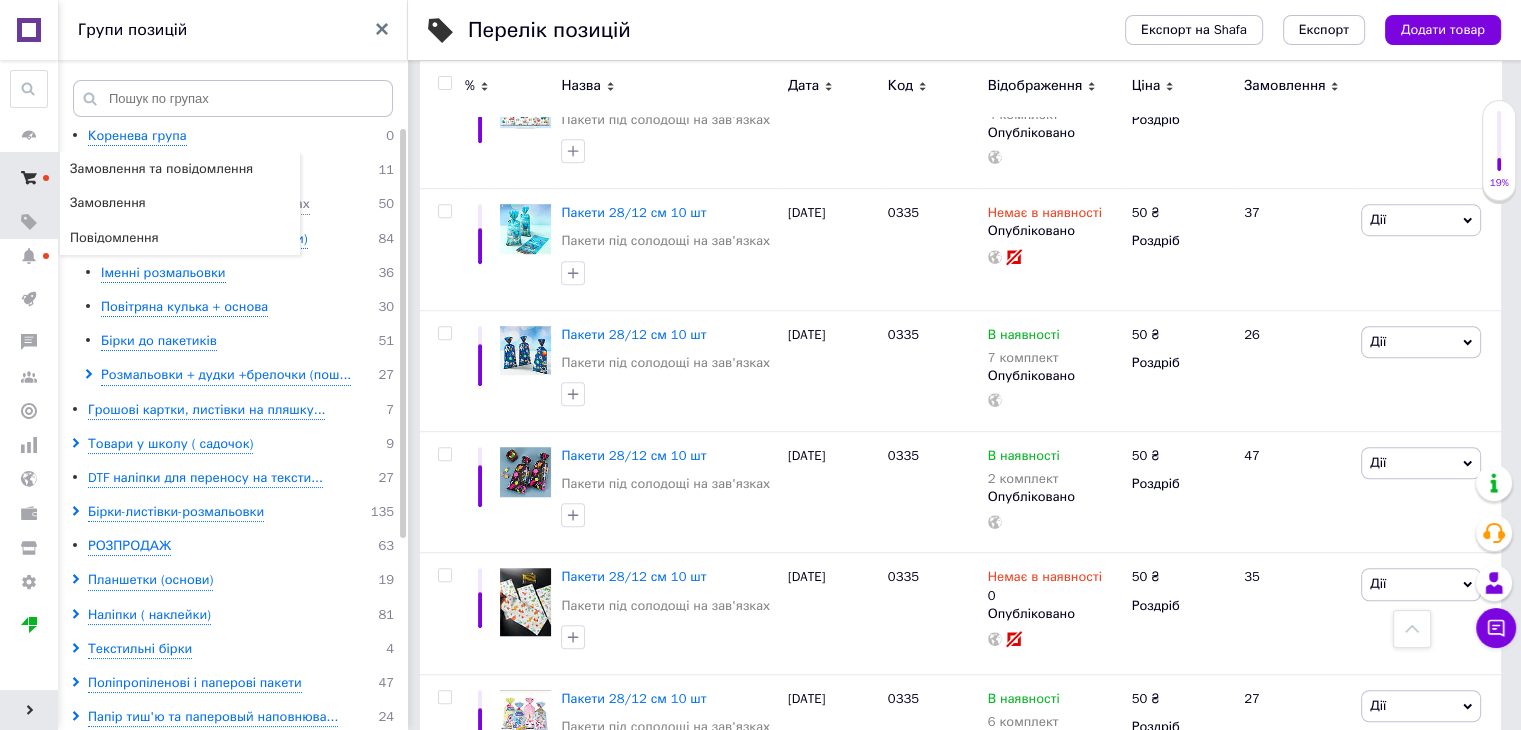 click 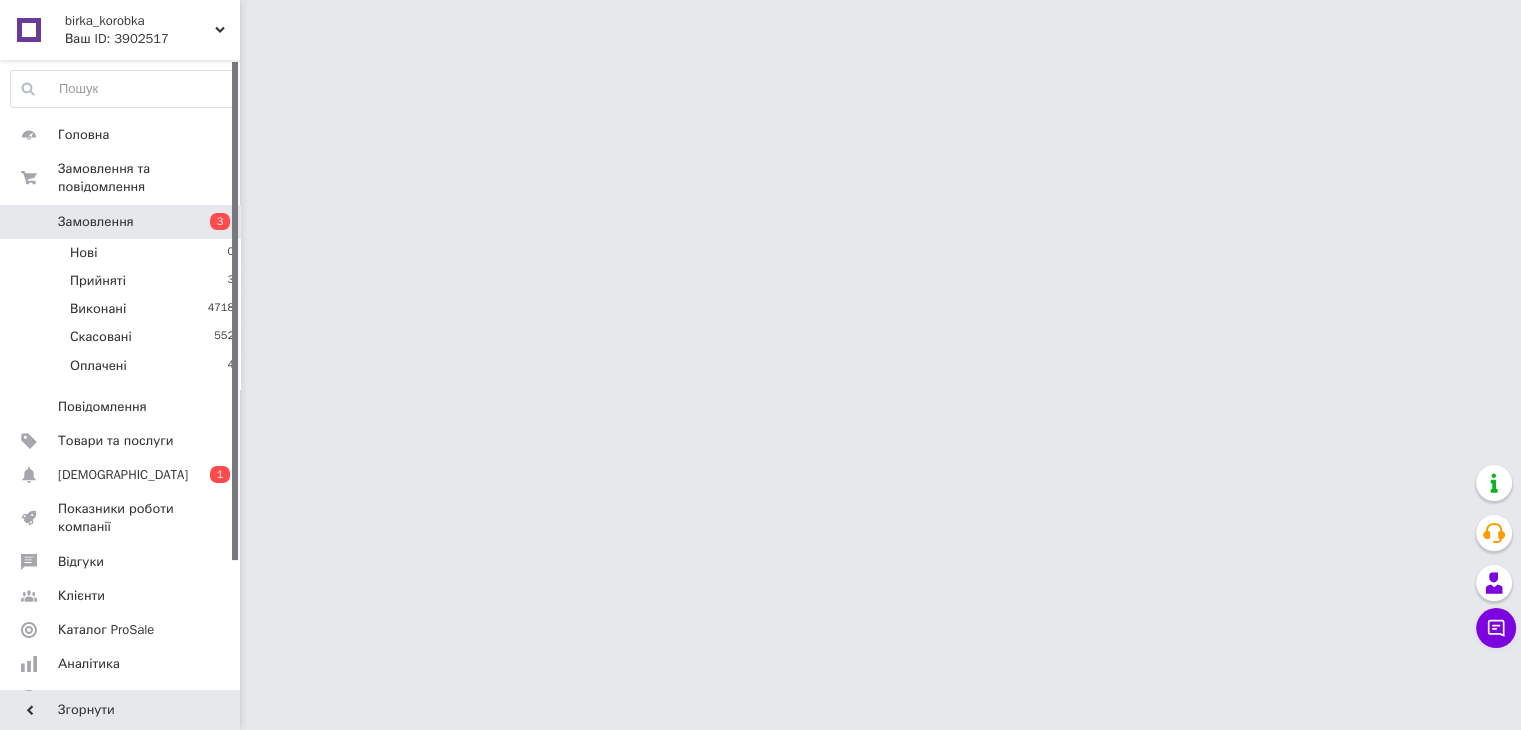 scroll, scrollTop: 0, scrollLeft: 0, axis: both 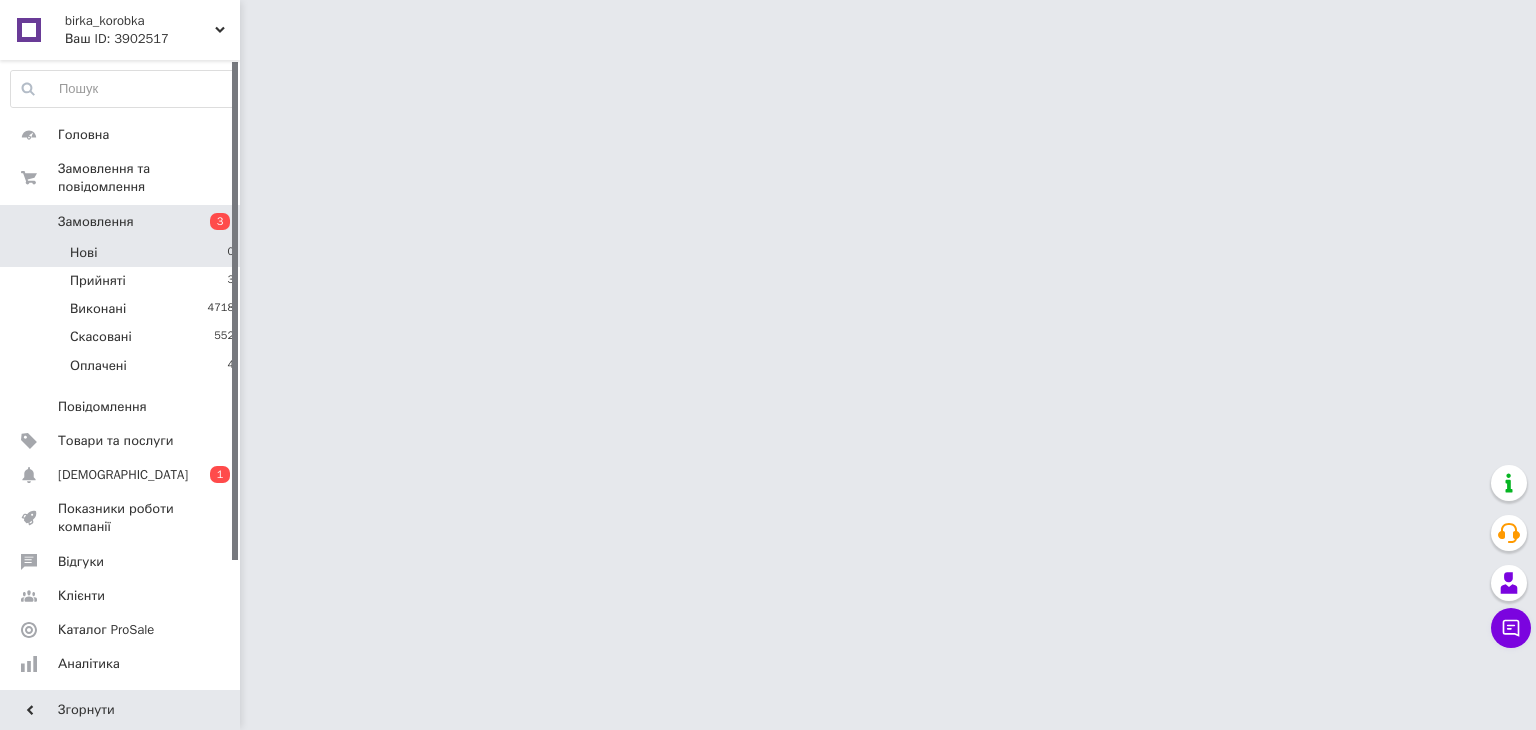 click on "Нові" at bounding box center [83, 253] 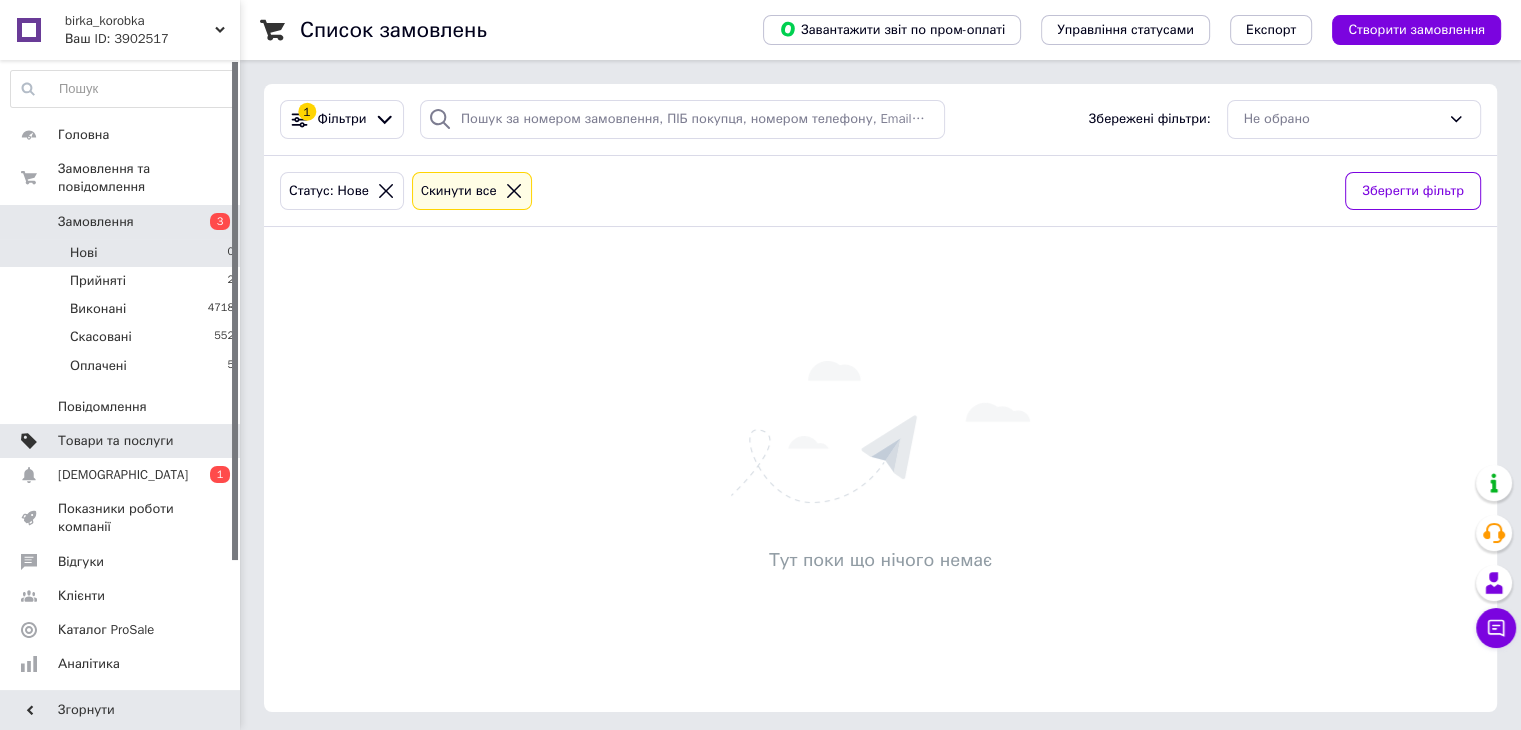 click on "Товари та послуги" at bounding box center [123, 441] 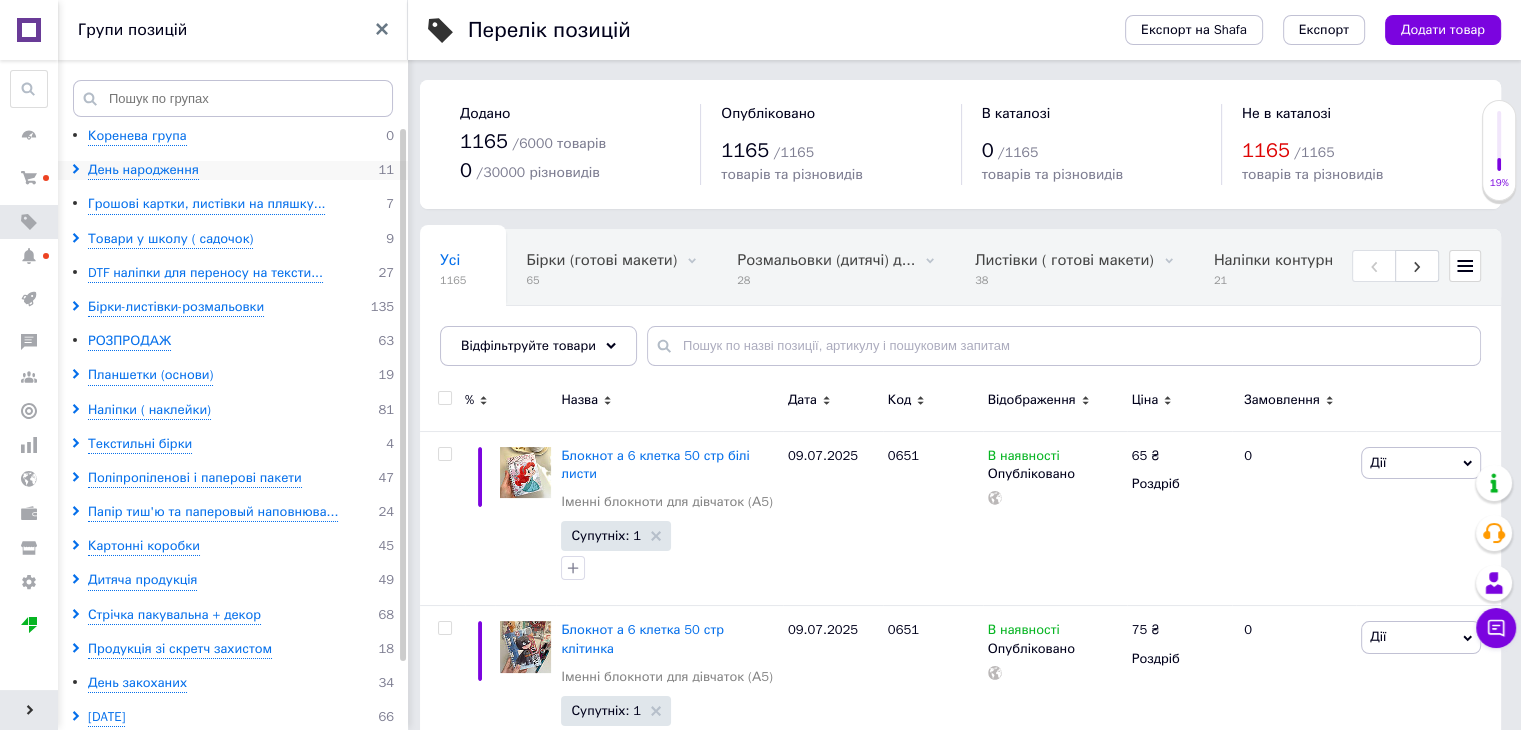 click at bounding box center [79, 170] 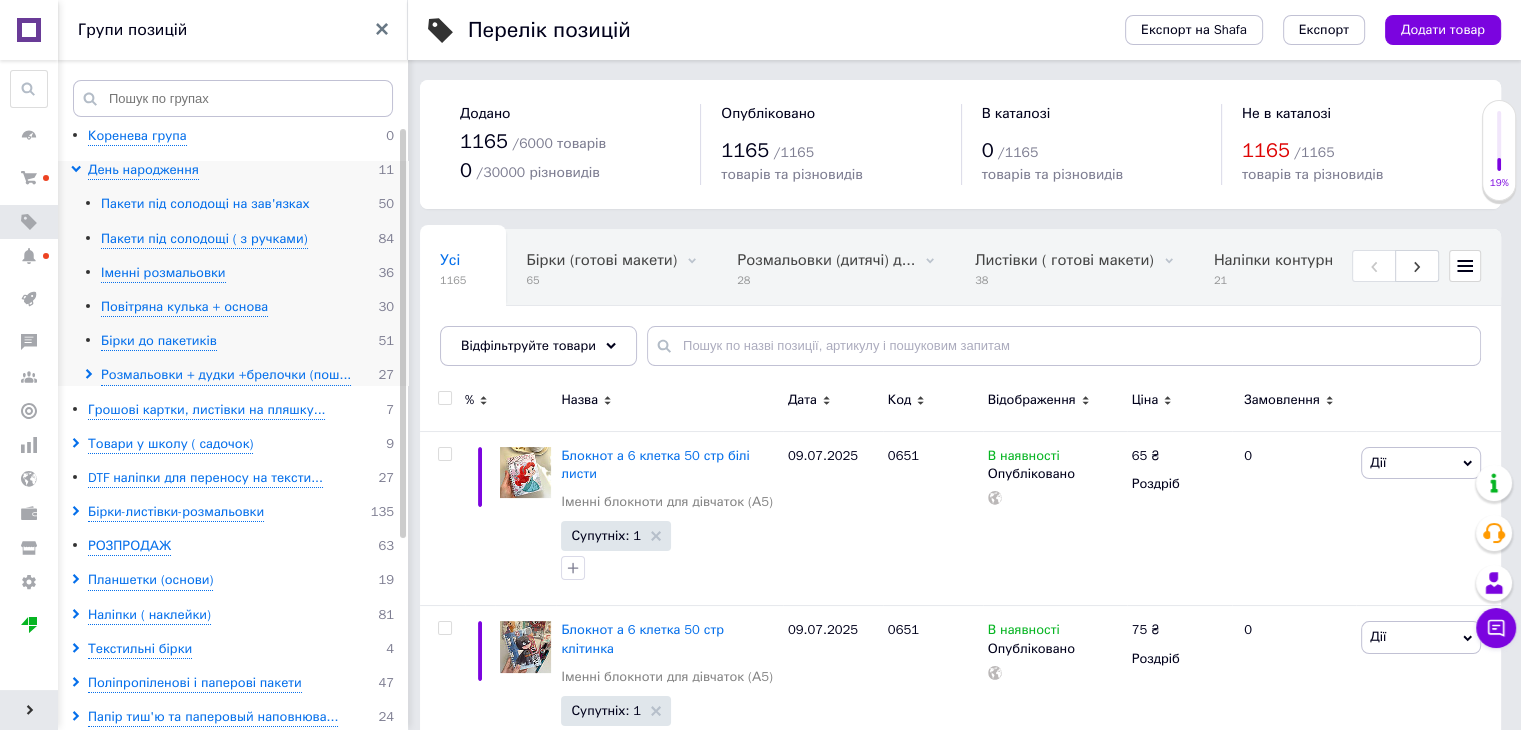 click on "Пакети під солодощі на зав'язках" at bounding box center (205, 204) 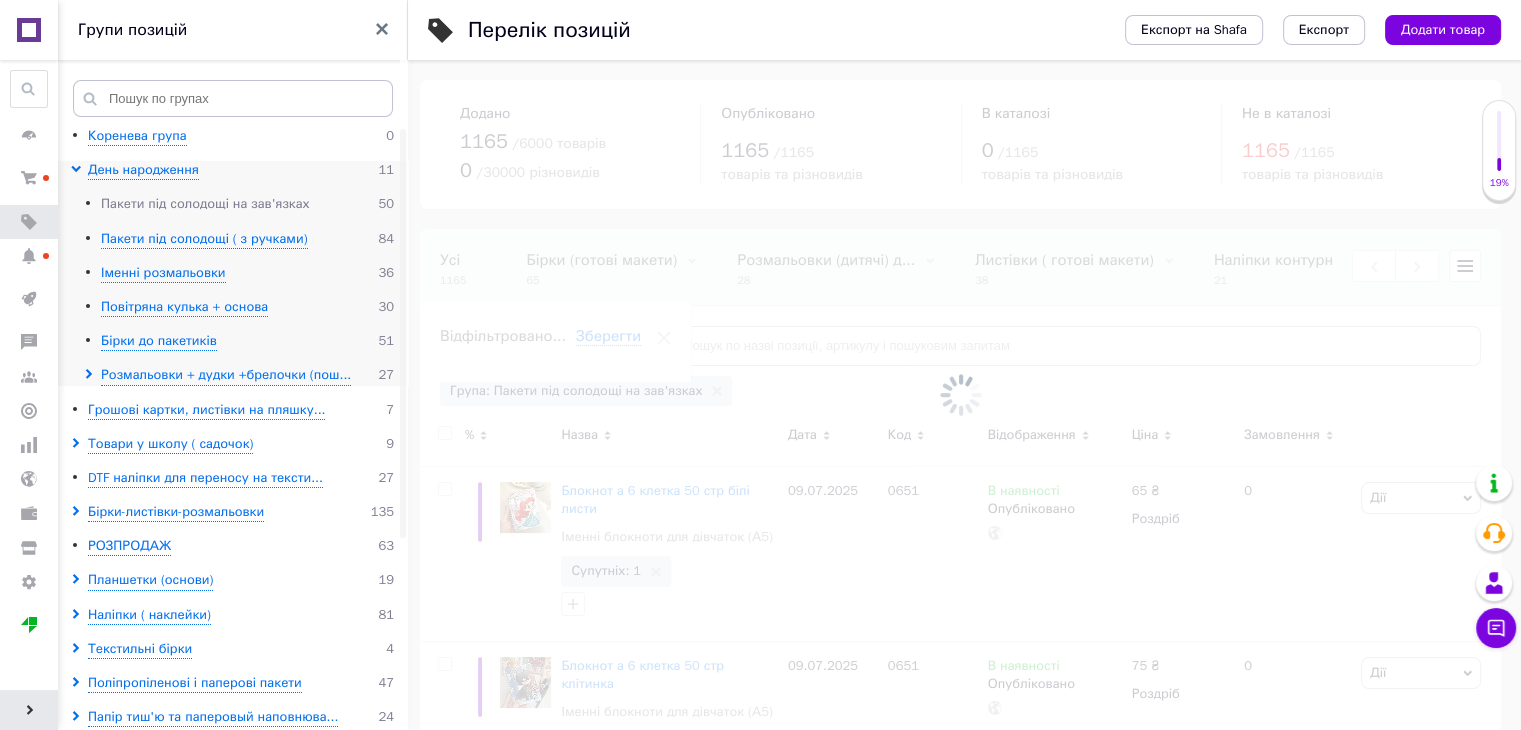 scroll, scrollTop: 0, scrollLeft: 1580, axis: horizontal 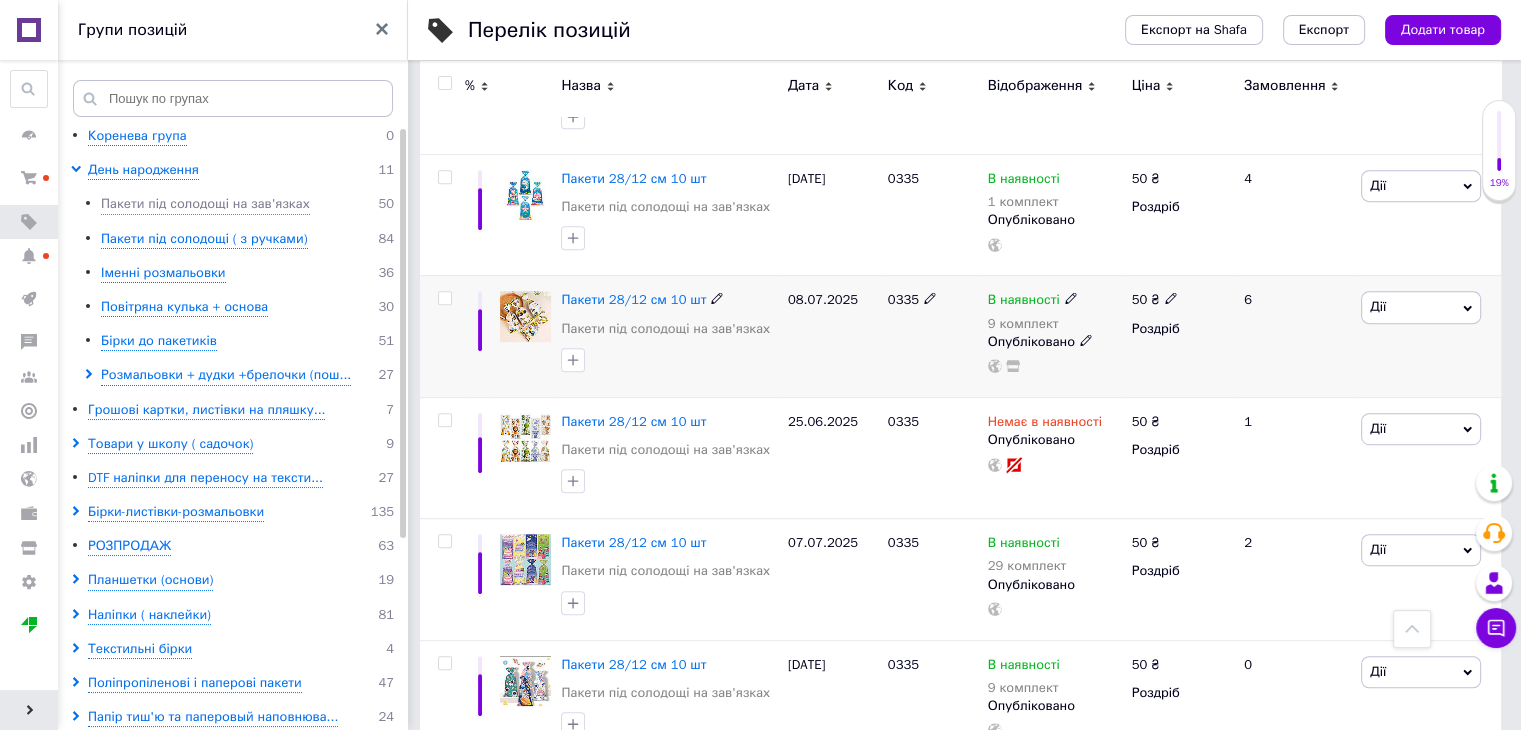 click on "9 комплект" at bounding box center (1033, 324) 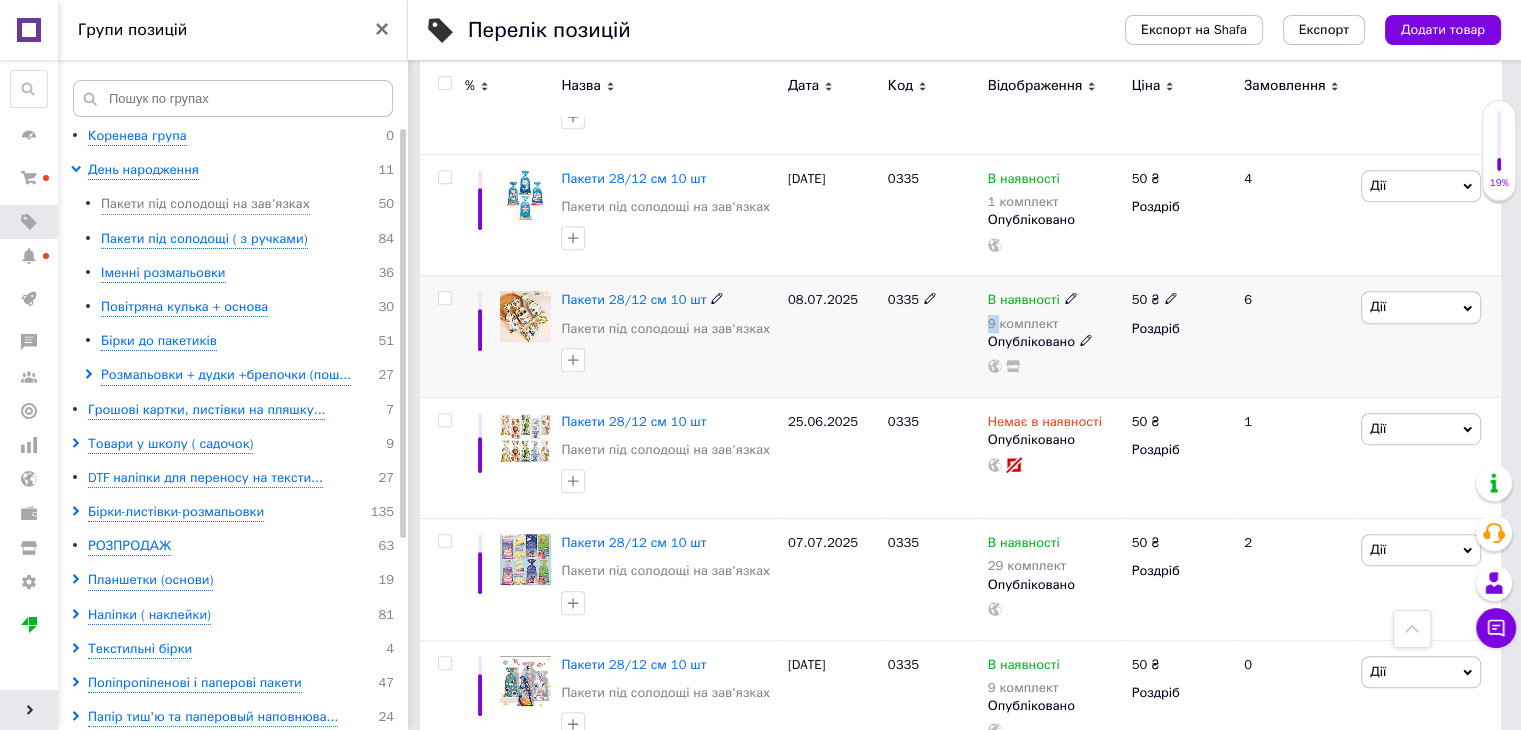 click on "9 комплект" at bounding box center [1033, 324] 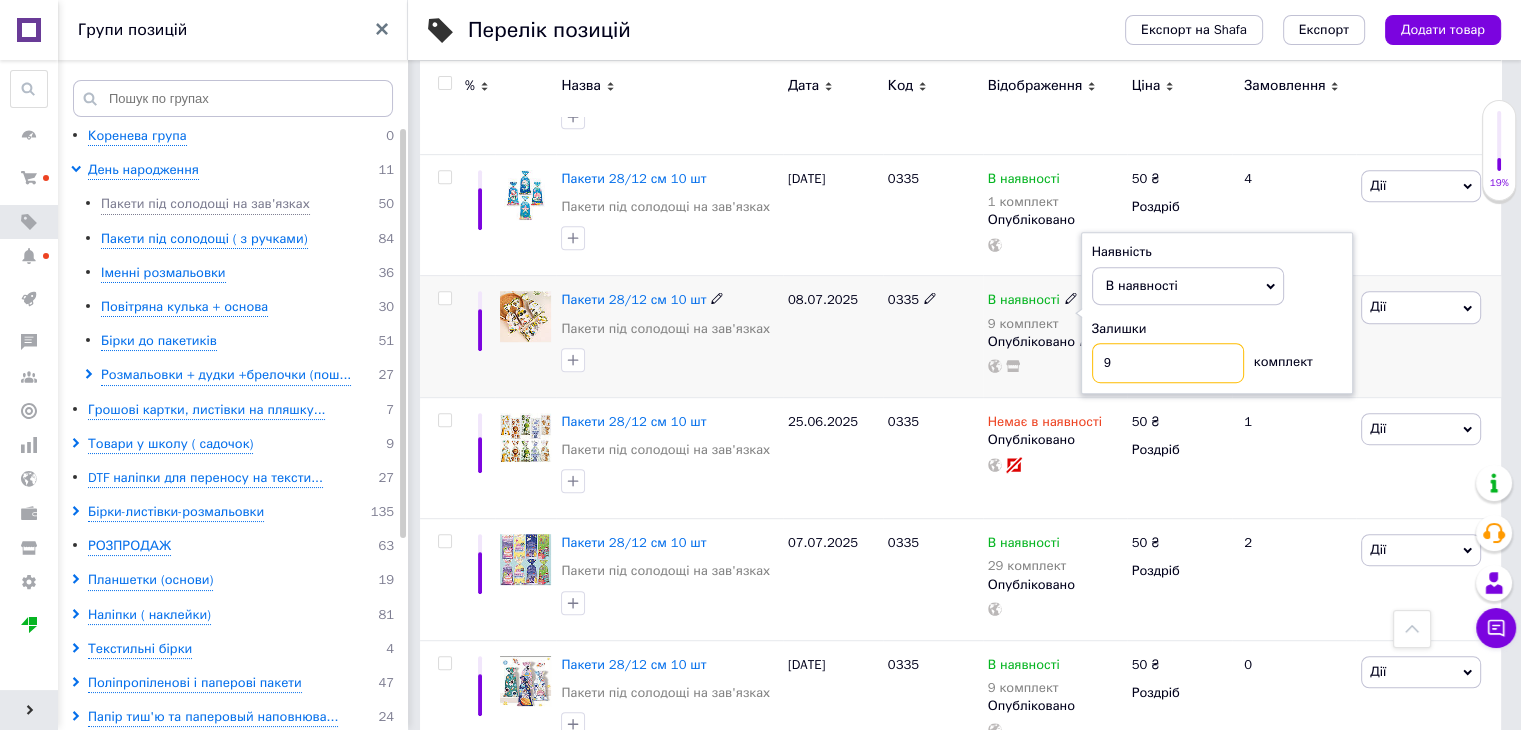 drag, startPoint x: 1133, startPoint y: 365, endPoint x: 1096, endPoint y: 365, distance: 37 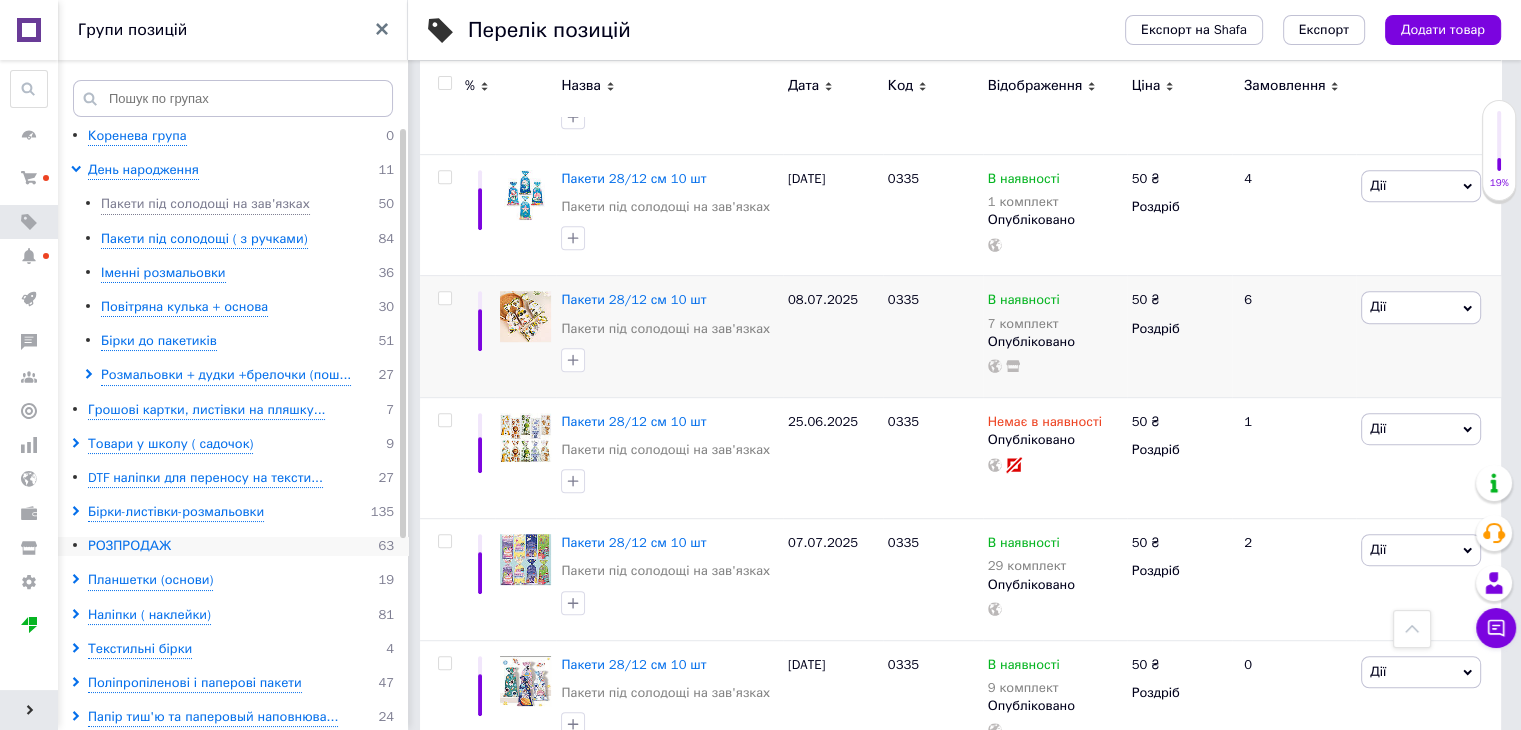 click on "РОЗПРОДАЖ" at bounding box center (129, 546) 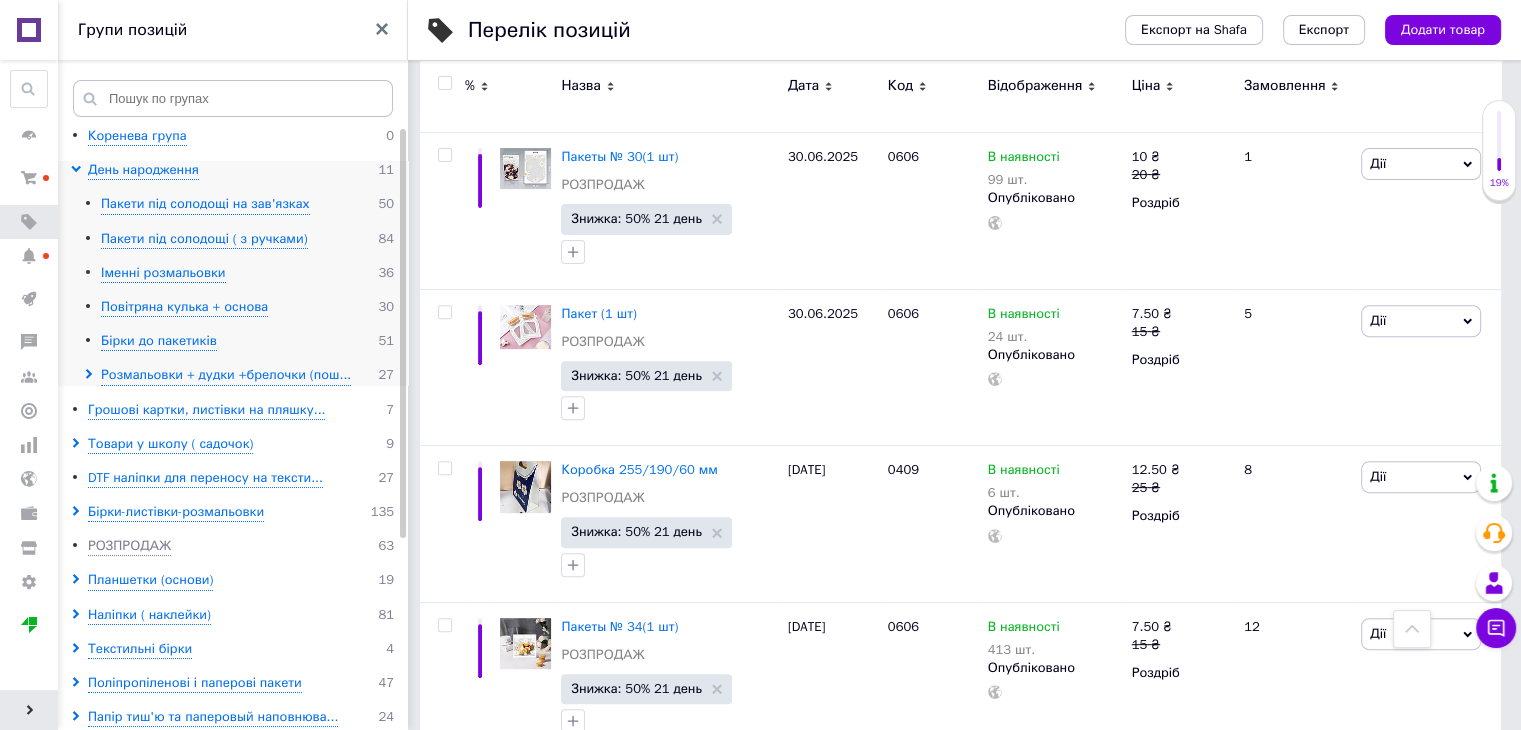 scroll, scrollTop: 500, scrollLeft: 0, axis: vertical 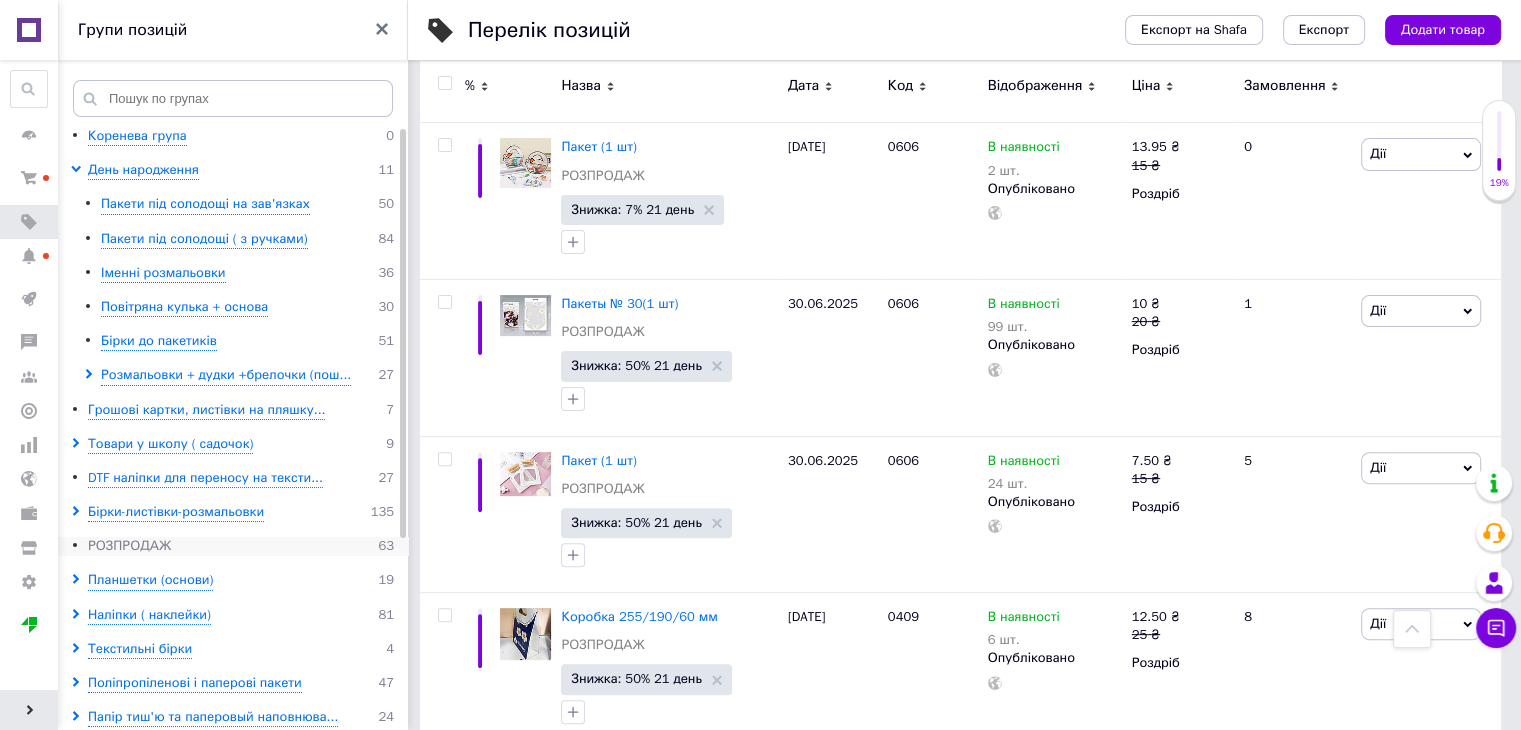 click on "РОЗПРОДАЖ" at bounding box center [129, 546] 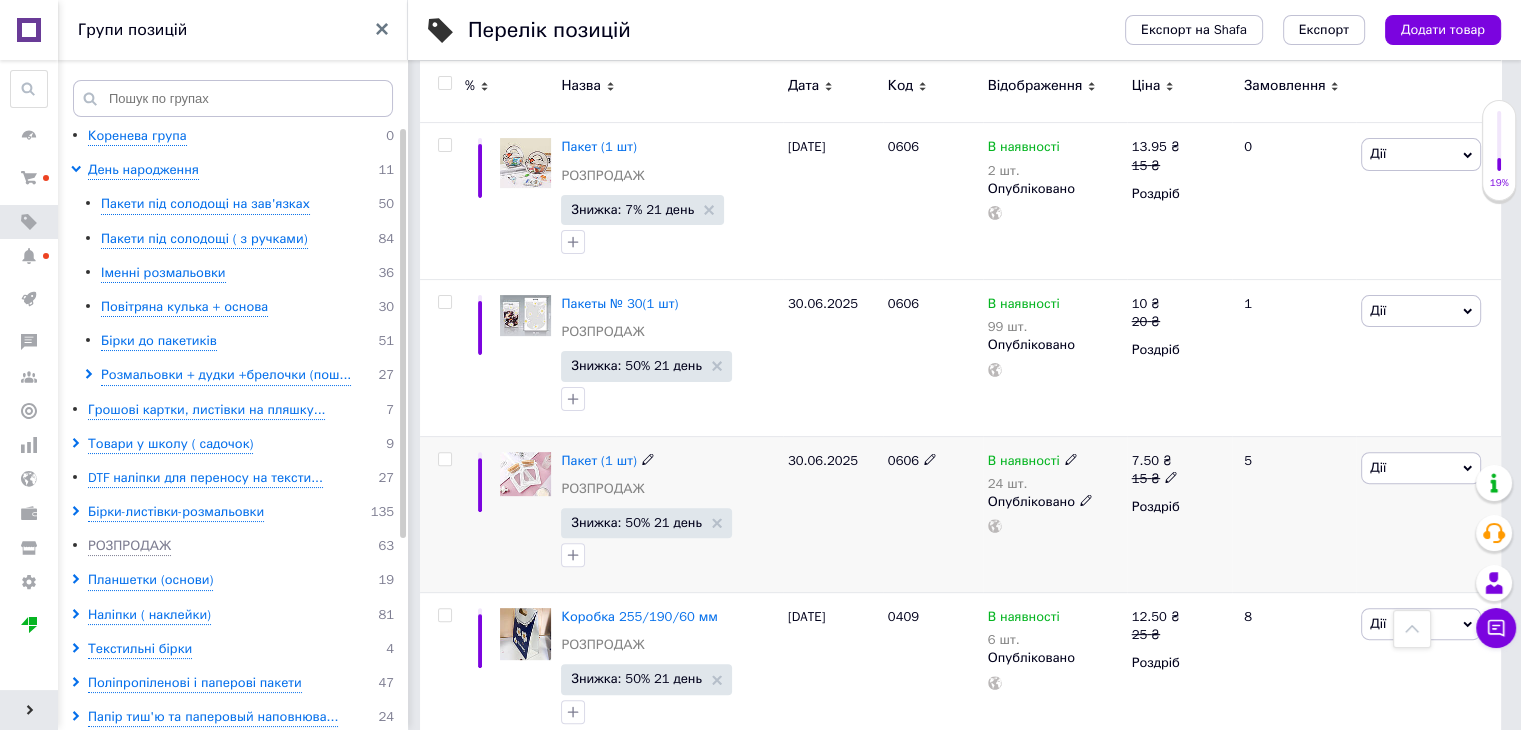 click 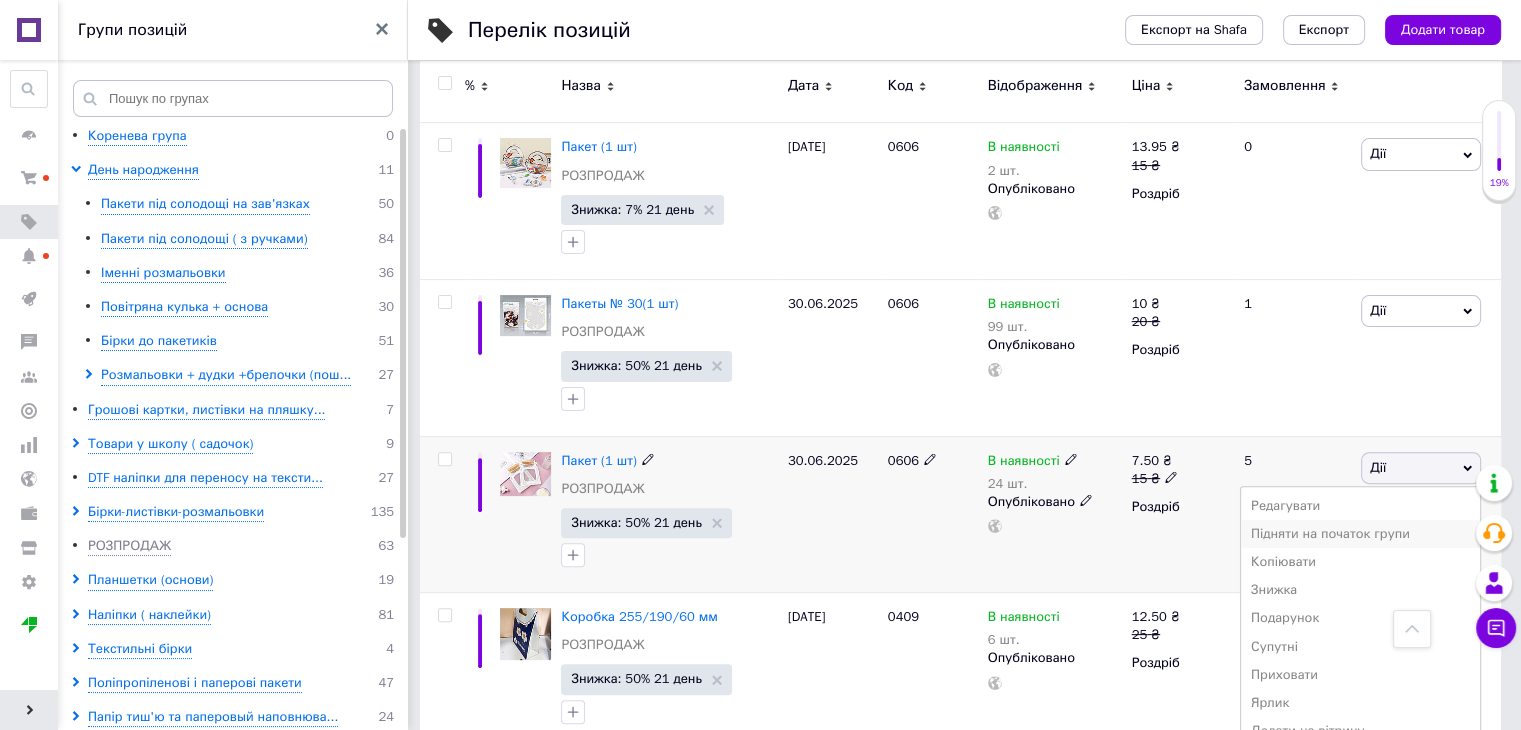 scroll, scrollTop: 600, scrollLeft: 0, axis: vertical 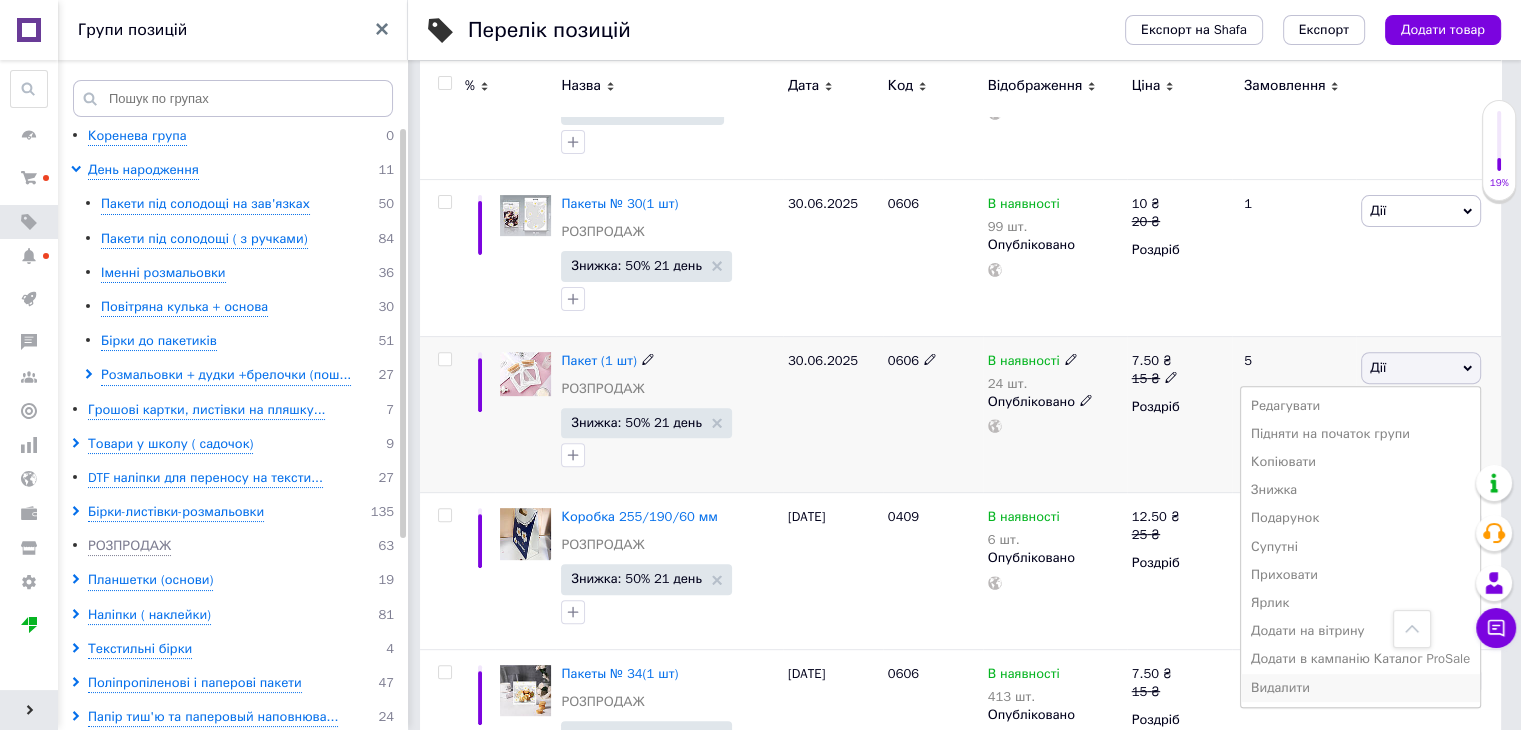 click on "Видалити" at bounding box center (1360, 688) 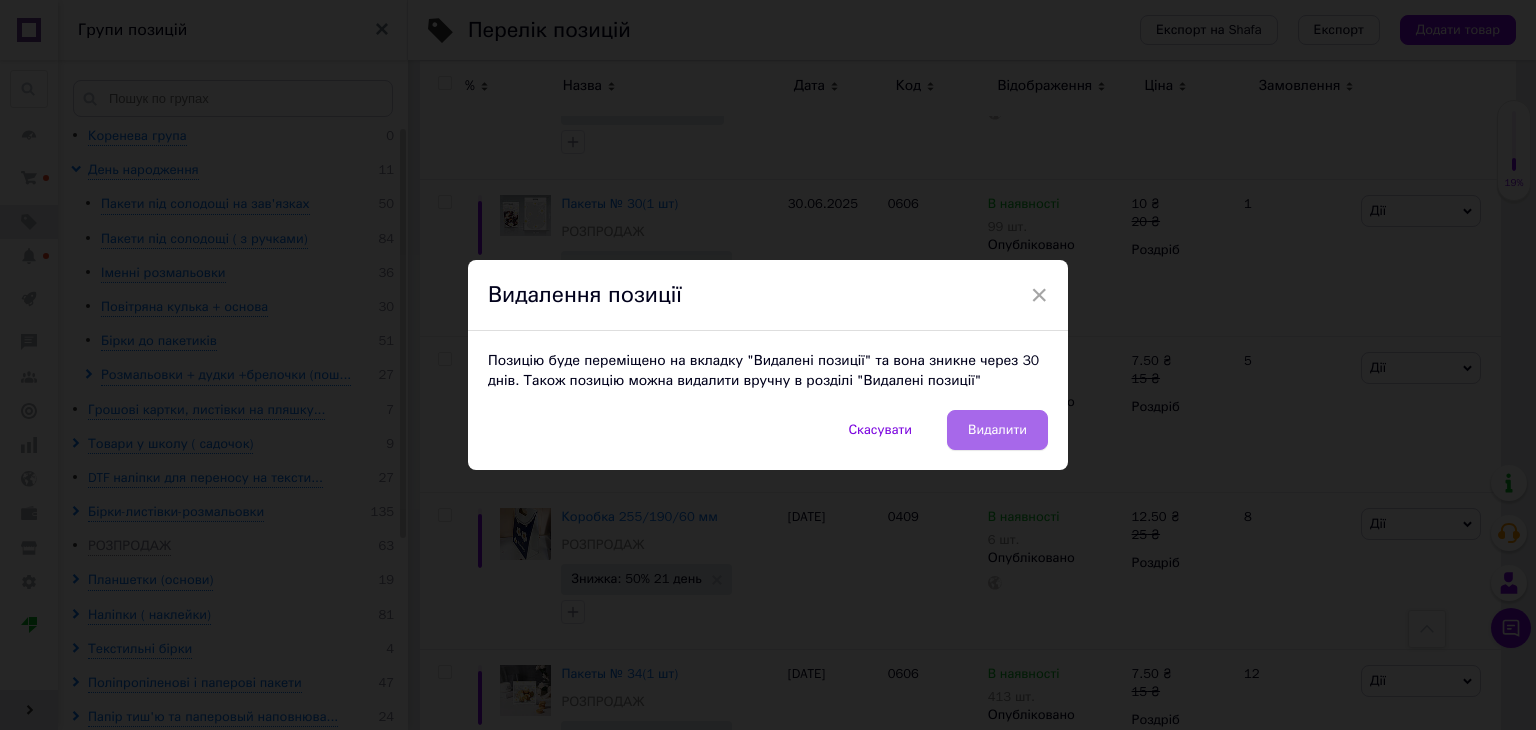click on "Видалити" at bounding box center [997, 430] 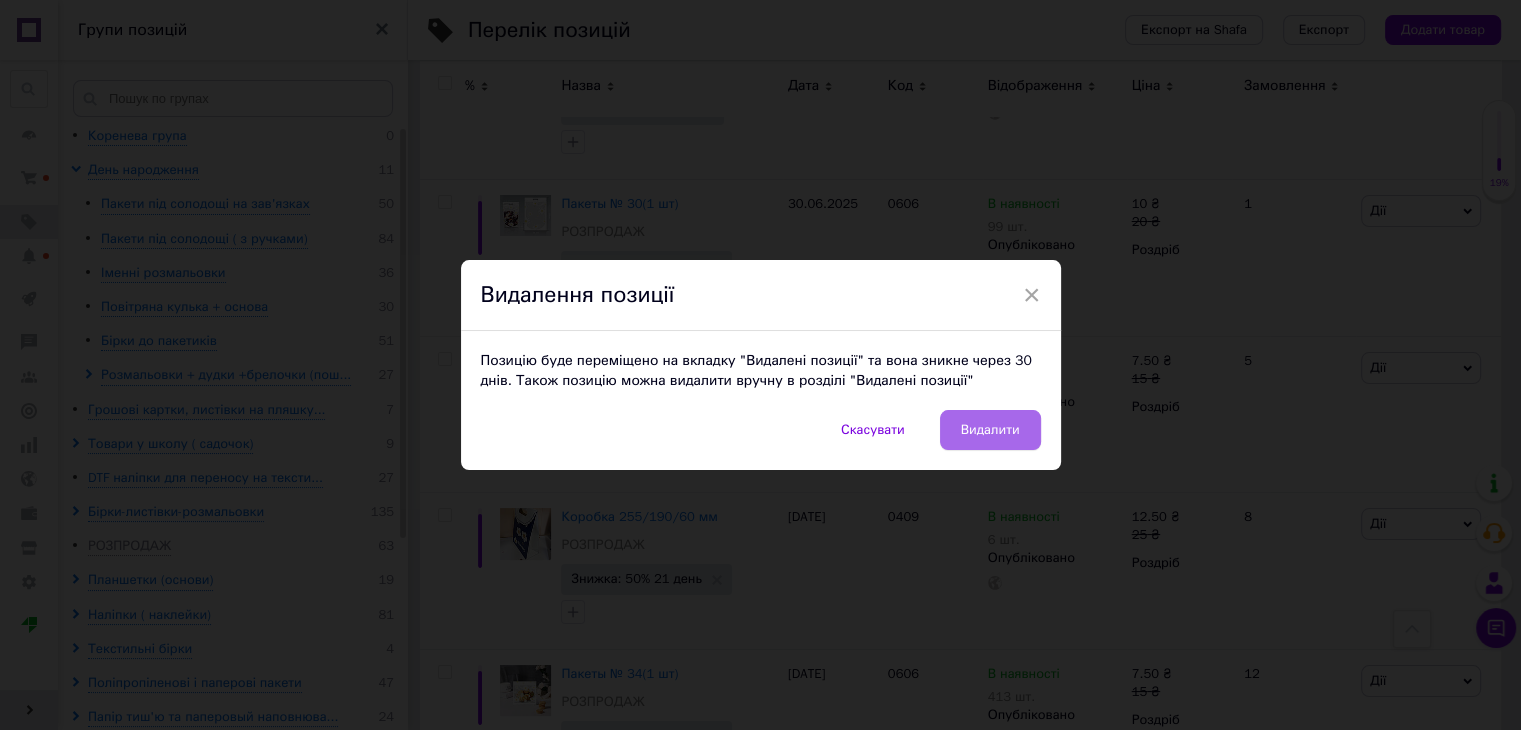 scroll, scrollTop: 0, scrollLeft: 1580, axis: horizontal 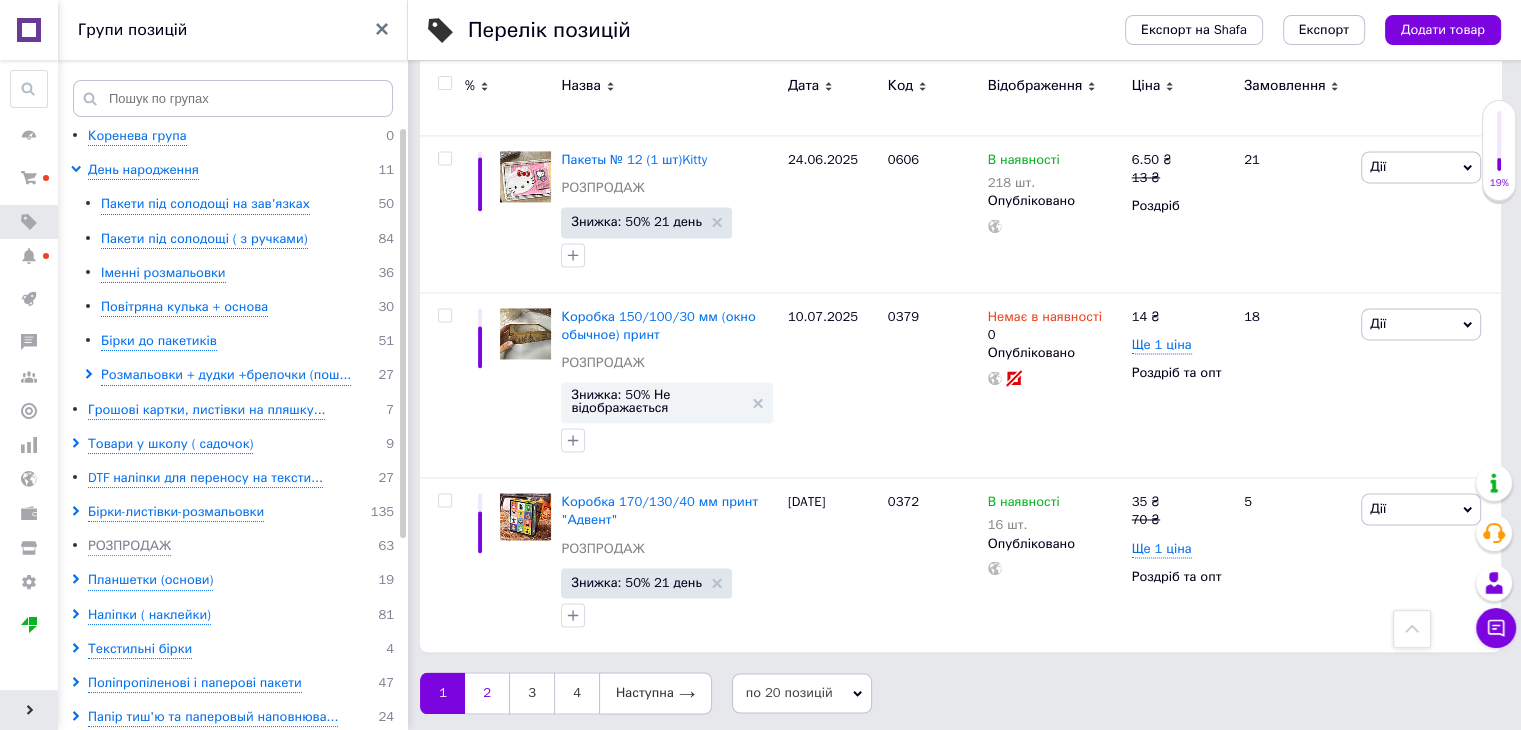 click on "2" at bounding box center [487, 693] 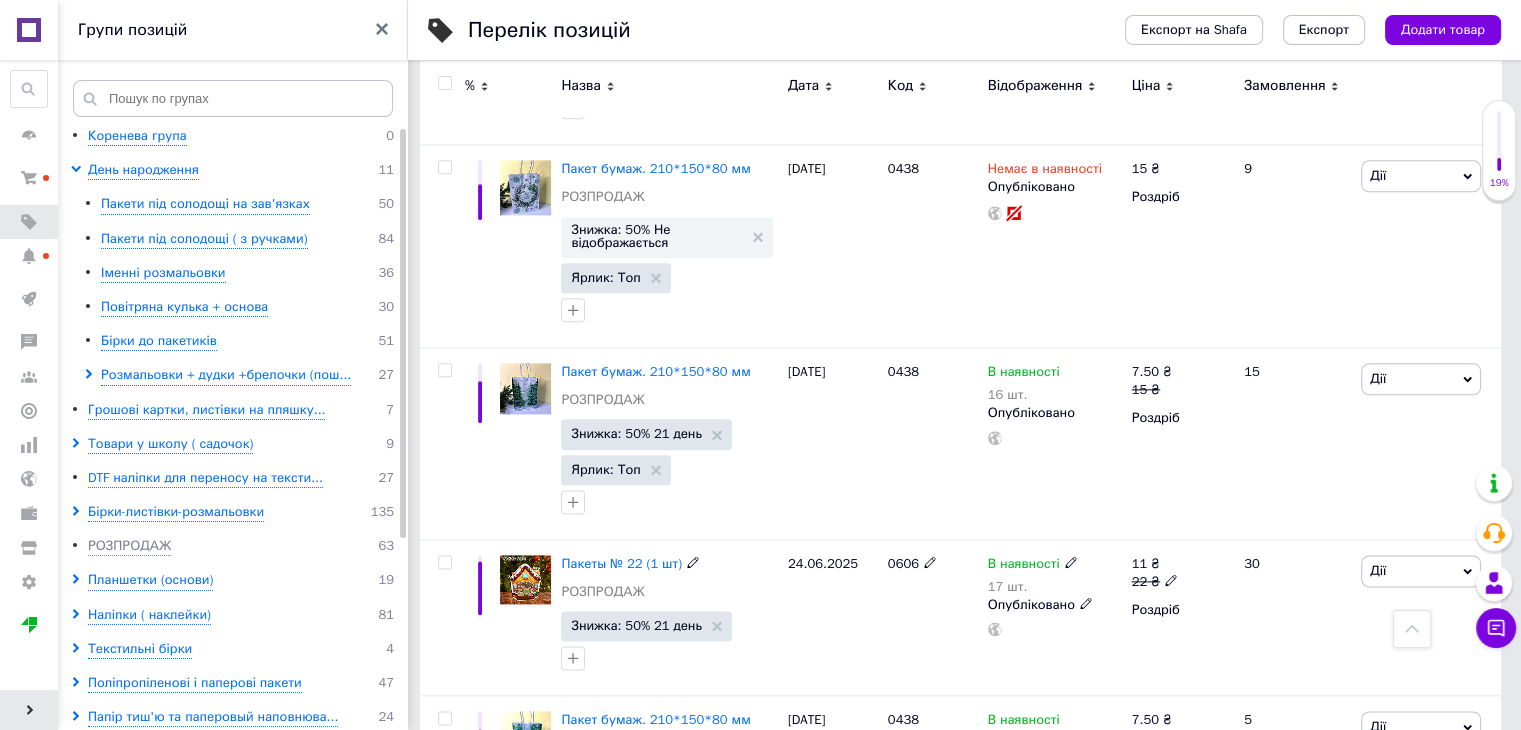 scroll, scrollTop: 2464, scrollLeft: 0, axis: vertical 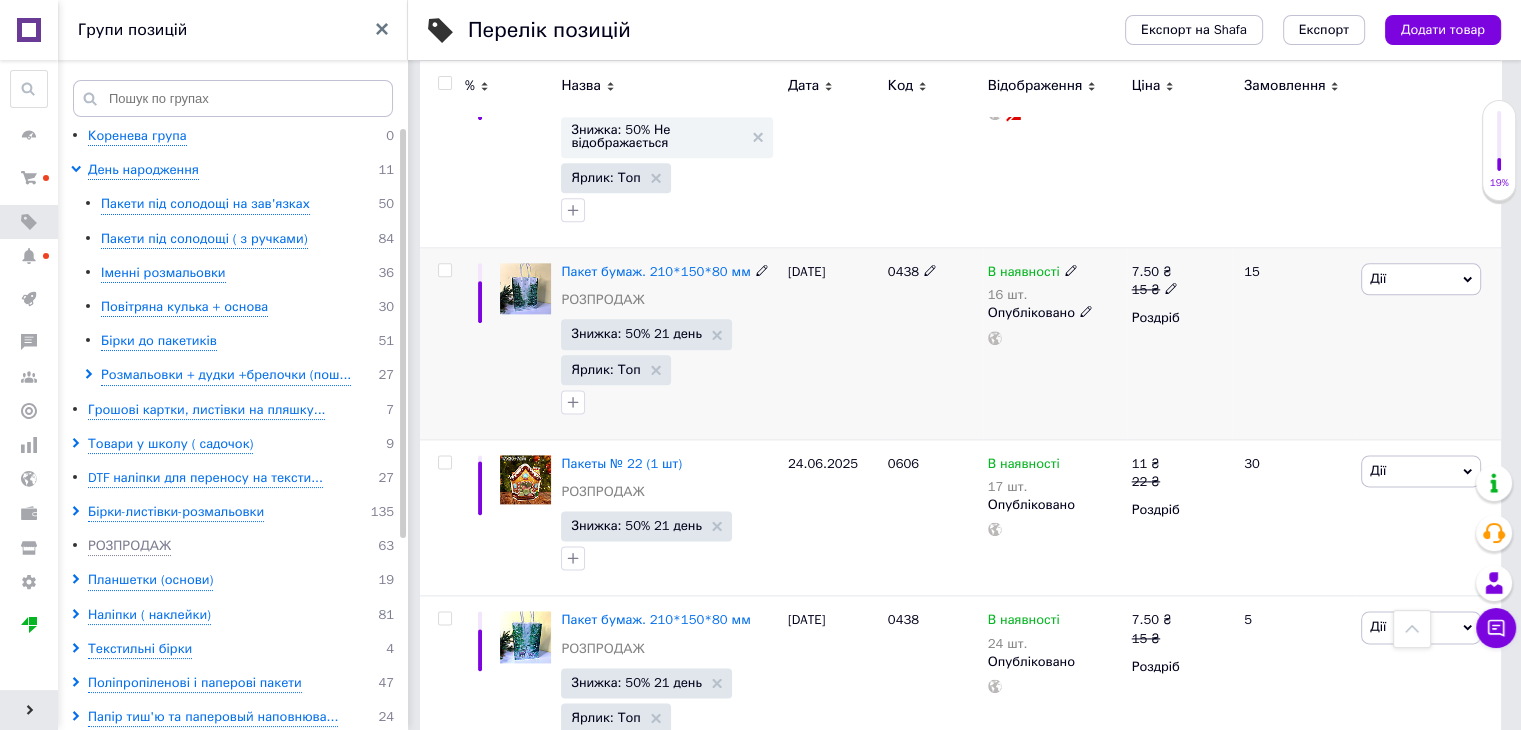 click on "16 шт." at bounding box center [1033, 295] 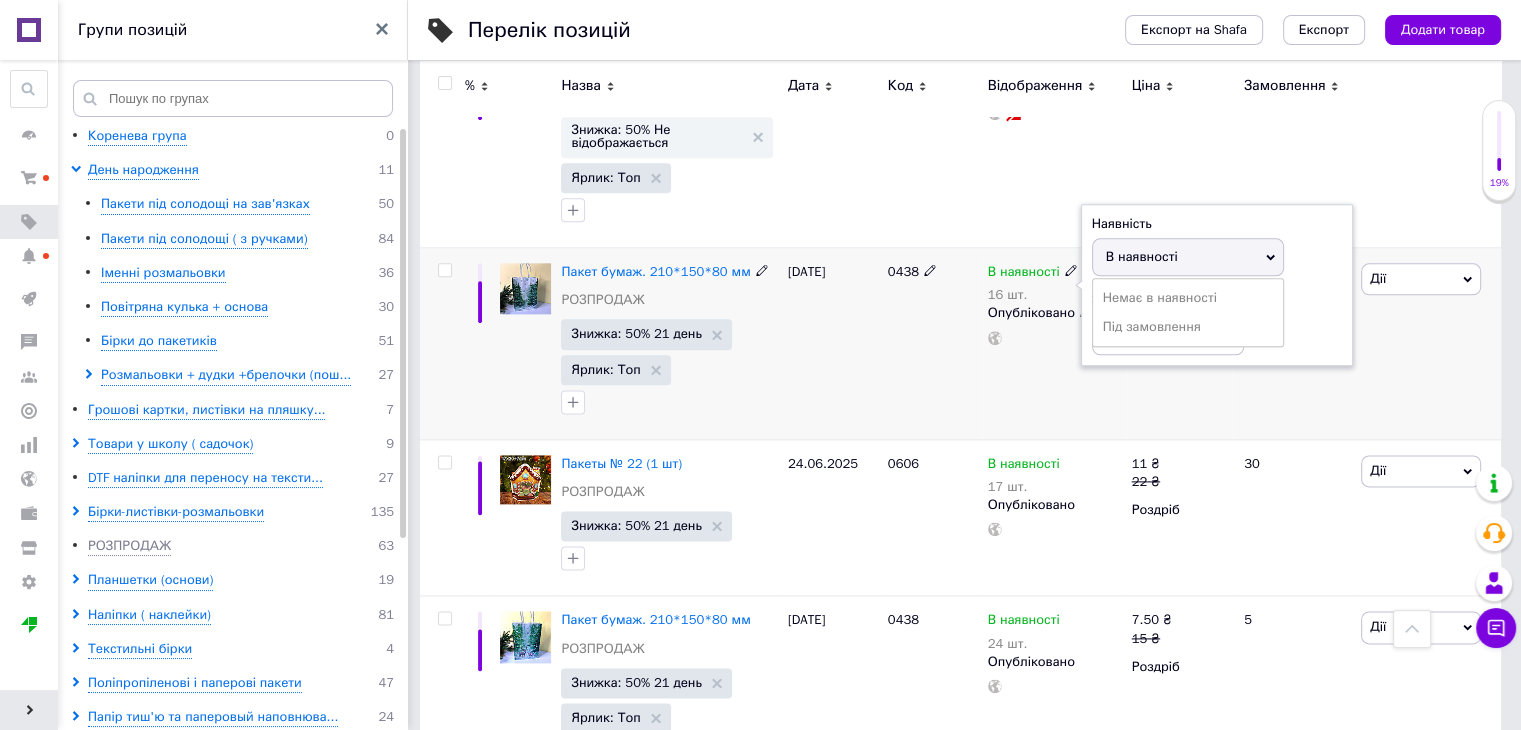 click on "16 шт." at bounding box center (1033, 295) 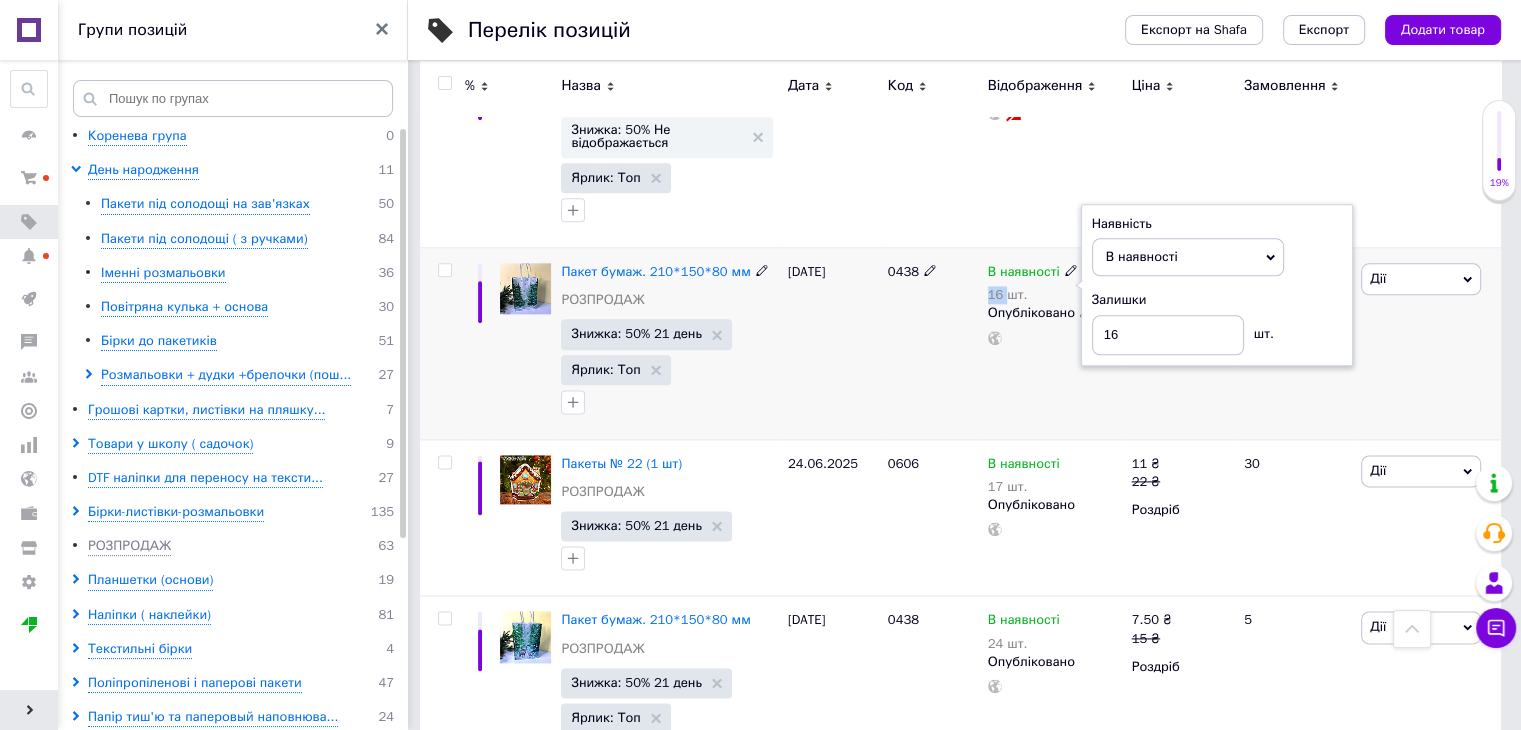 click on "16 шт." at bounding box center [1033, 295] 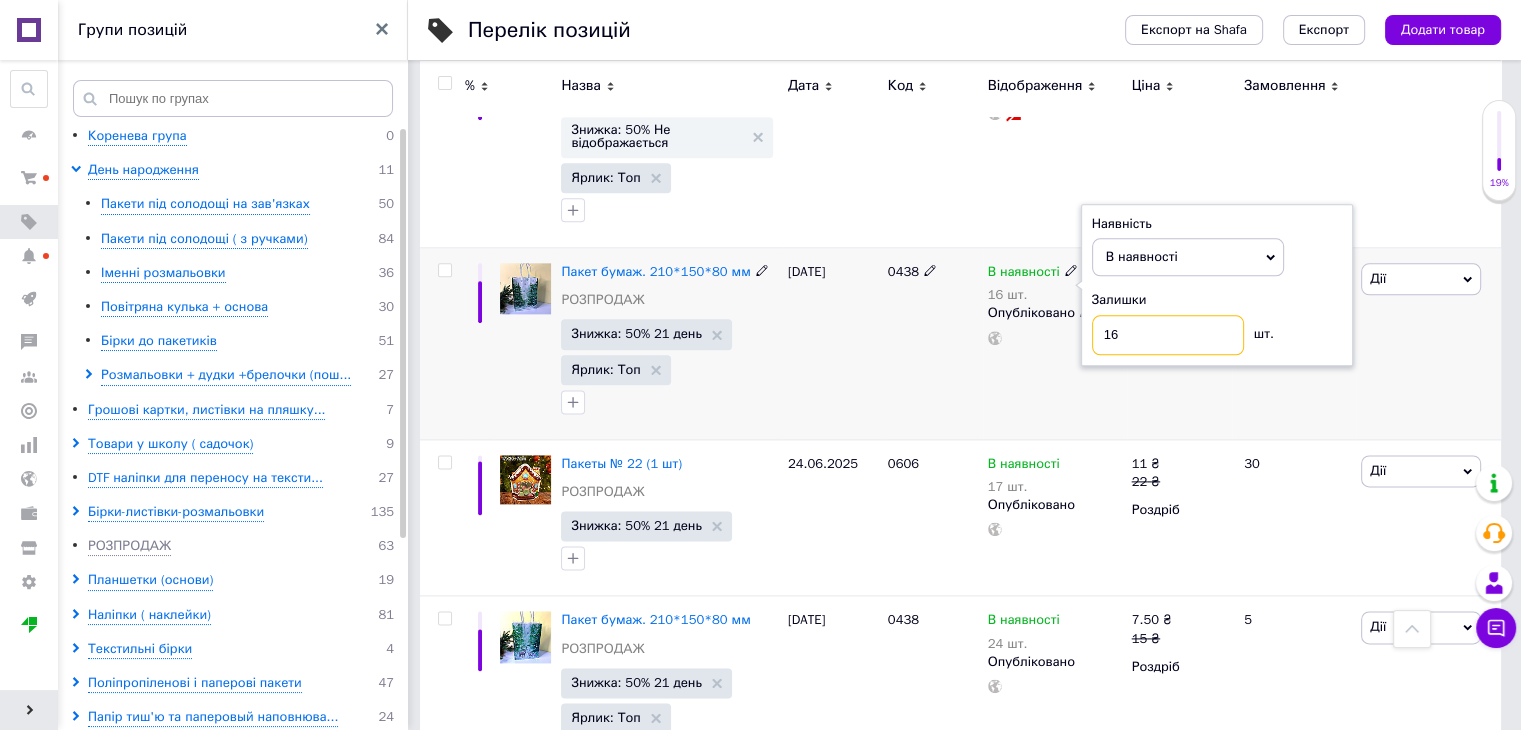 drag, startPoint x: 1123, startPoint y: 326, endPoint x: 1096, endPoint y: 333, distance: 27.89265 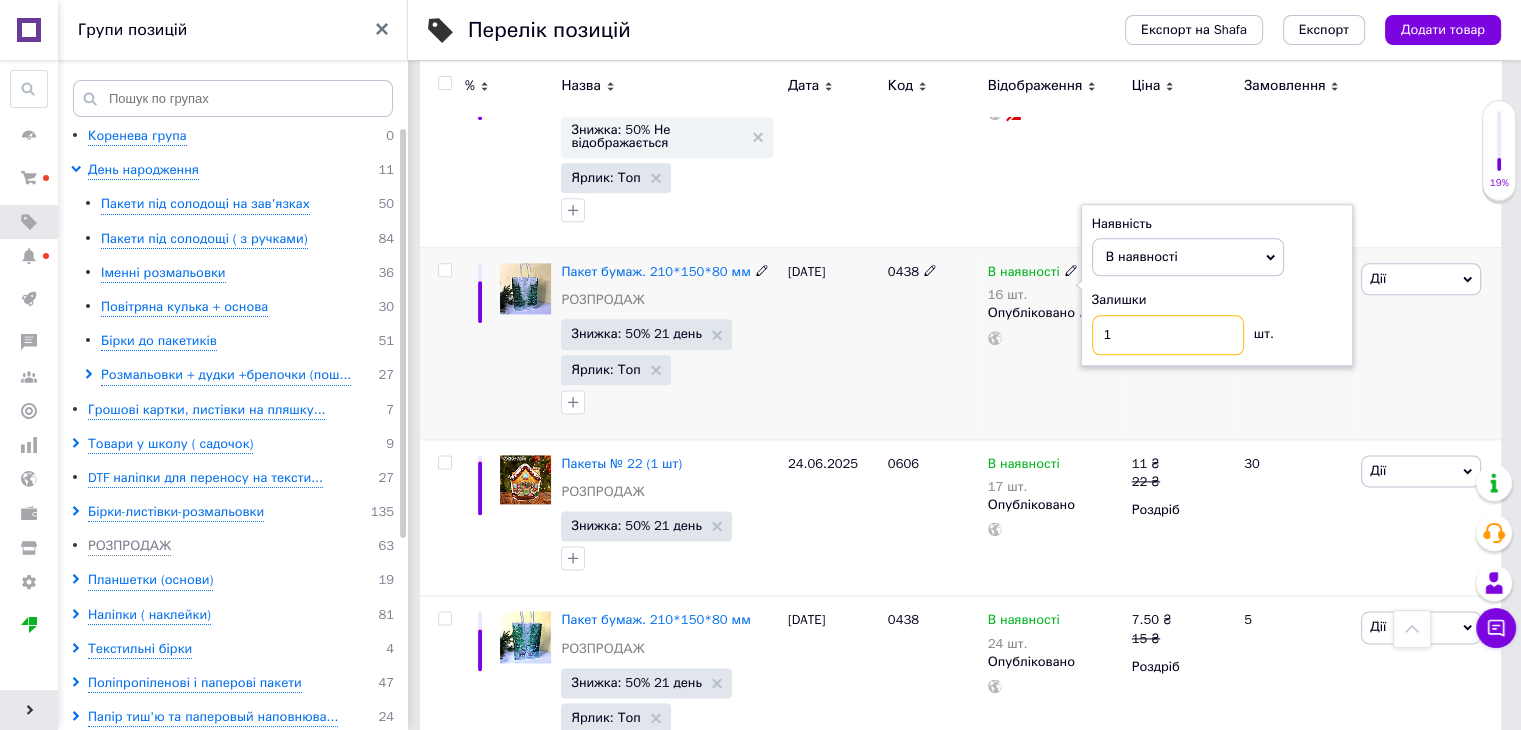 type on "15" 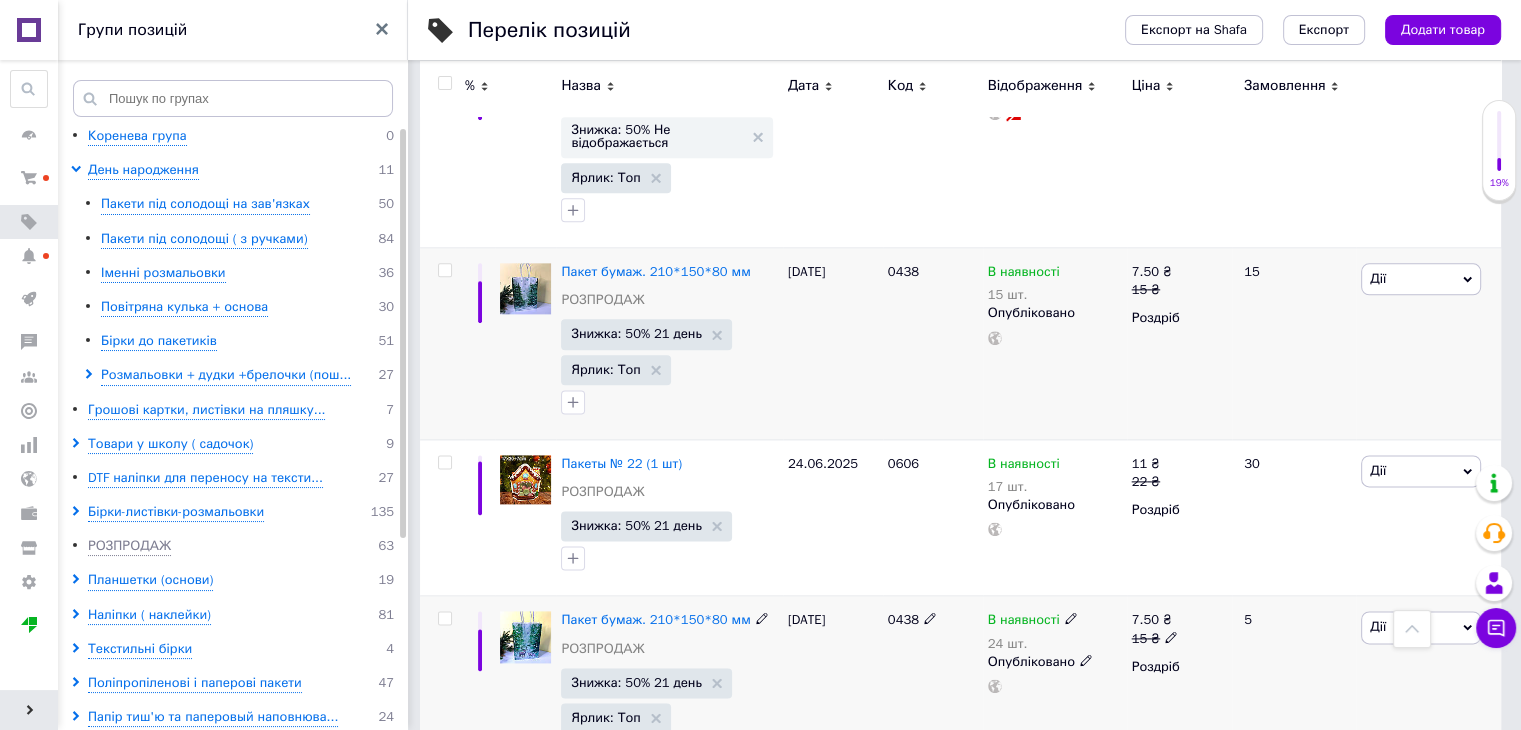 click on "24 шт." at bounding box center (1033, 644) 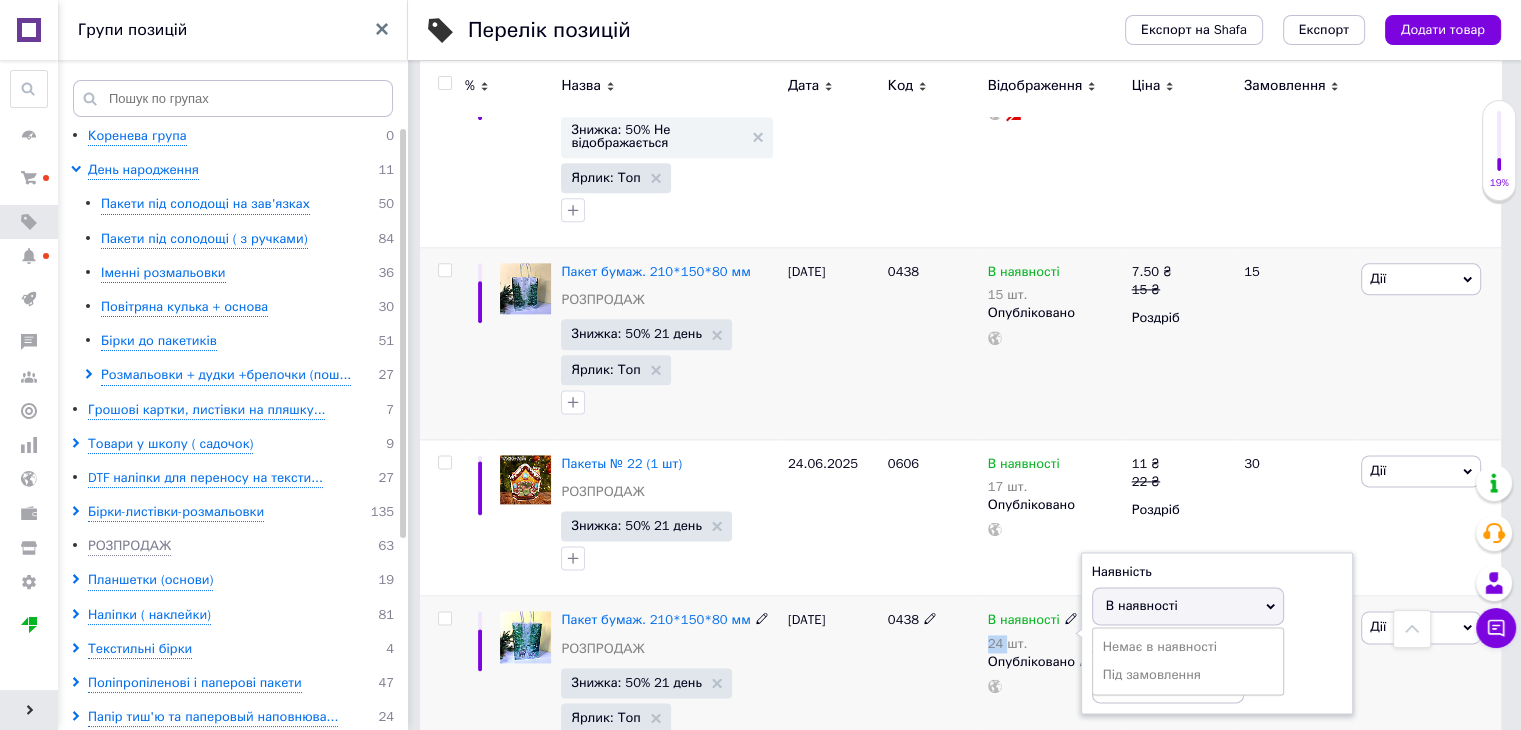click on "24 шт." at bounding box center (1033, 644) 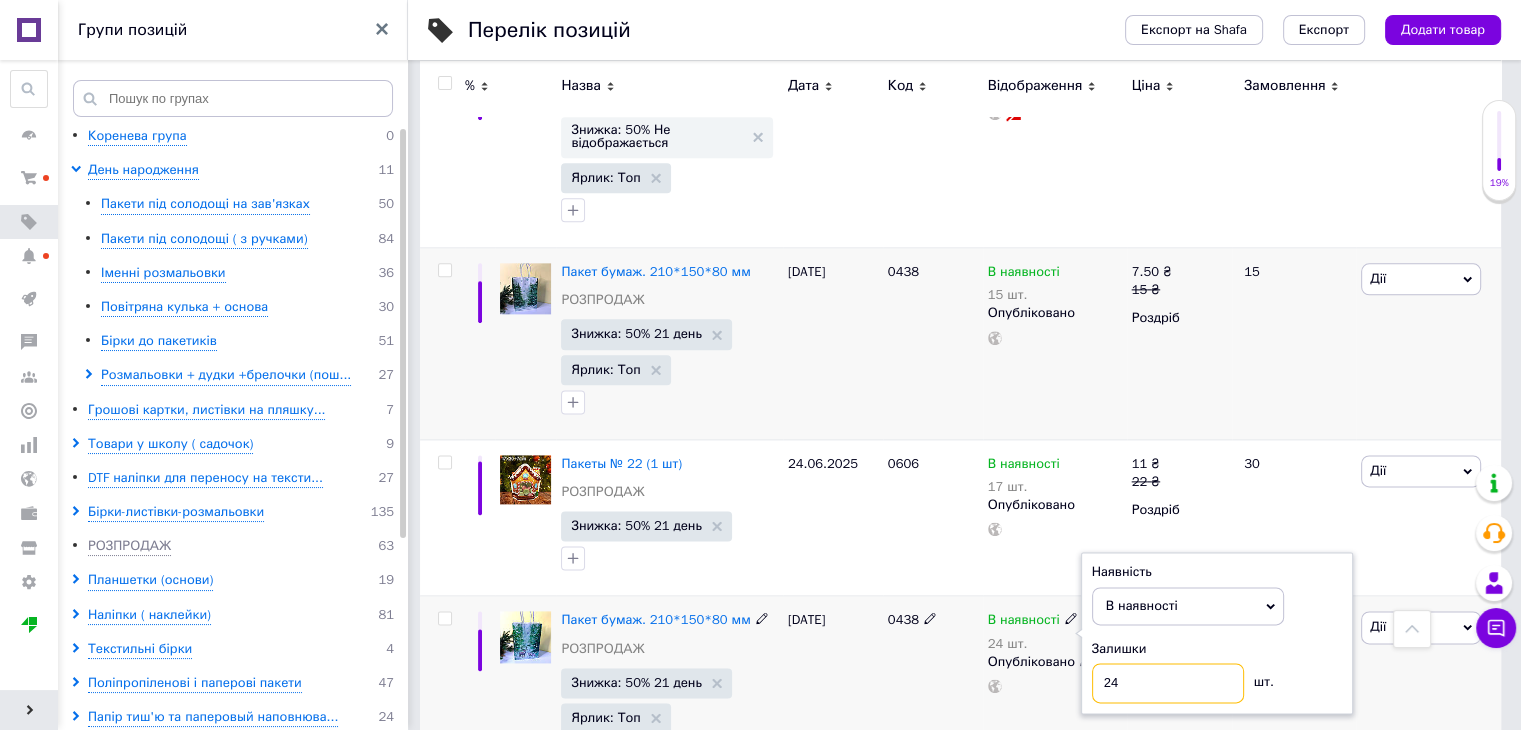 drag, startPoint x: 1105, startPoint y: 682, endPoint x: 1088, endPoint y: 687, distance: 17.720045 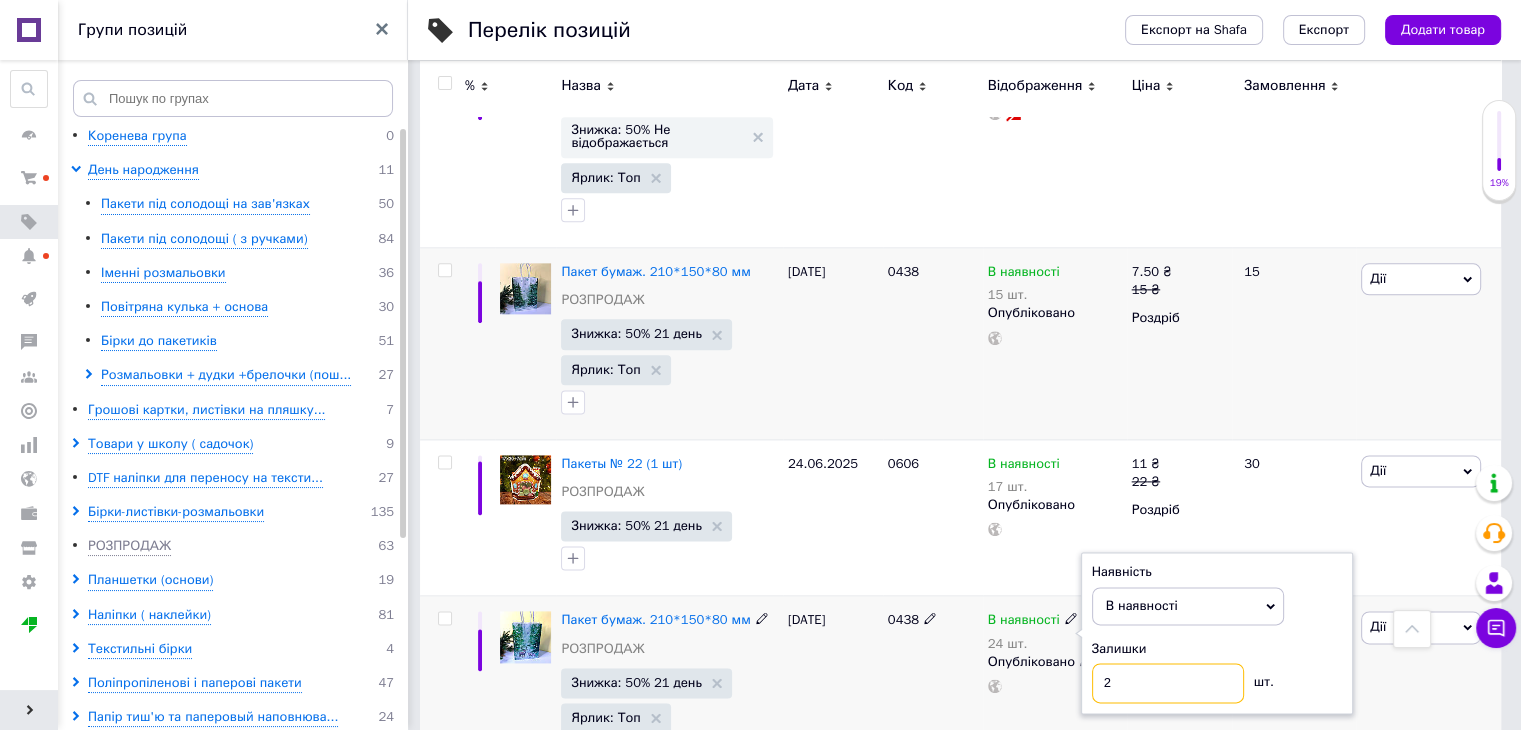 type on "23" 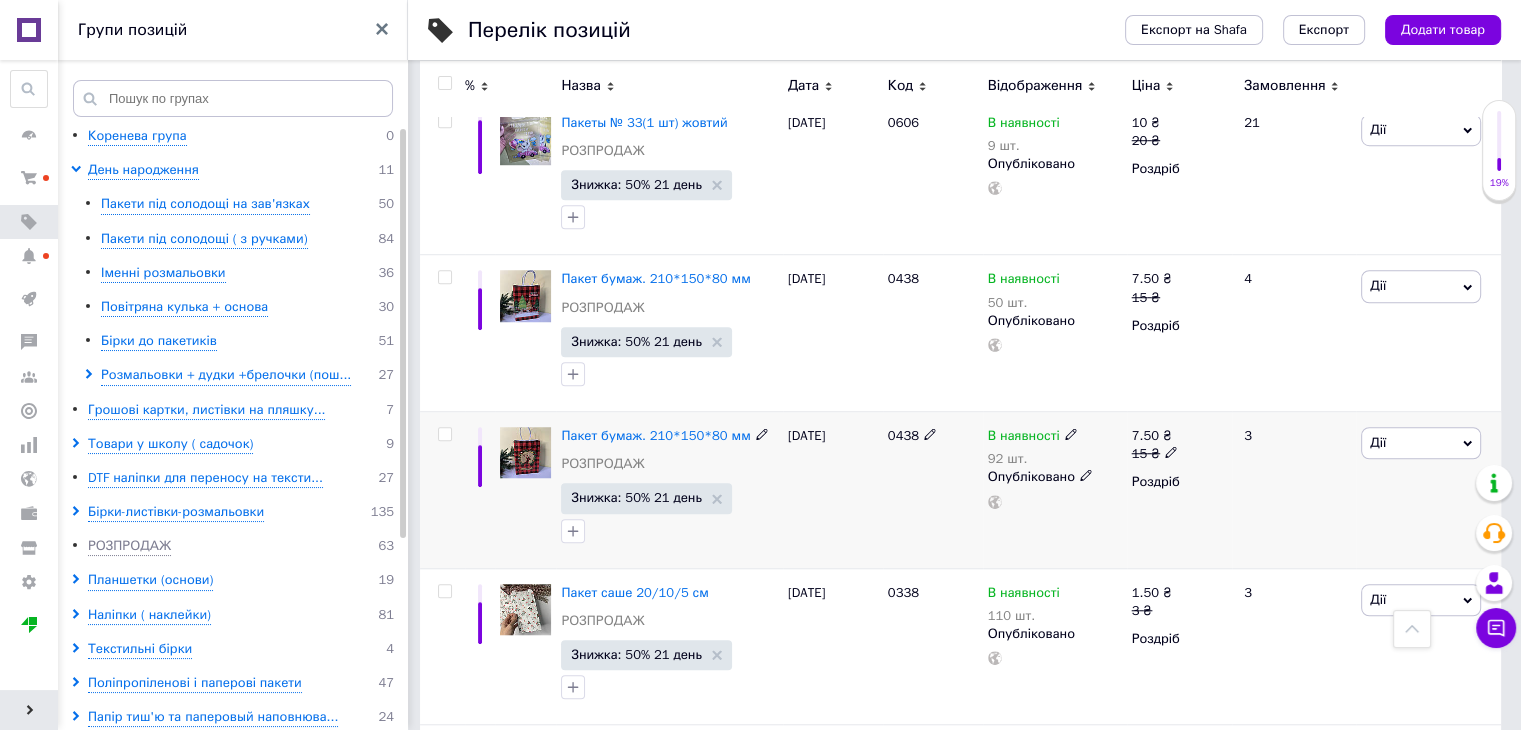 scroll, scrollTop: 1364, scrollLeft: 0, axis: vertical 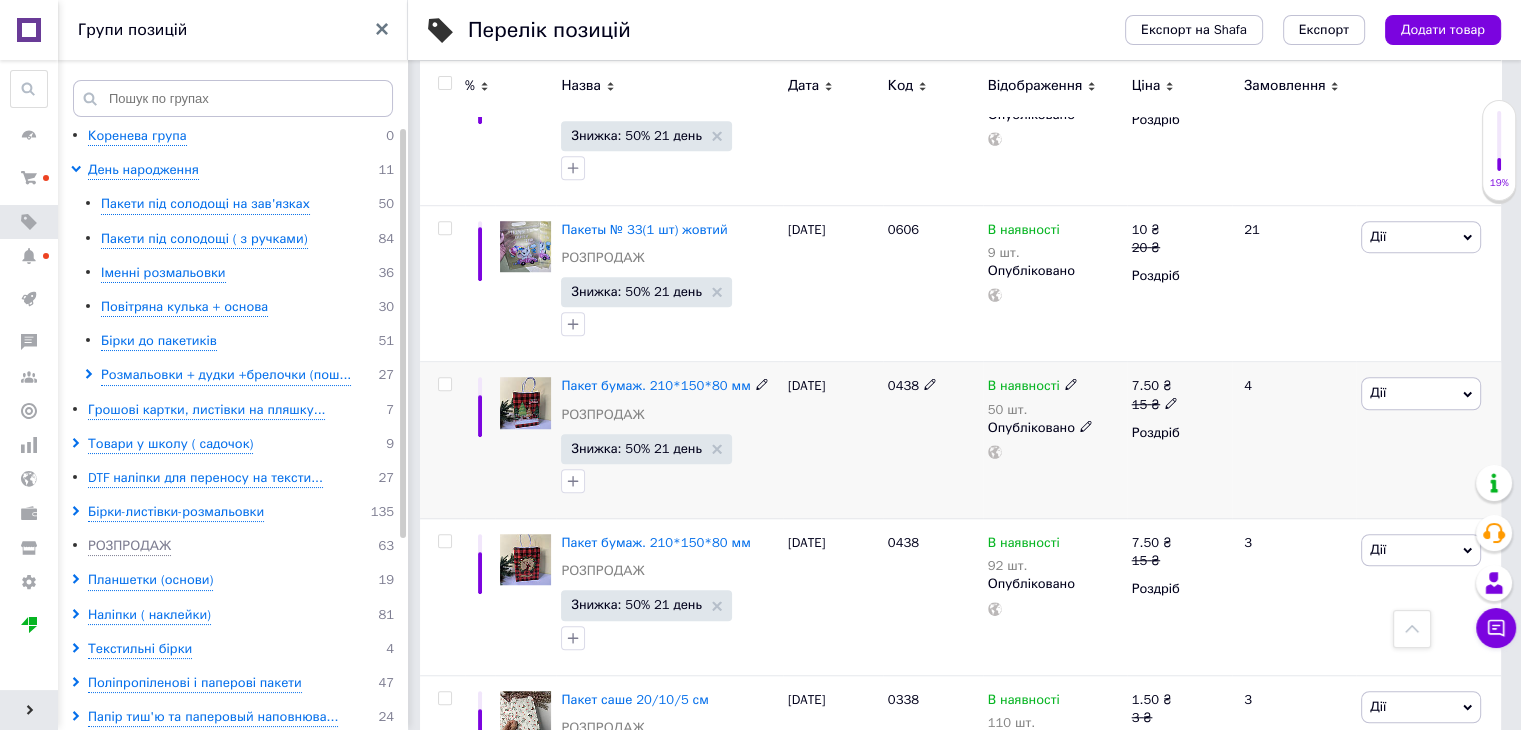 click on "50 шт." at bounding box center [1033, 410] 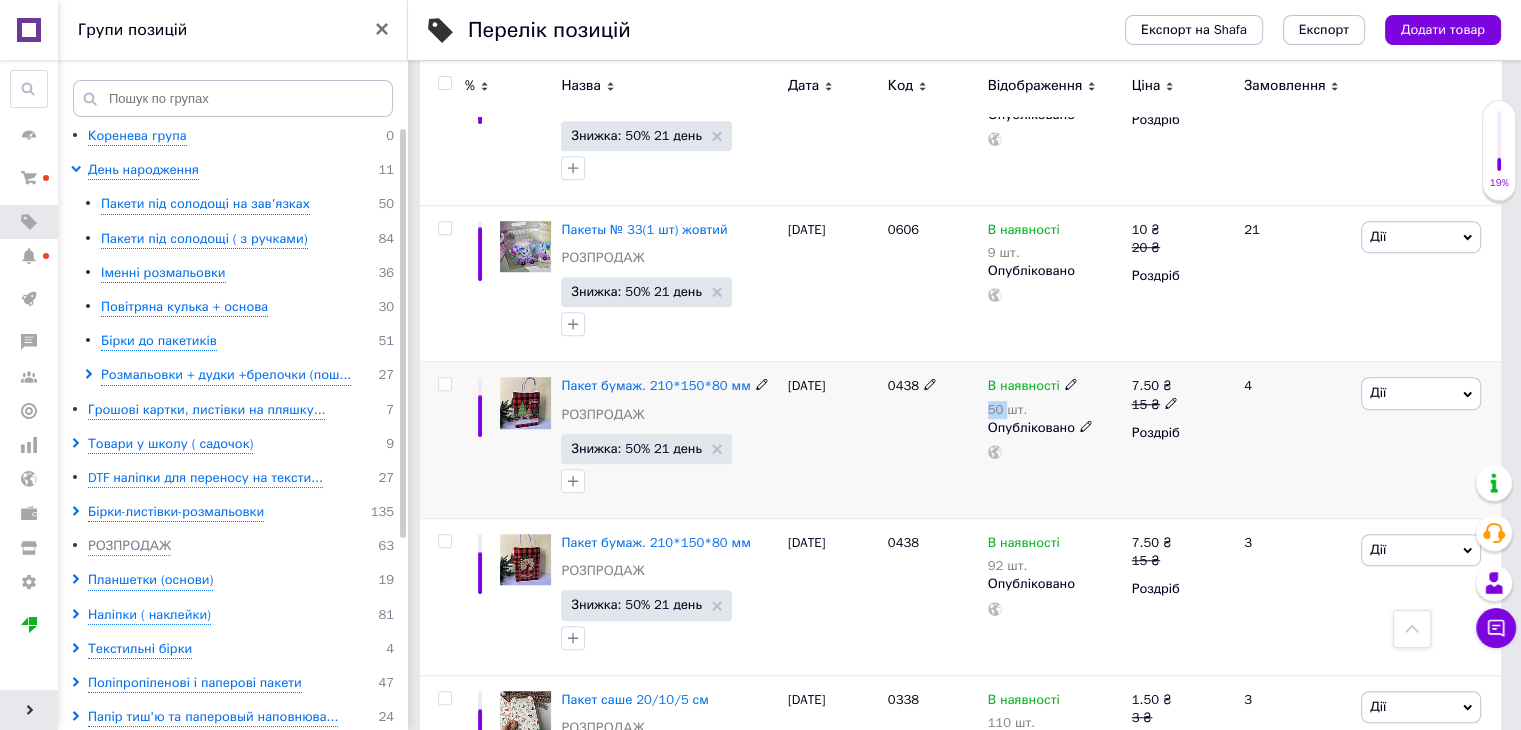 click on "50 шт." at bounding box center (1033, 410) 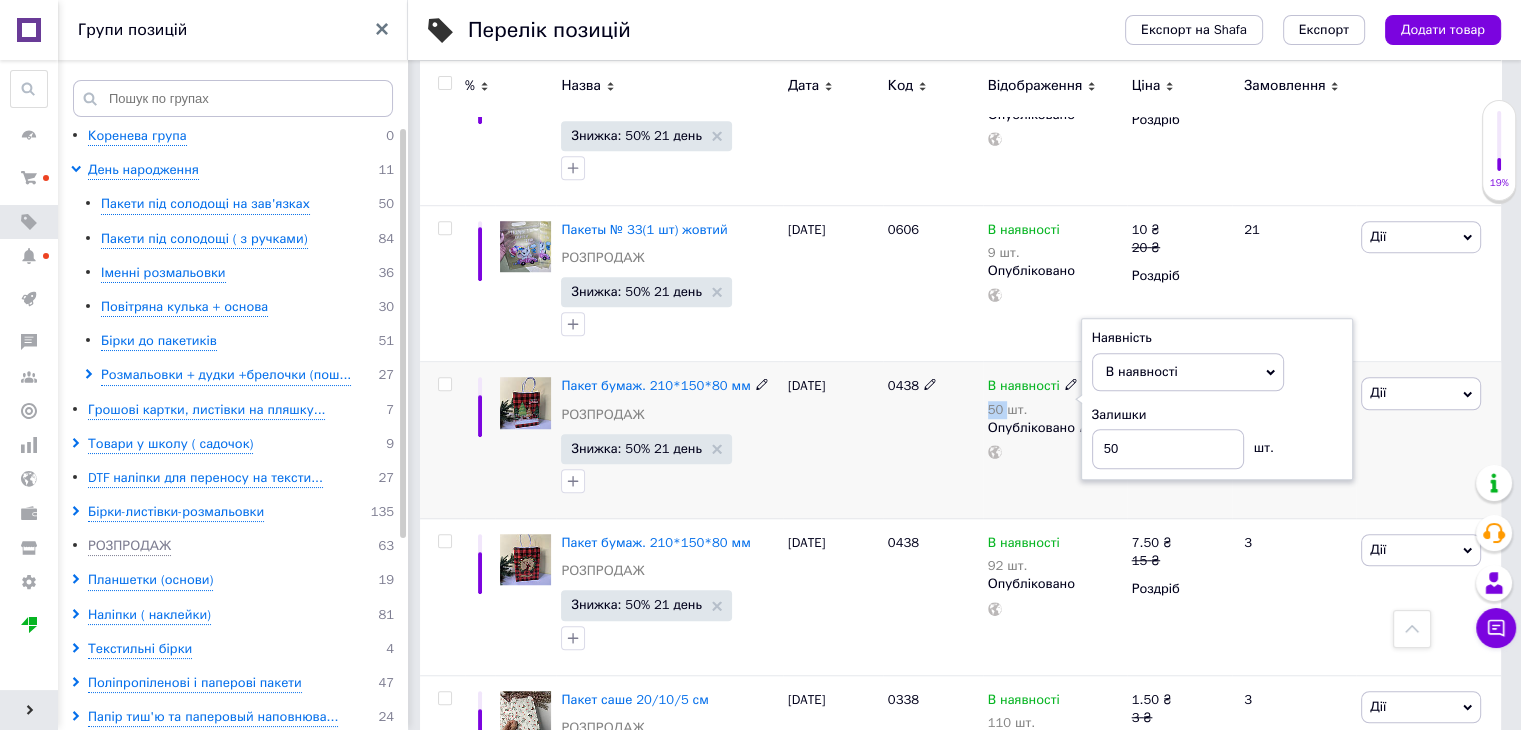 click on "50 шт." at bounding box center (1033, 410) 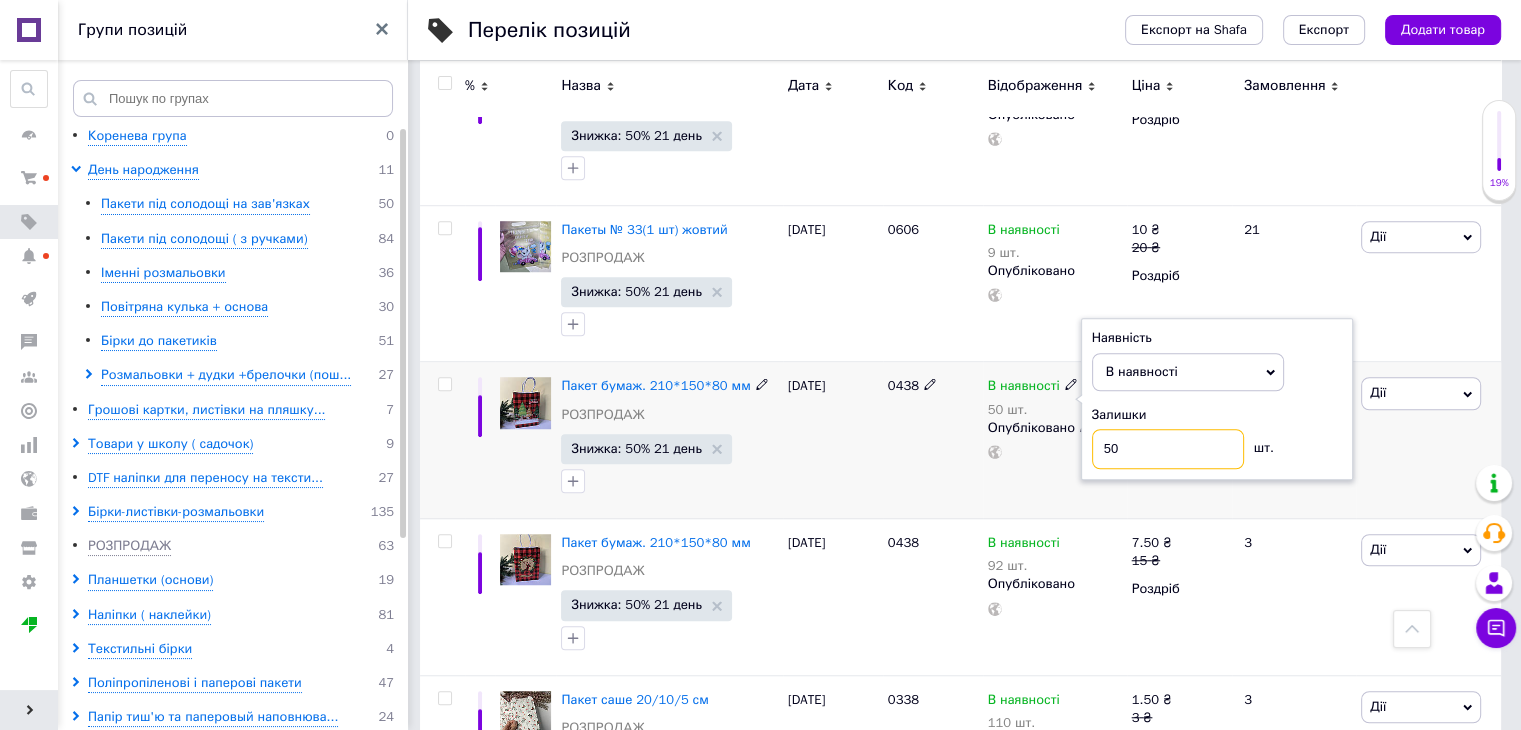 drag, startPoint x: 1129, startPoint y: 456, endPoint x: 1092, endPoint y: 456, distance: 37 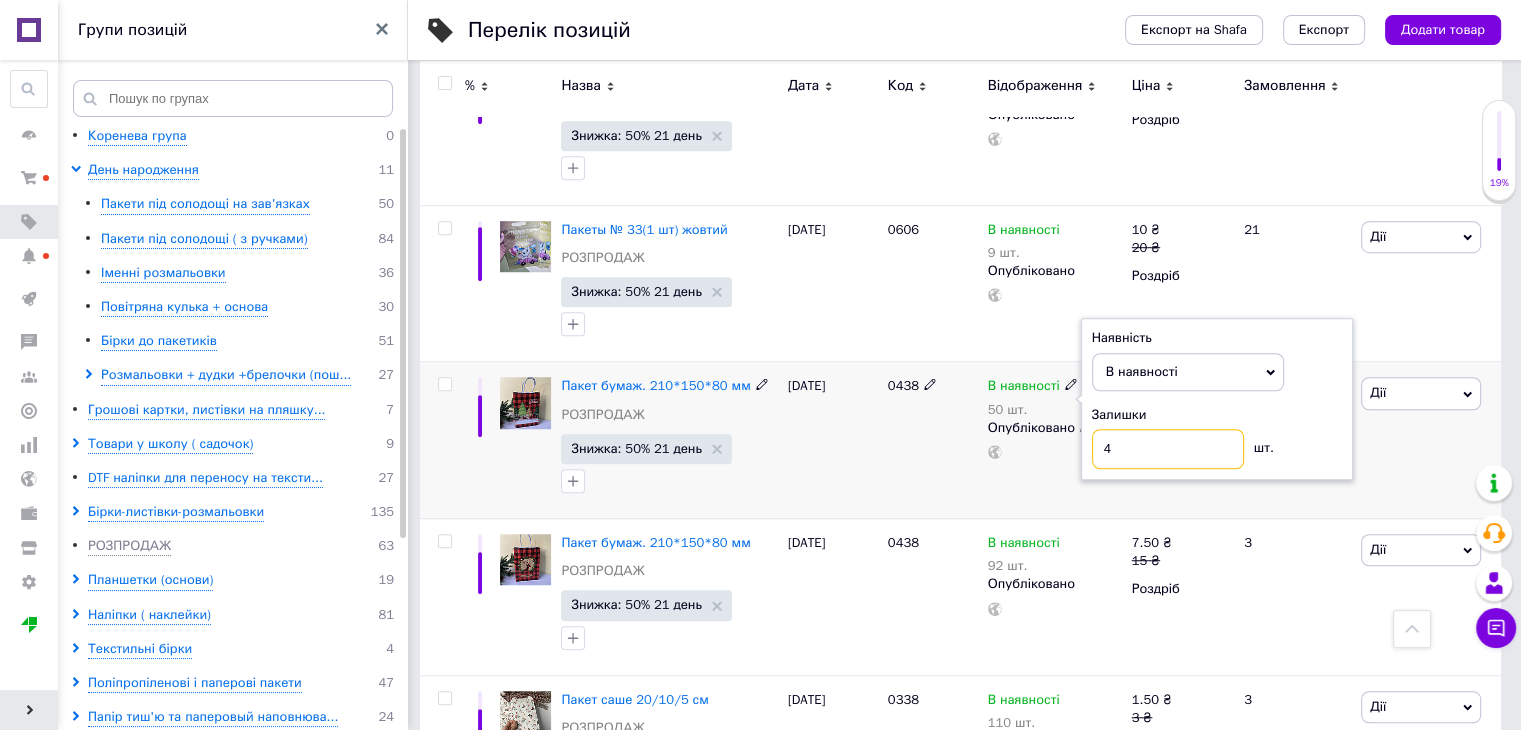 type on "49" 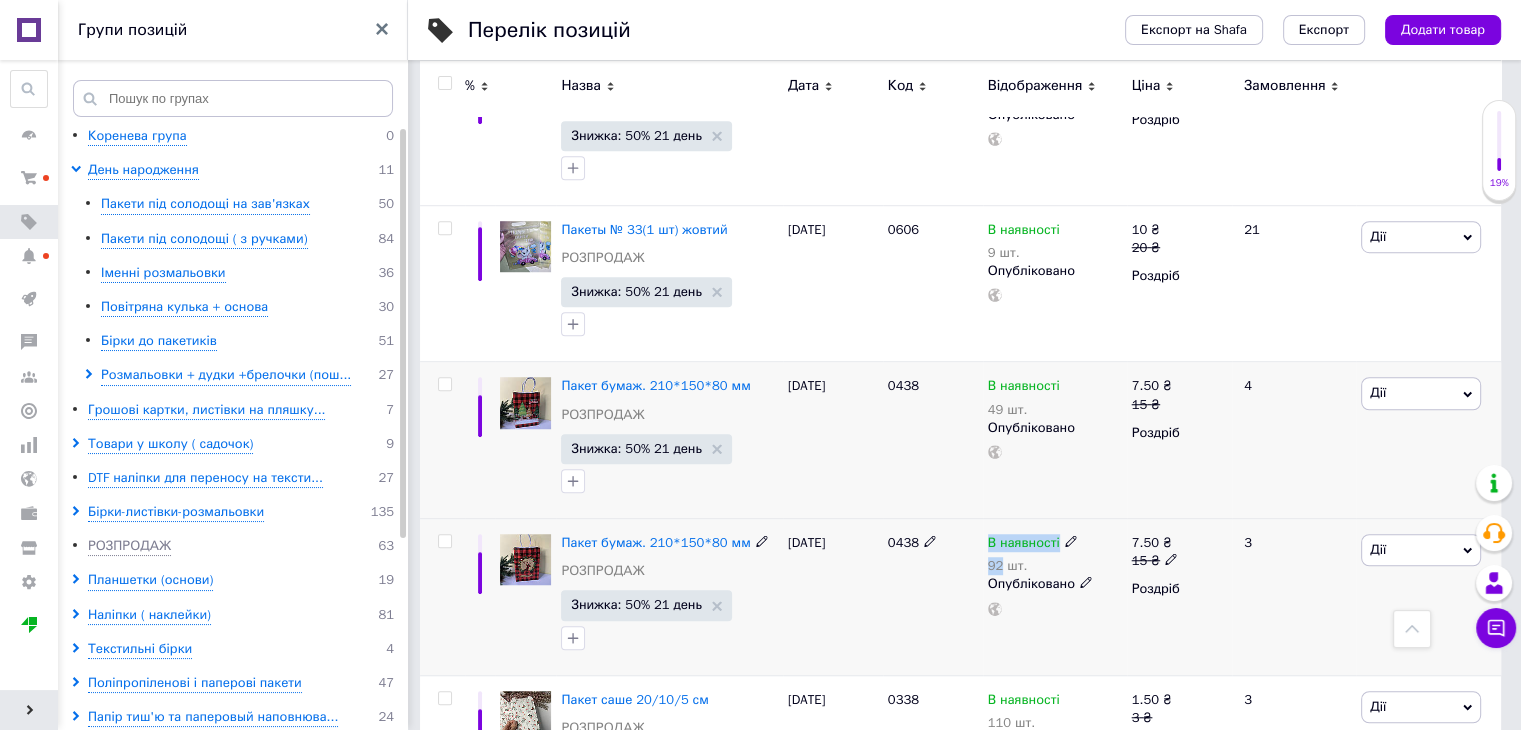 drag, startPoint x: 1002, startPoint y: 565, endPoint x: 974, endPoint y: 569, distance: 28.284271 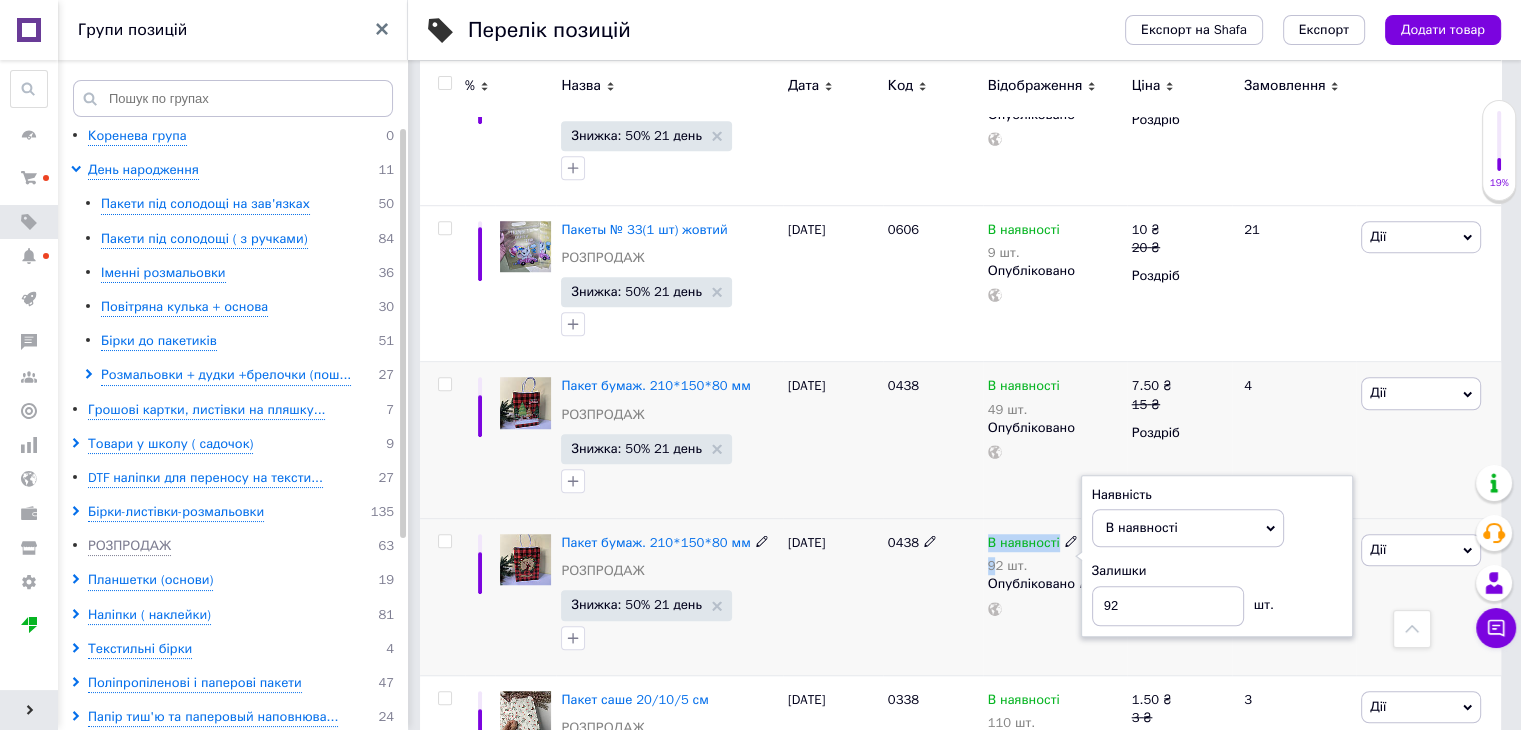 drag, startPoint x: 997, startPoint y: 565, endPoint x: 985, endPoint y: 566, distance: 12.0415945 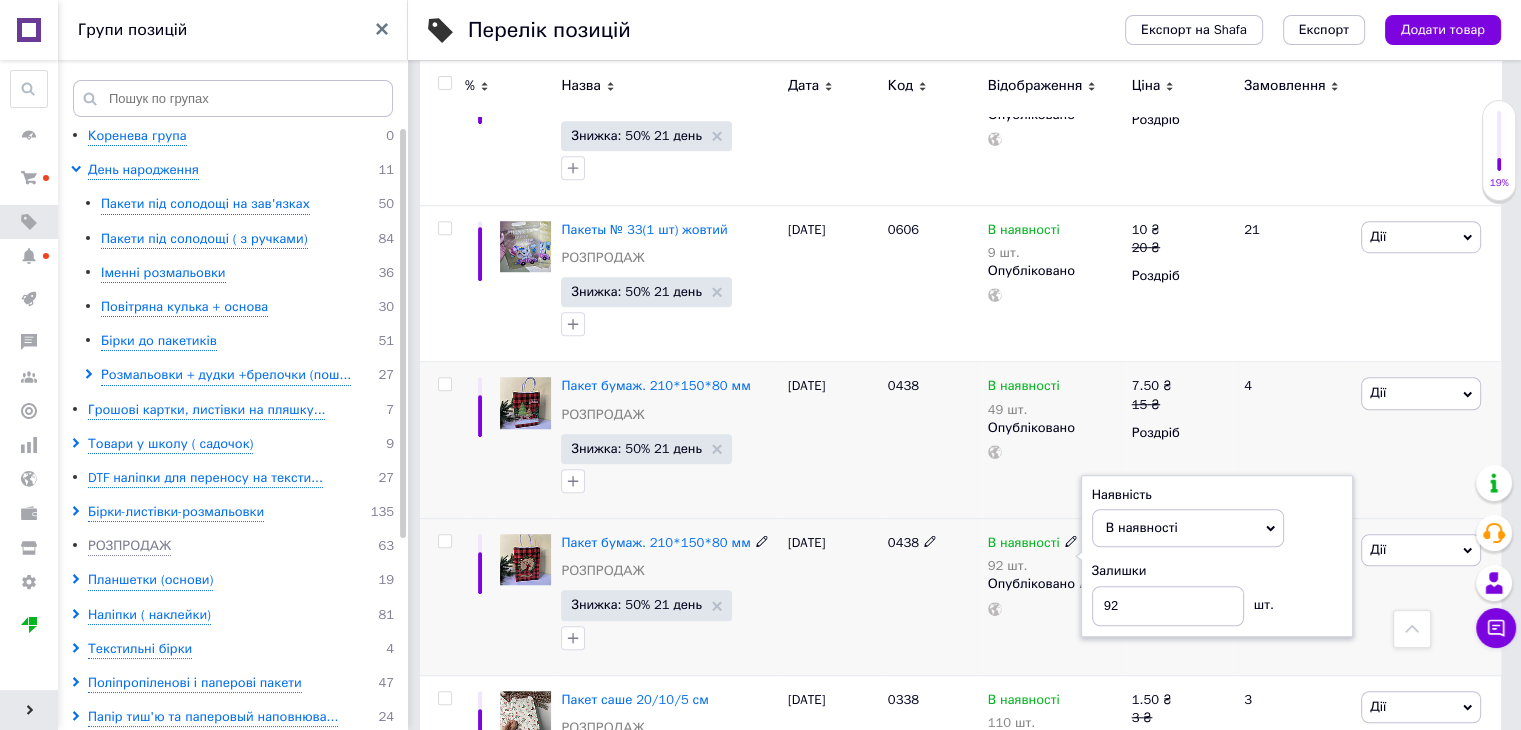 click on "92 шт." at bounding box center [1033, 566] 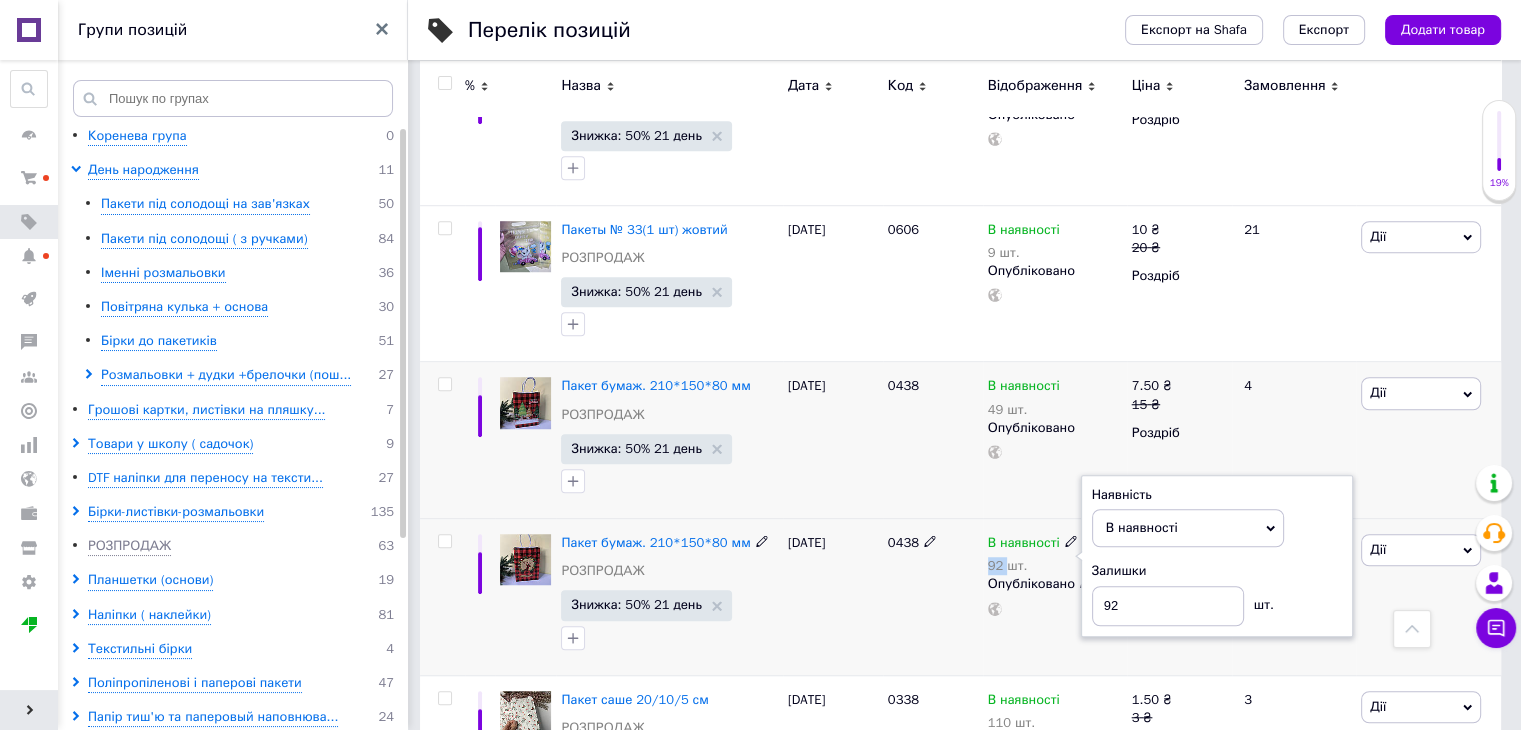 drag, startPoint x: 1000, startPoint y: 566, endPoint x: 987, endPoint y: 569, distance: 13.341664 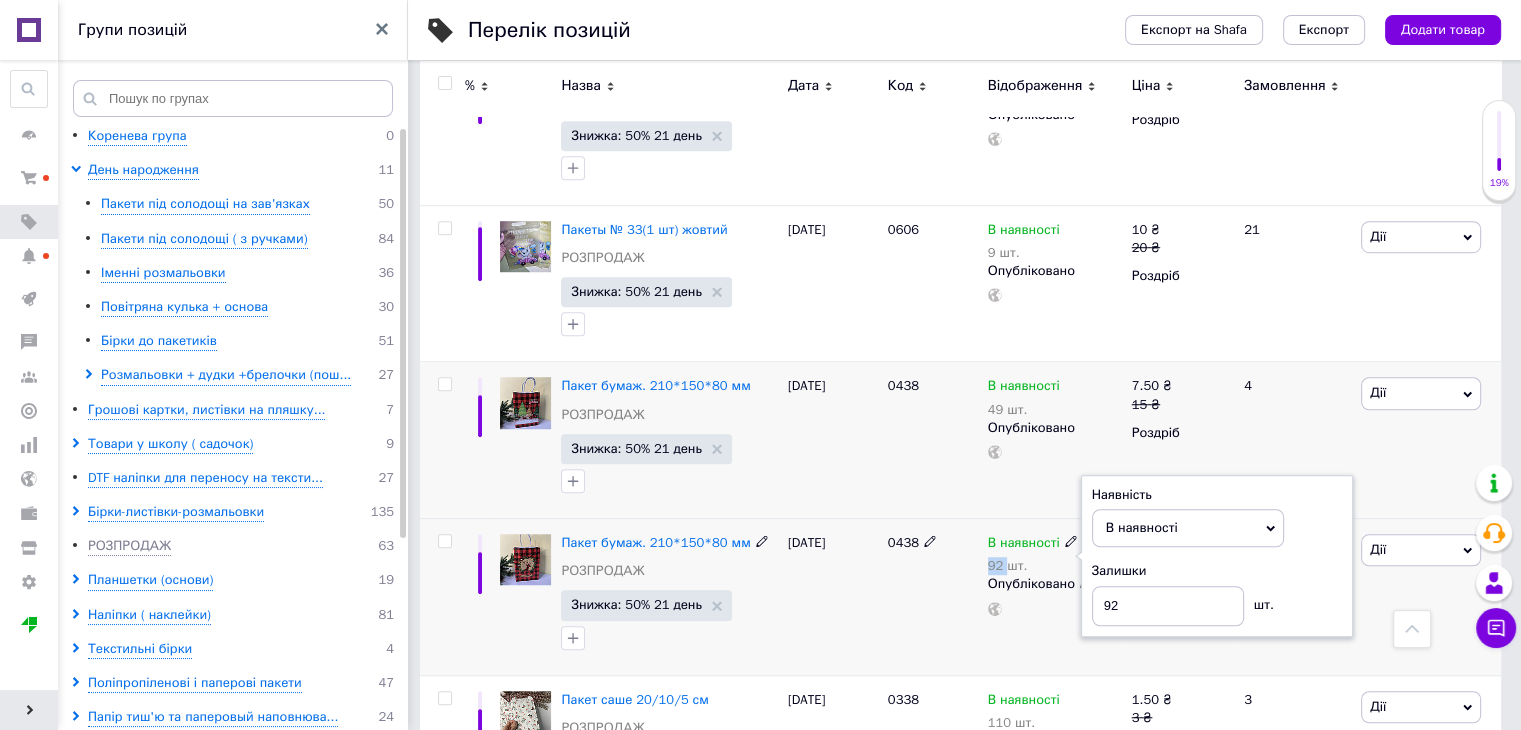 click on "92 шт." at bounding box center [1033, 566] 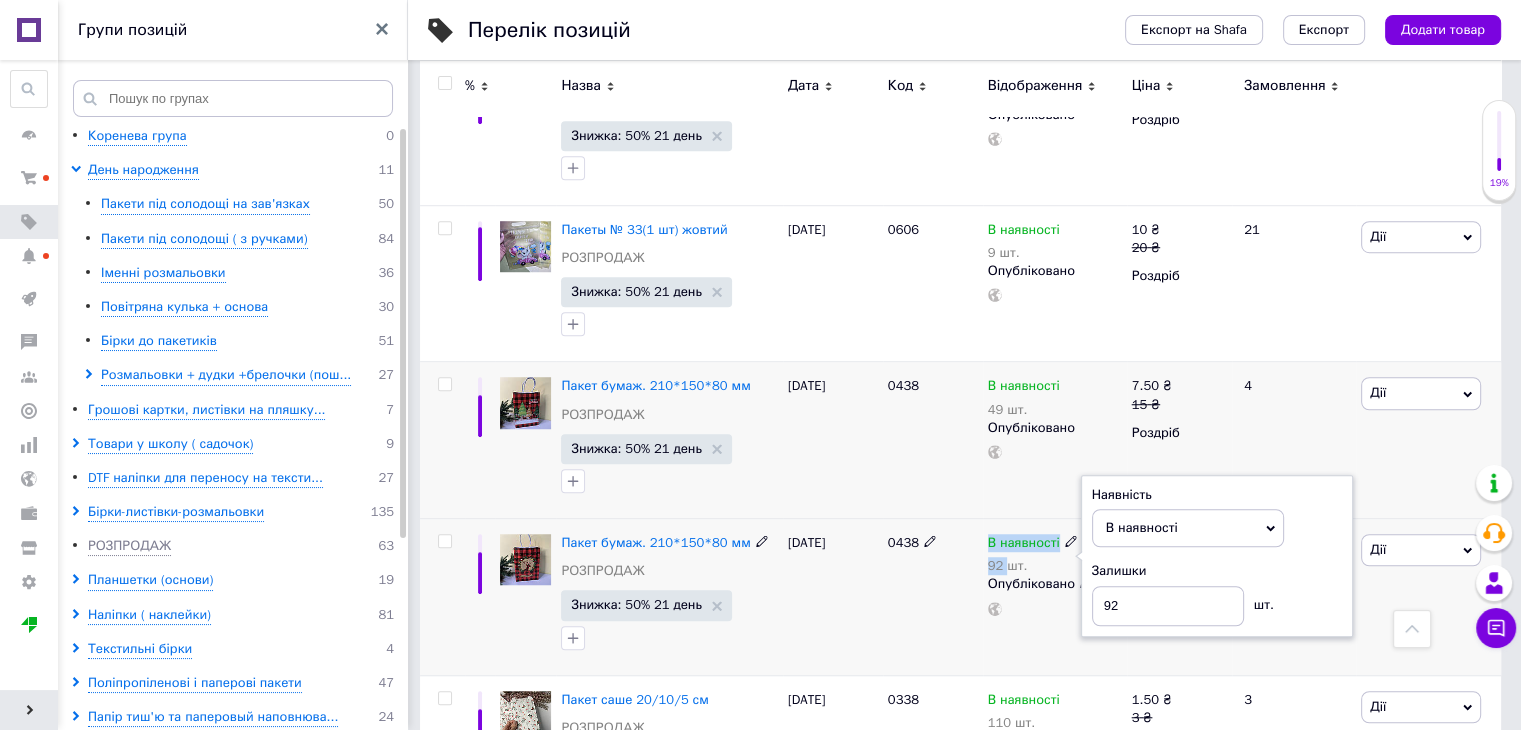 drag, startPoint x: 998, startPoint y: 561, endPoint x: 984, endPoint y: 562, distance: 14.035668 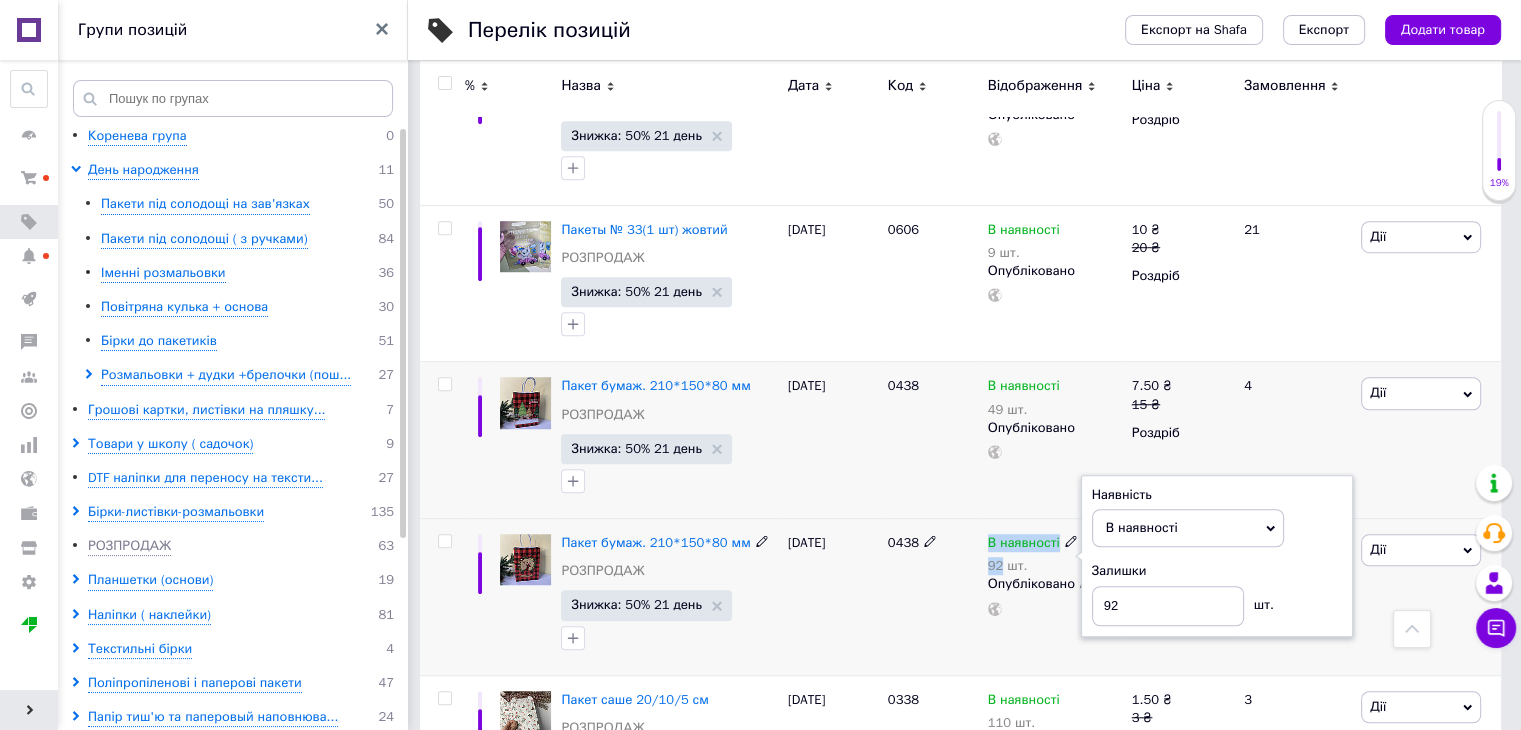 drag, startPoint x: 998, startPoint y: 568, endPoint x: 983, endPoint y: 566, distance: 15.132746 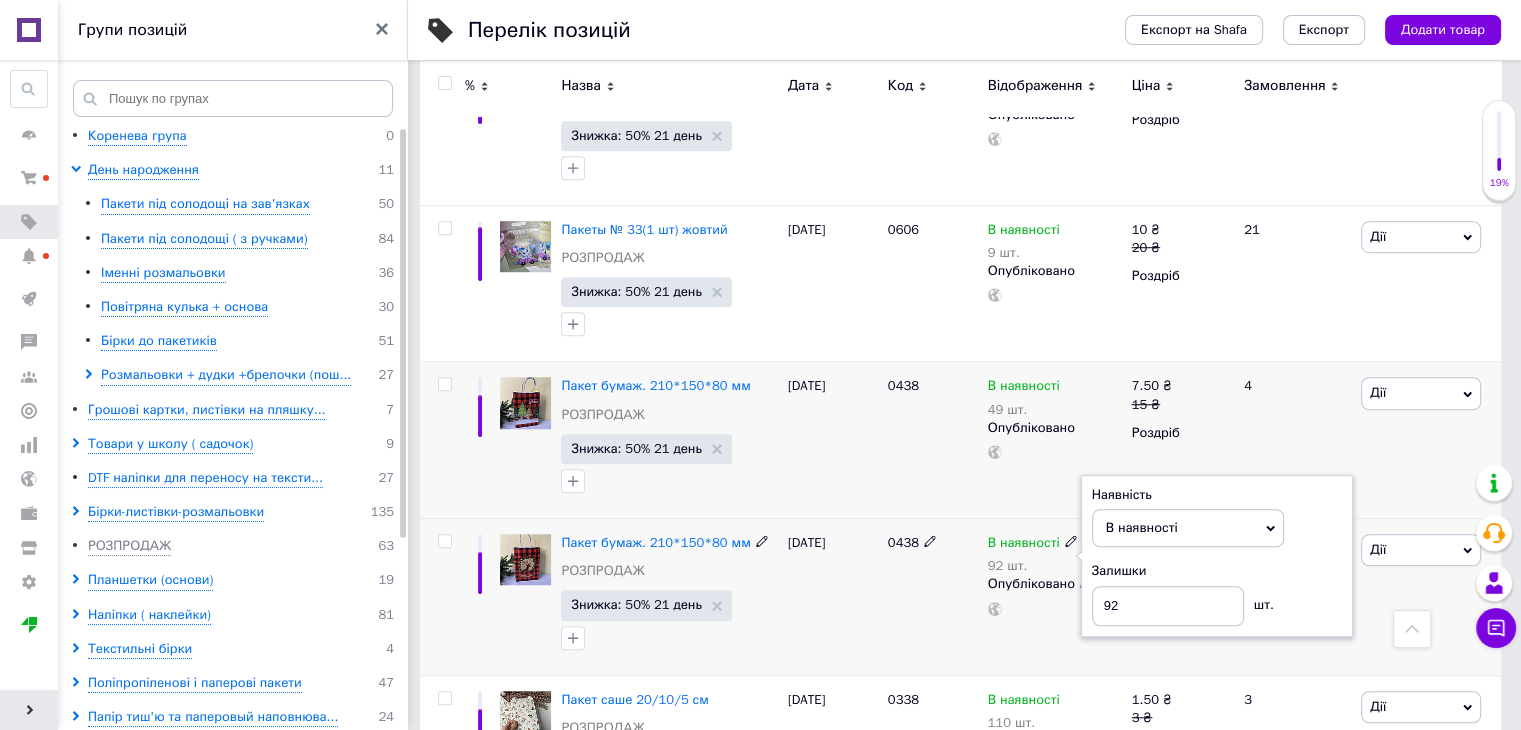 click on "Пакет бумаж. 210*150*80 мм РОЗПРОДАЖ Знижка: 50% 21 день [DATE] 0438 В наявності 92 шт. Наявність В наявності Немає в наявності Під замовлення Залишки 92 шт. Опубліковано 7.50   ₴ 15   ₴ Роздріб 3 Дії Редагувати Підняти на початок групи Копіювати Знижка Подарунок Супутні Приховати Ярлик Додати на вітрину Додати в кампанію Каталог ProSale Видалити" at bounding box center [960, 597] 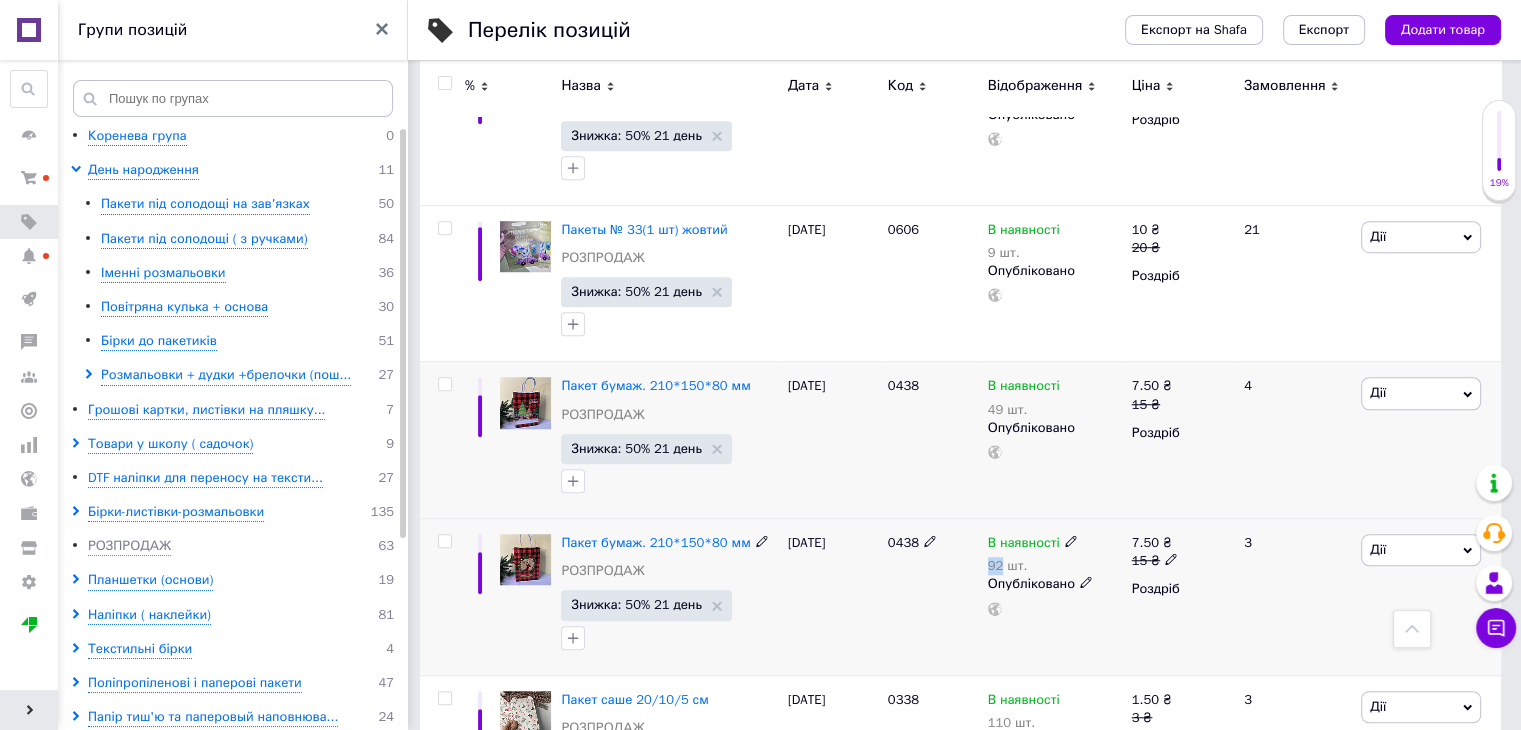 drag, startPoint x: 988, startPoint y: 565, endPoint x: 1000, endPoint y: 568, distance: 12.369317 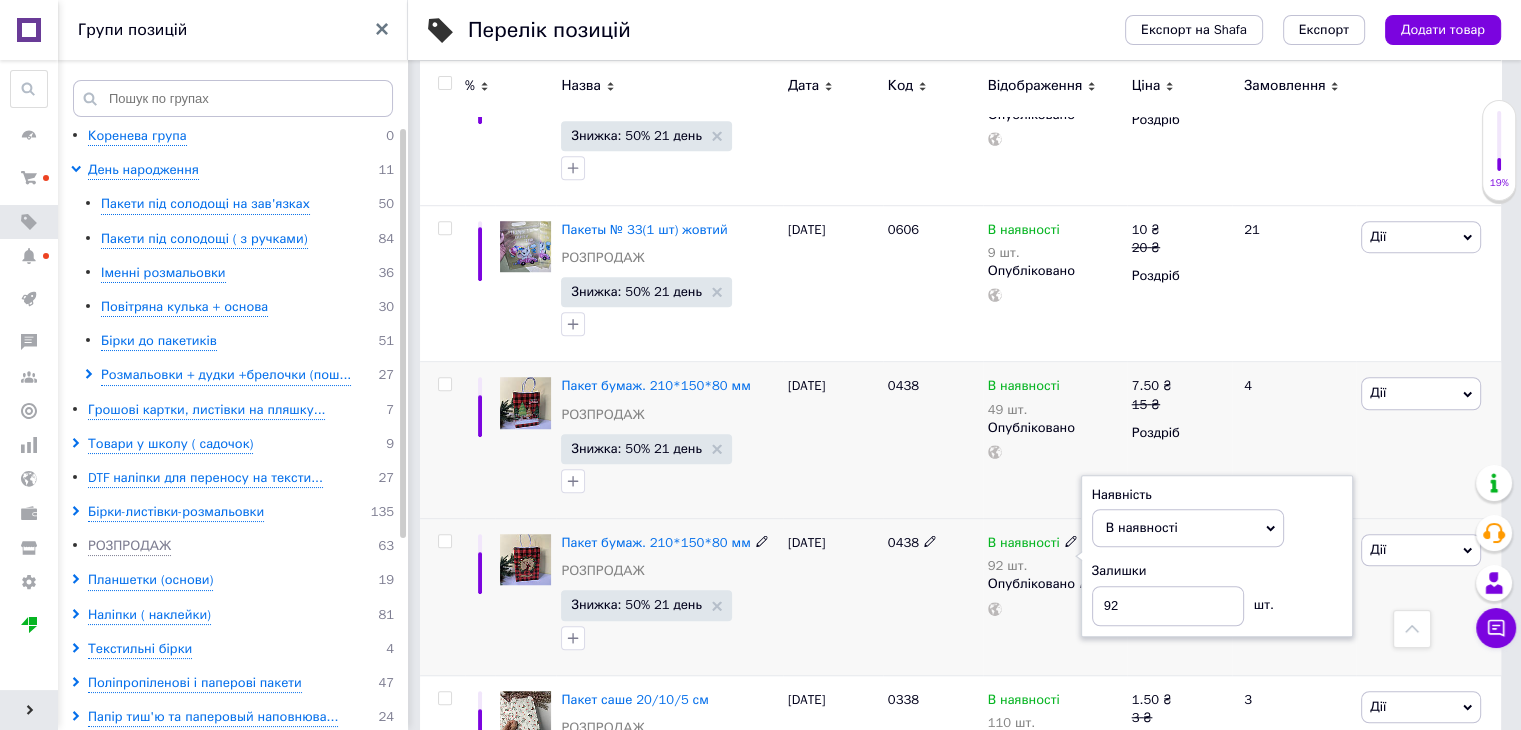 click on "0438" at bounding box center (933, 597) 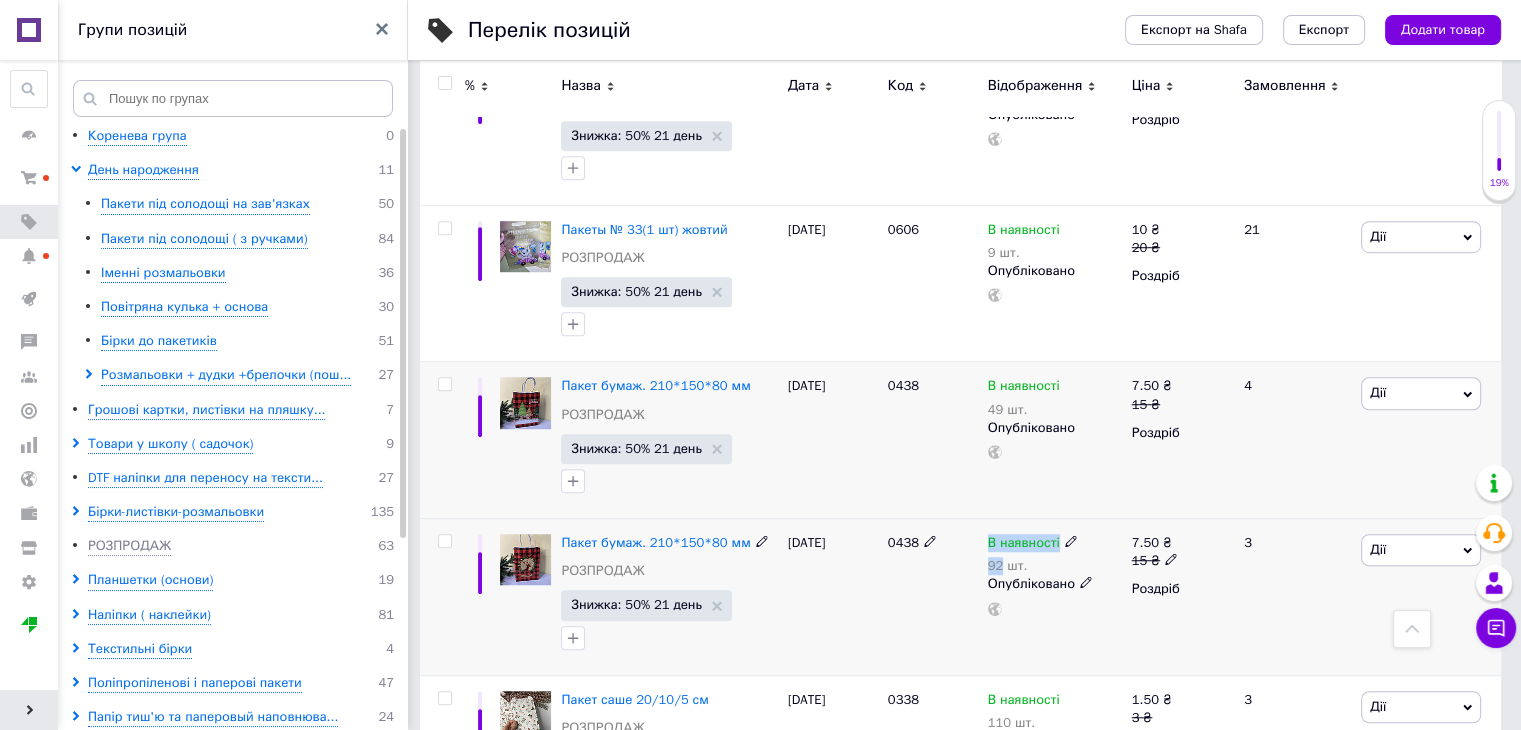 drag, startPoint x: 998, startPoint y: 562, endPoint x: 986, endPoint y: 566, distance: 12.649111 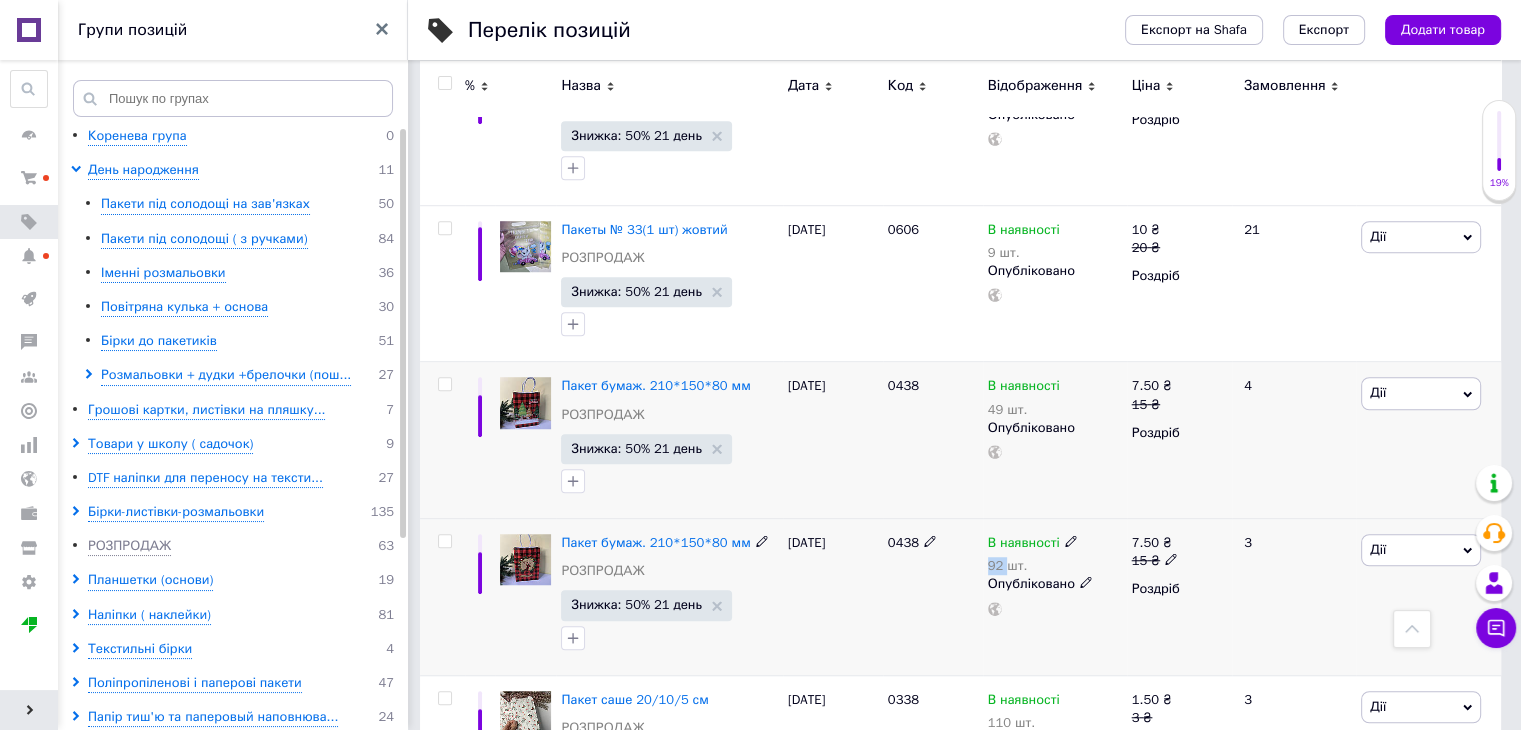 click on "92 шт." at bounding box center (1033, 566) 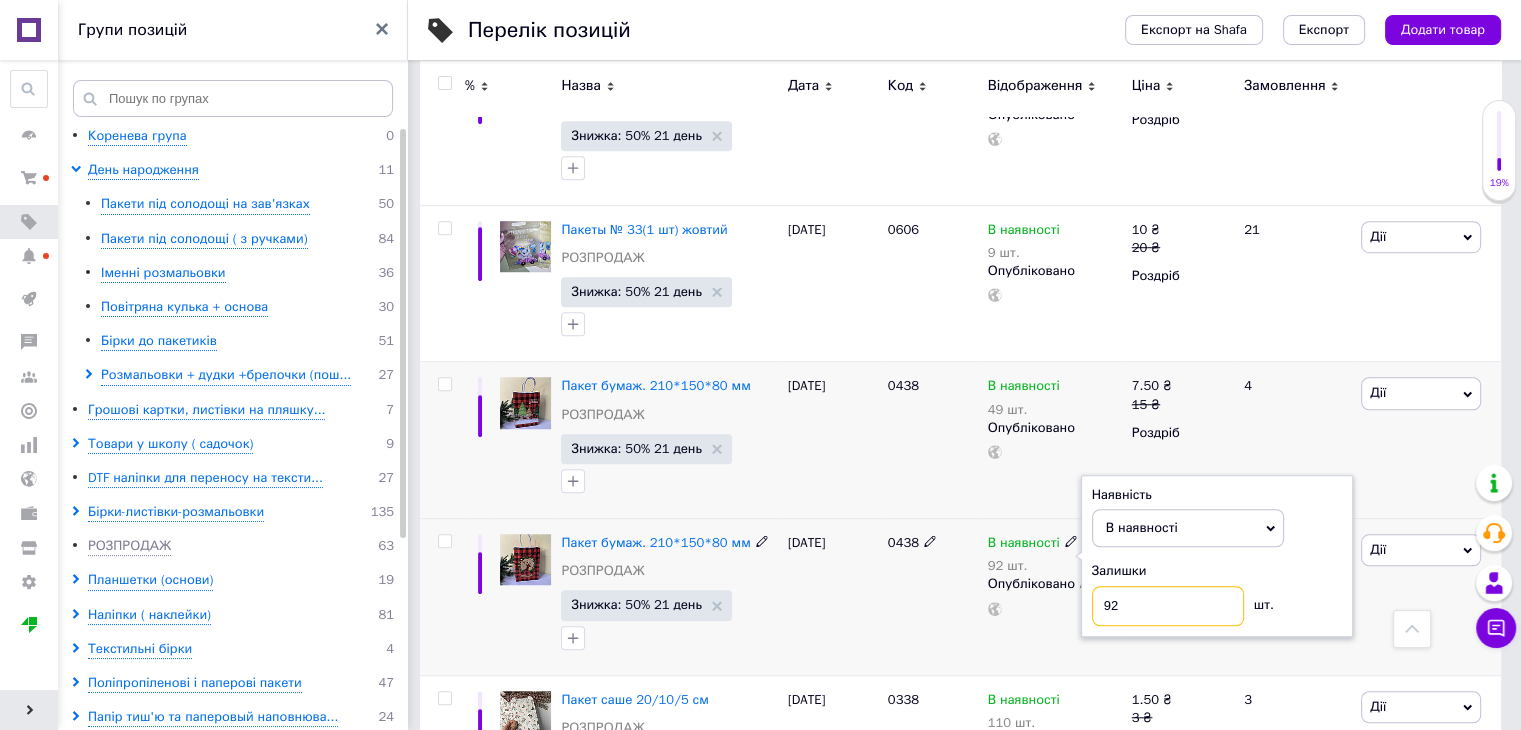 drag, startPoint x: 1123, startPoint y: 606, endPoint x: 1094, endPoint y: 606, distance: 29 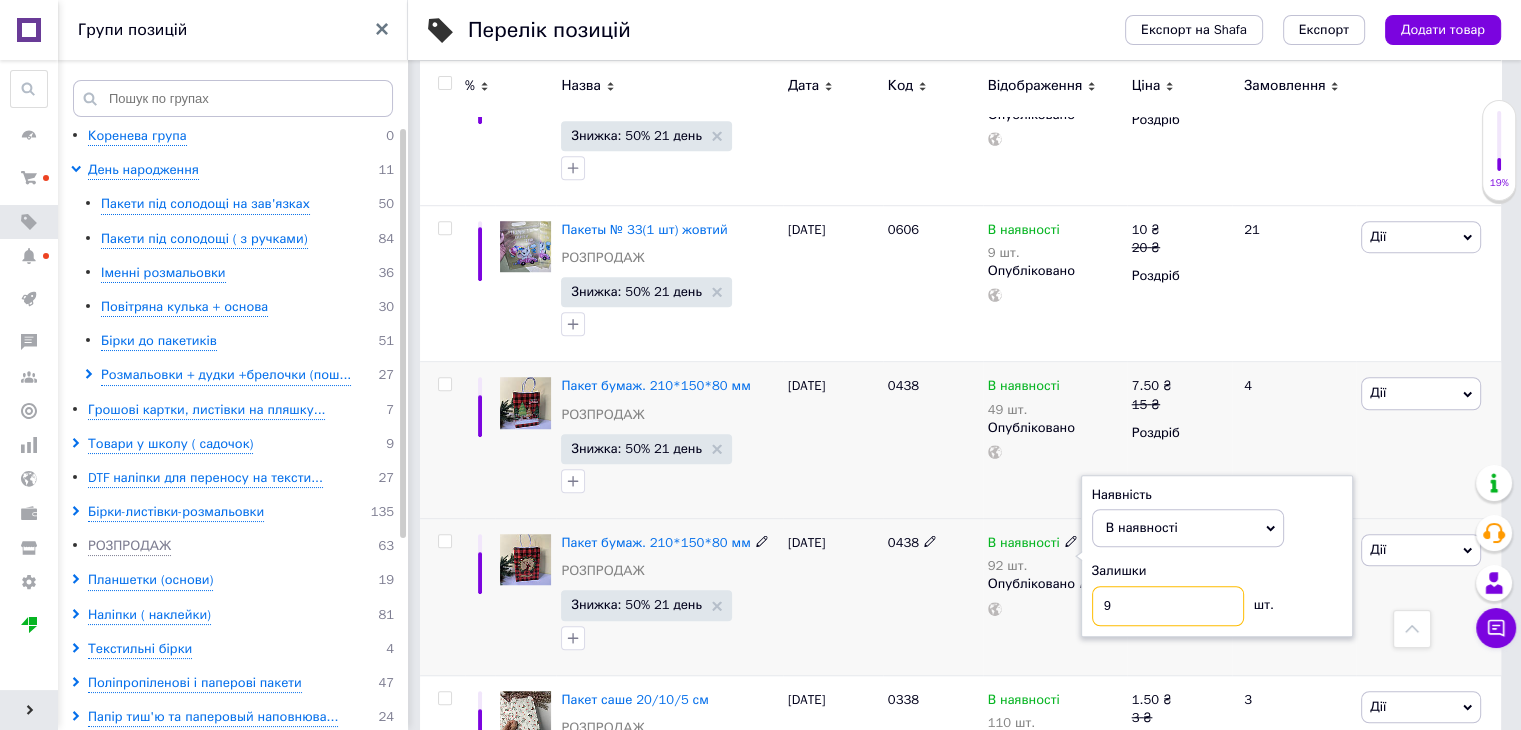 type on "91" 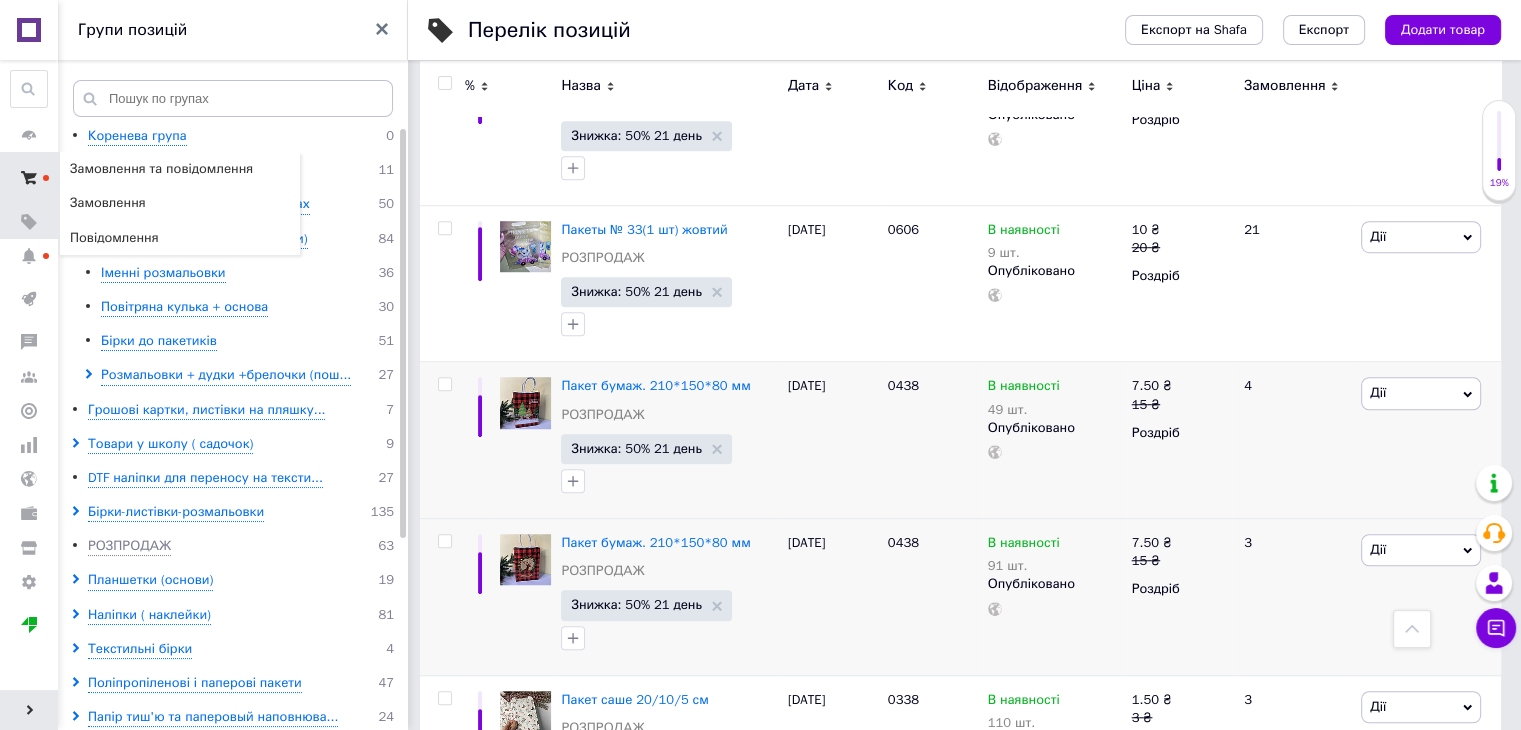 click 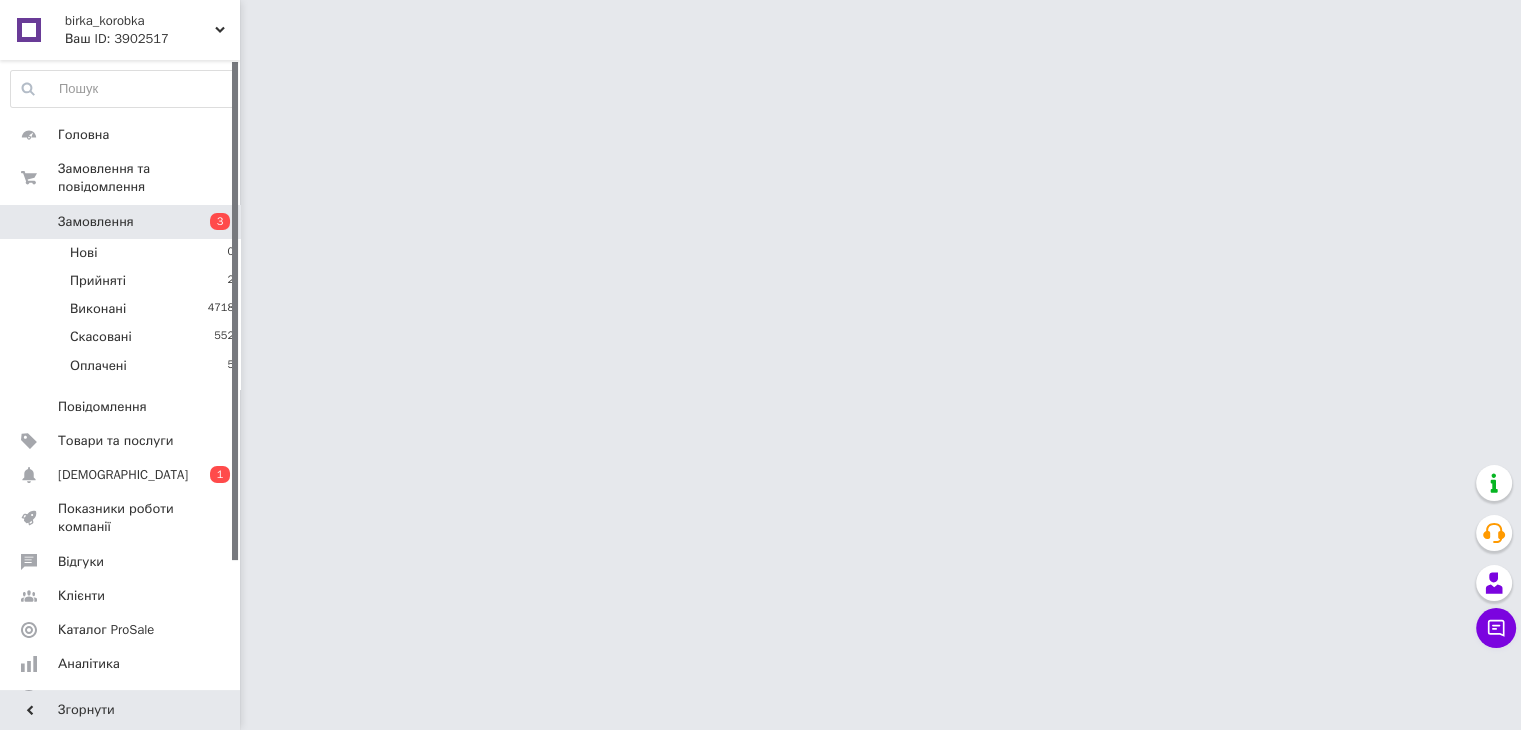 scroll, scrollTop: 0, scrollLeft: 0, axis: both 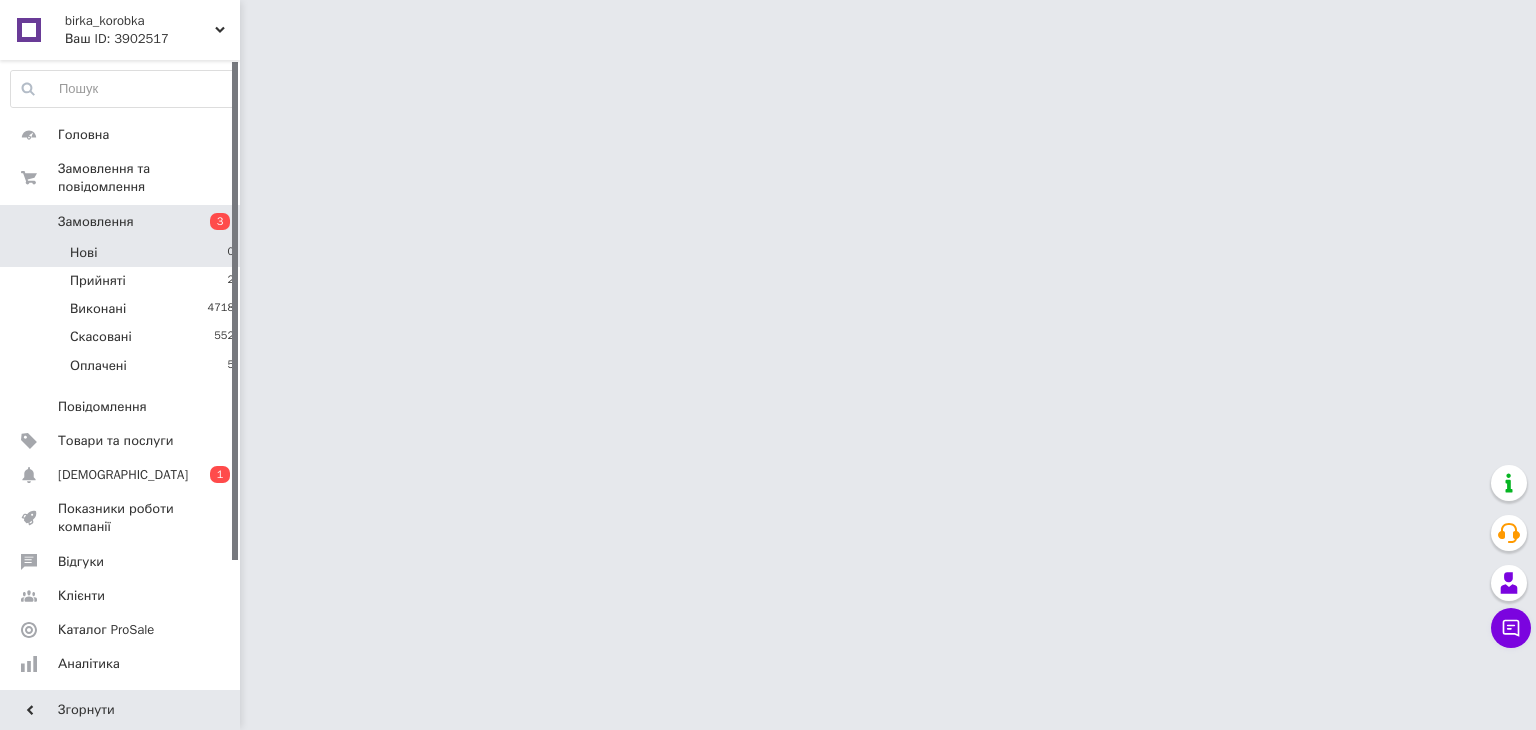 click on "Нові" at bounding box center [83, 253] 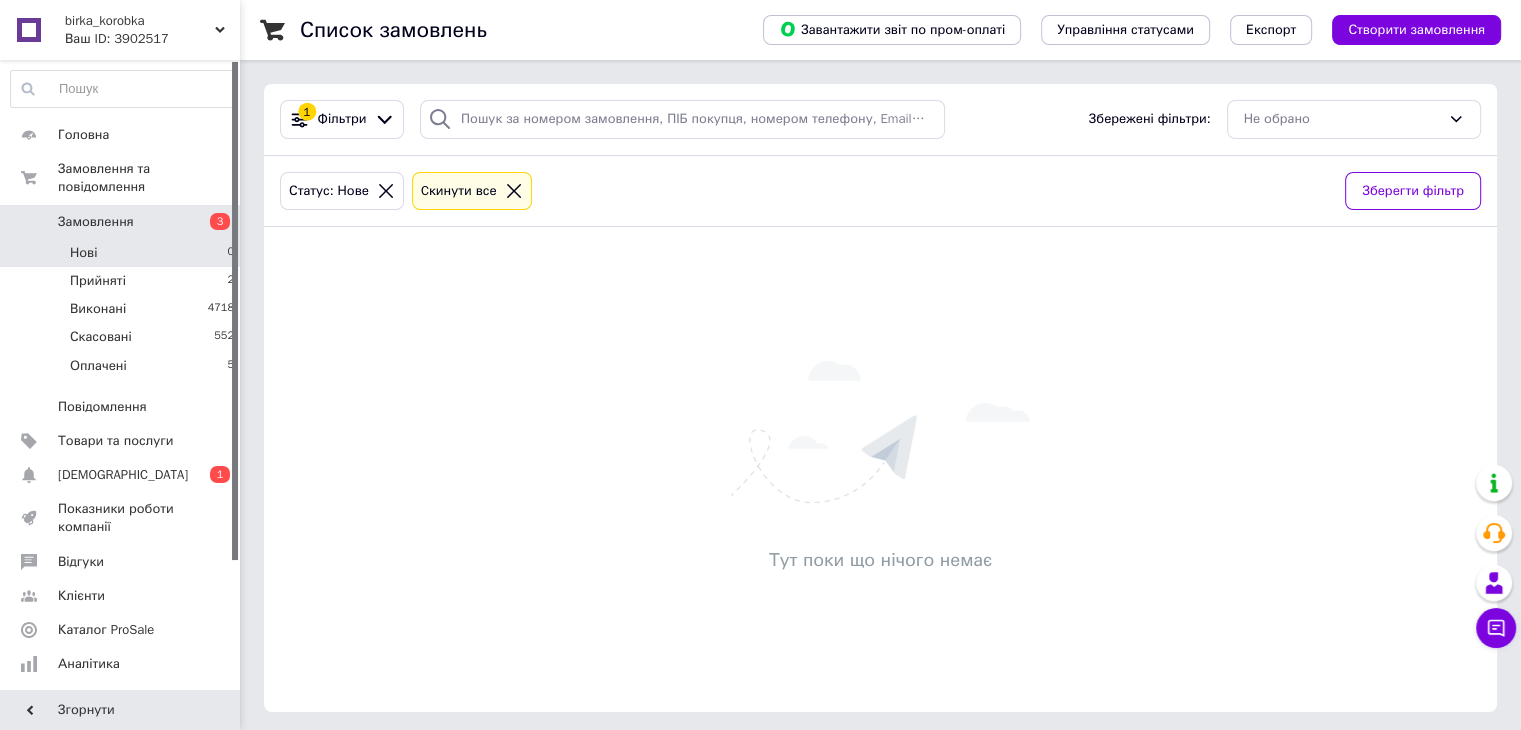 click on "Нові" at bounding box center [83, 253] 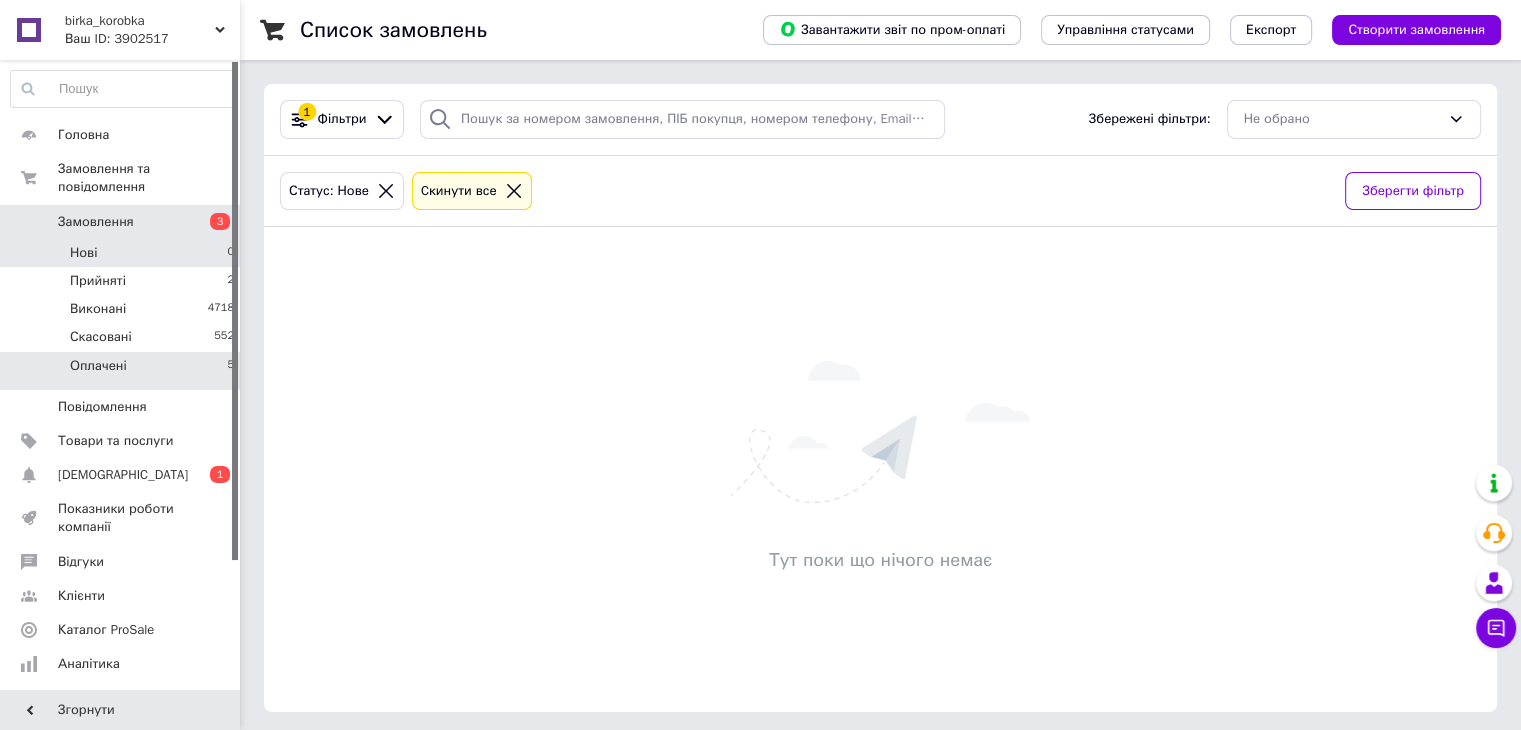 click on "Оплачені" at bounding box center [98, 366] 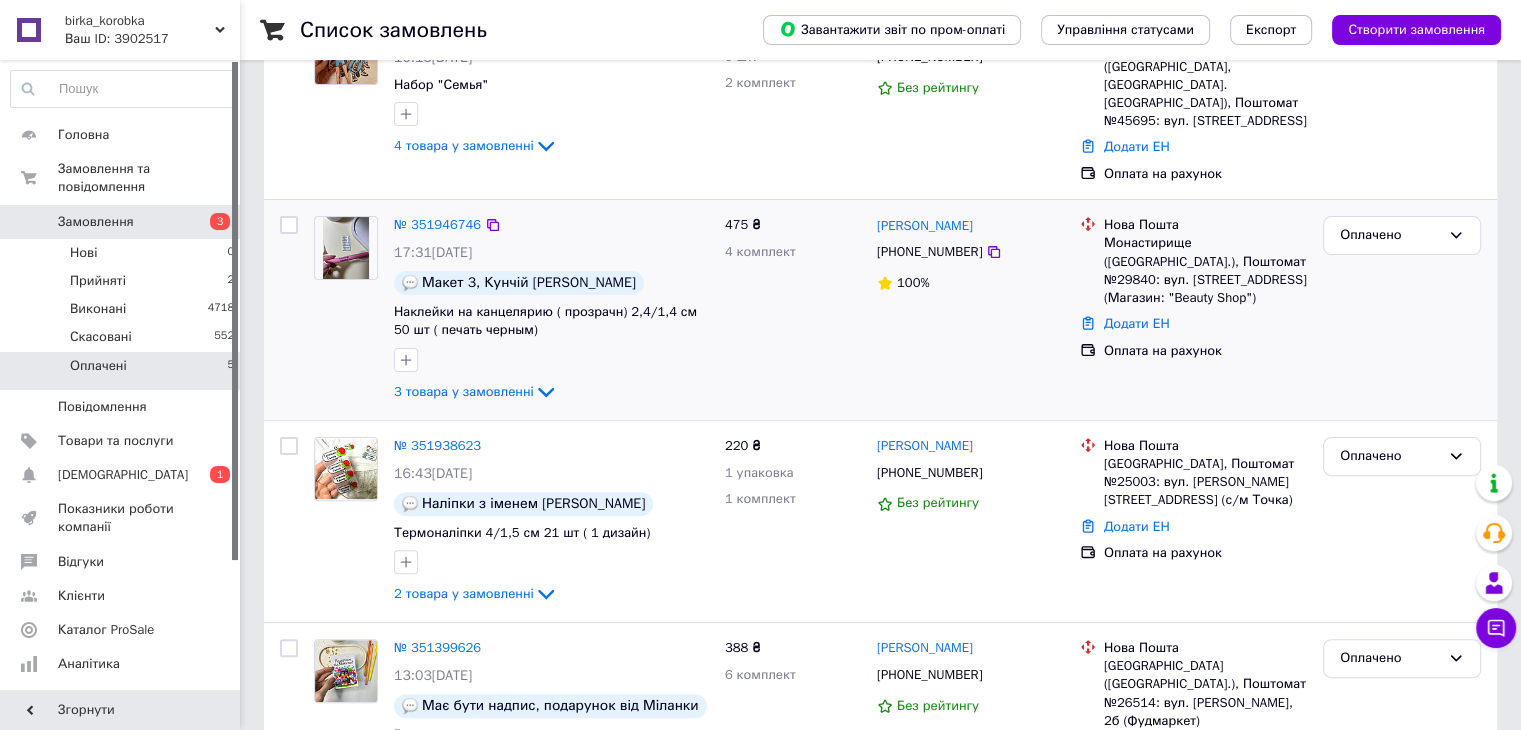 scroll, scrollTop: 500, scrollLeft: 0, axis: vertical 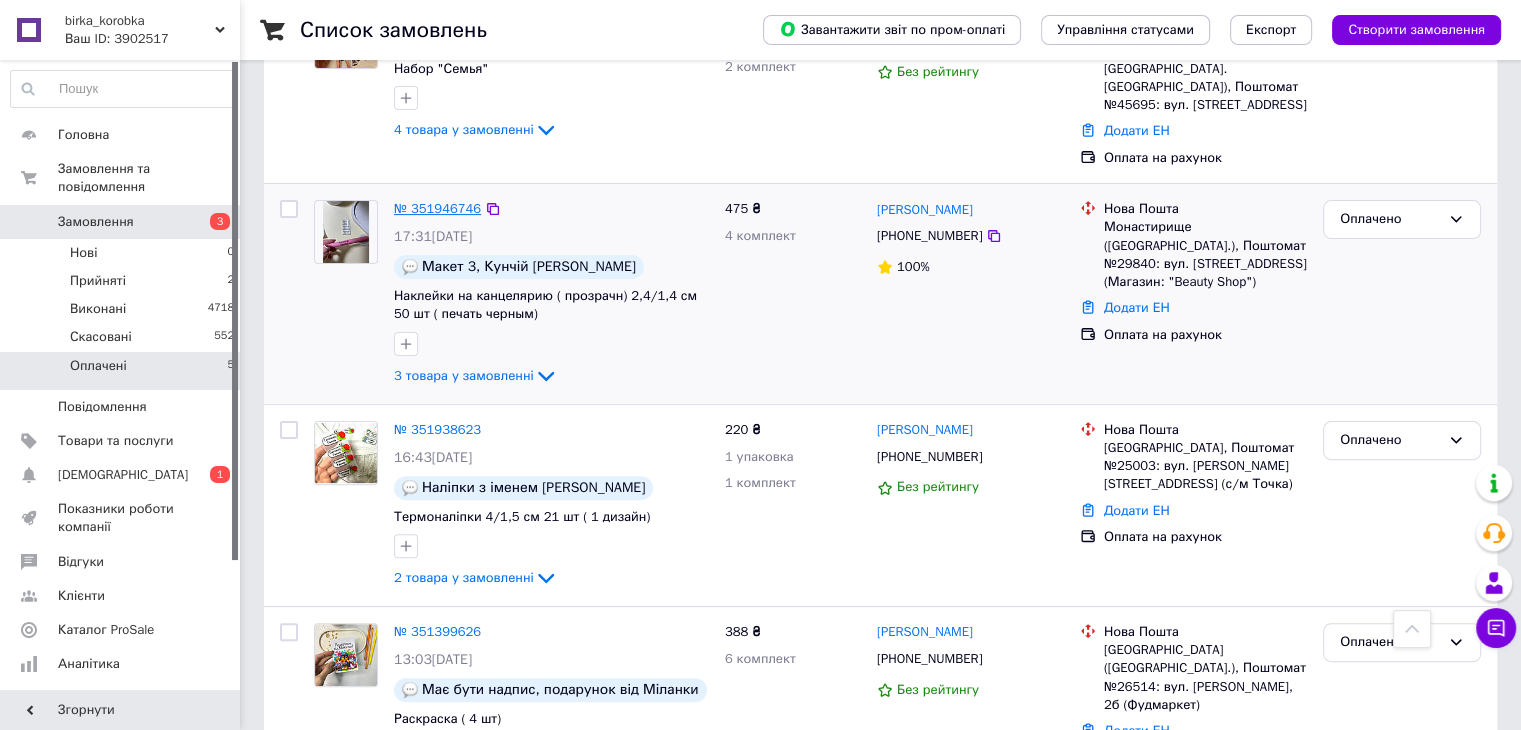 click on "№ 351946746" at bounding box center [437, 208] 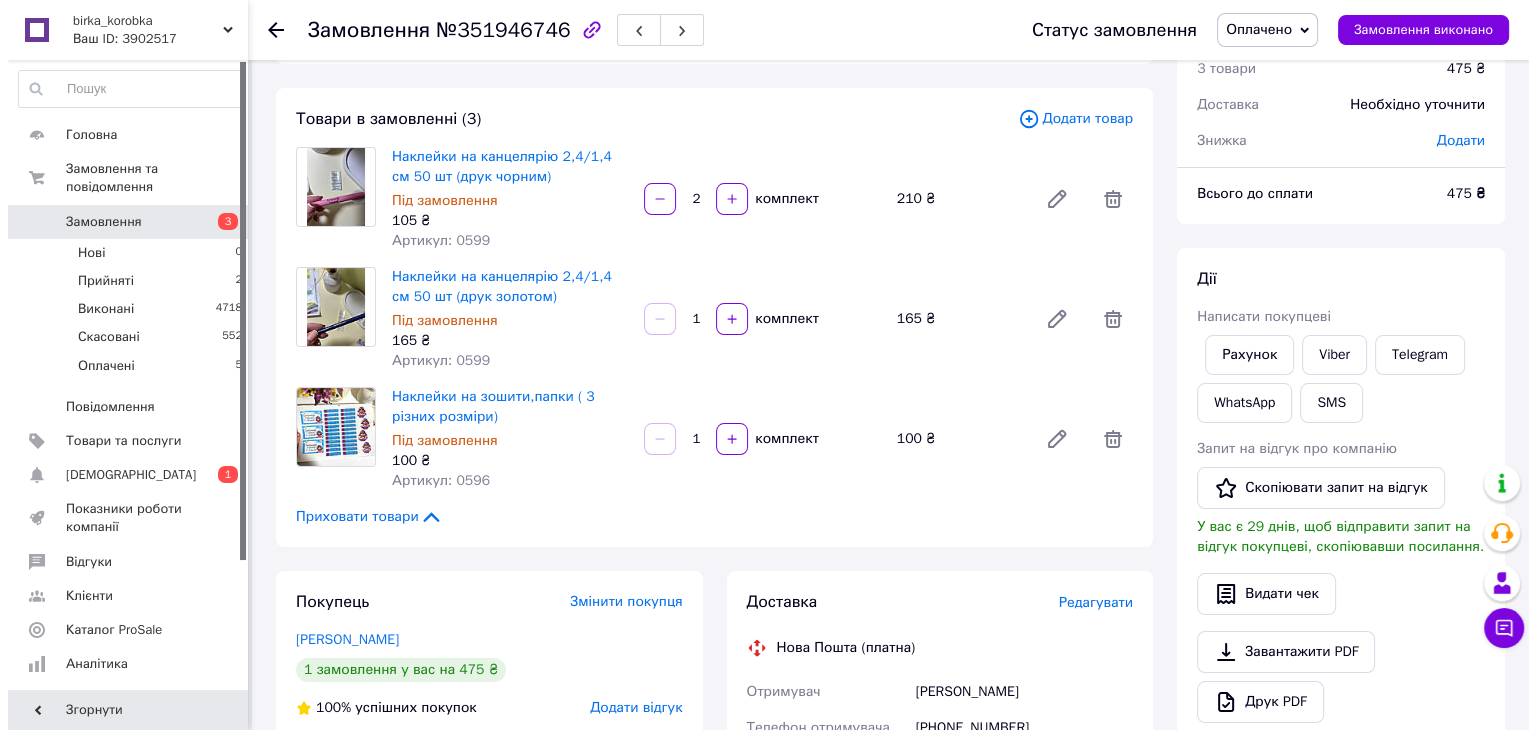scroll, scrollTop: 200, scrollLeft: 0, axis: vertical 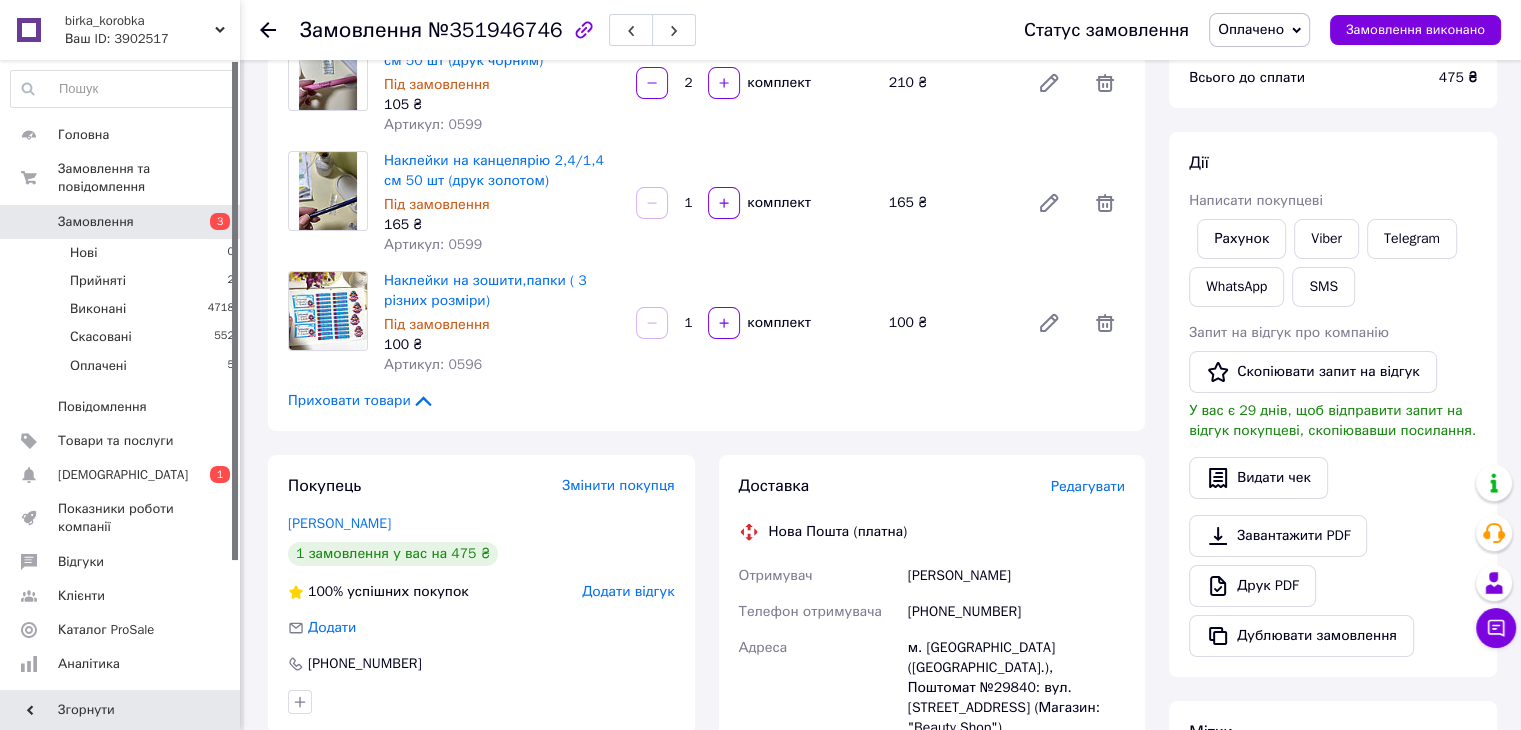 click on "Редагувати" at bounding box center [1088, 486] 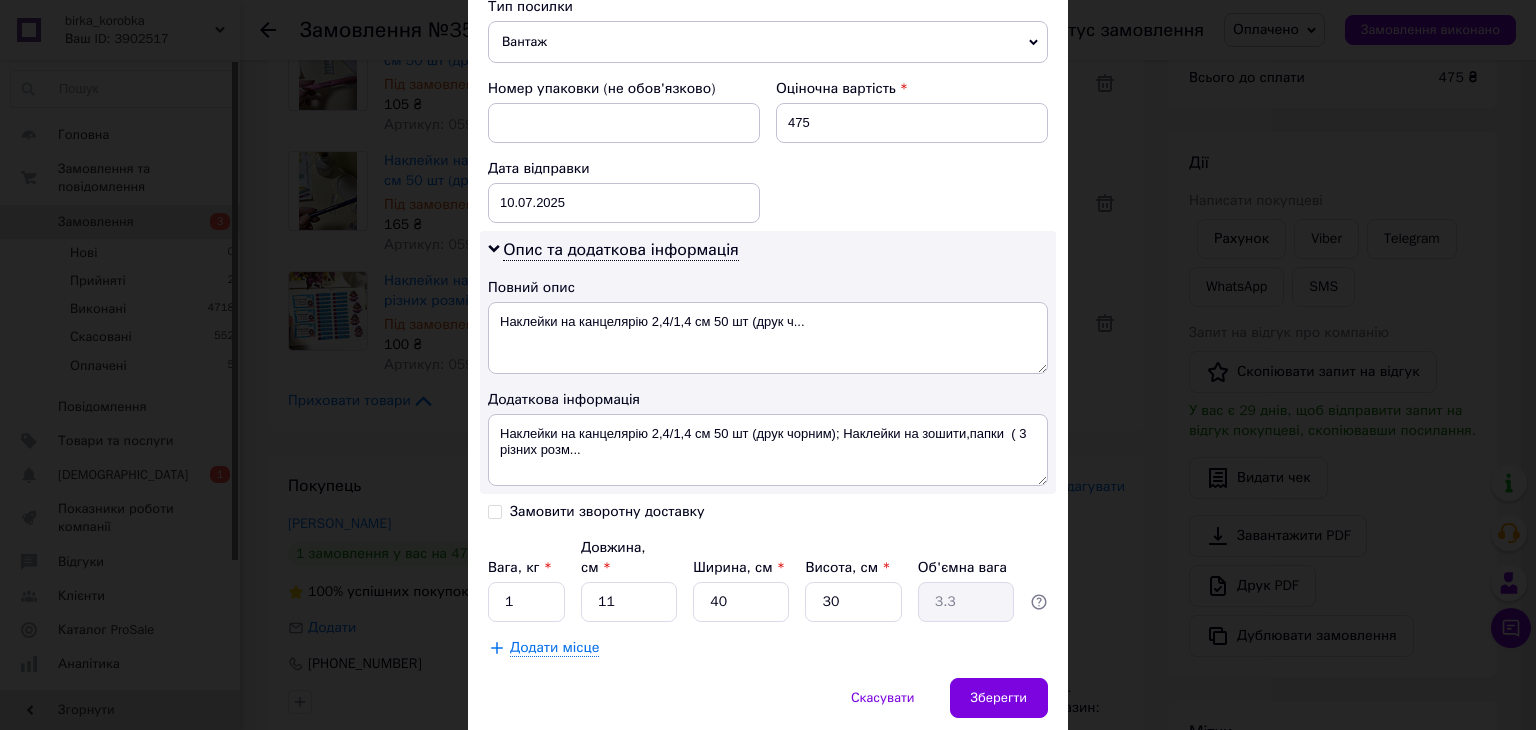 scroll, scrollTop: 600, scrollLeft: 0, axis: vertical 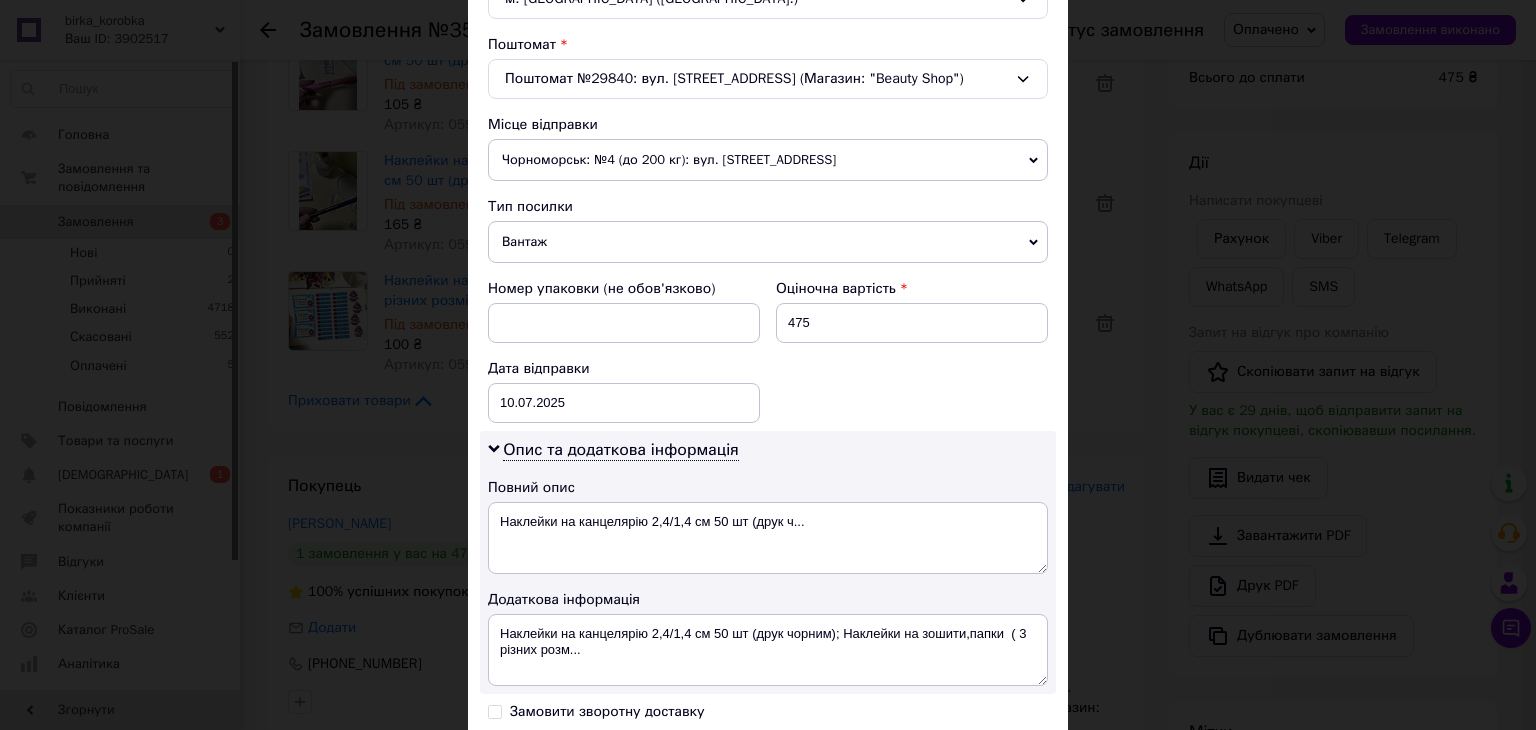 click on "Вантаж" at bounding box center (768, 242) 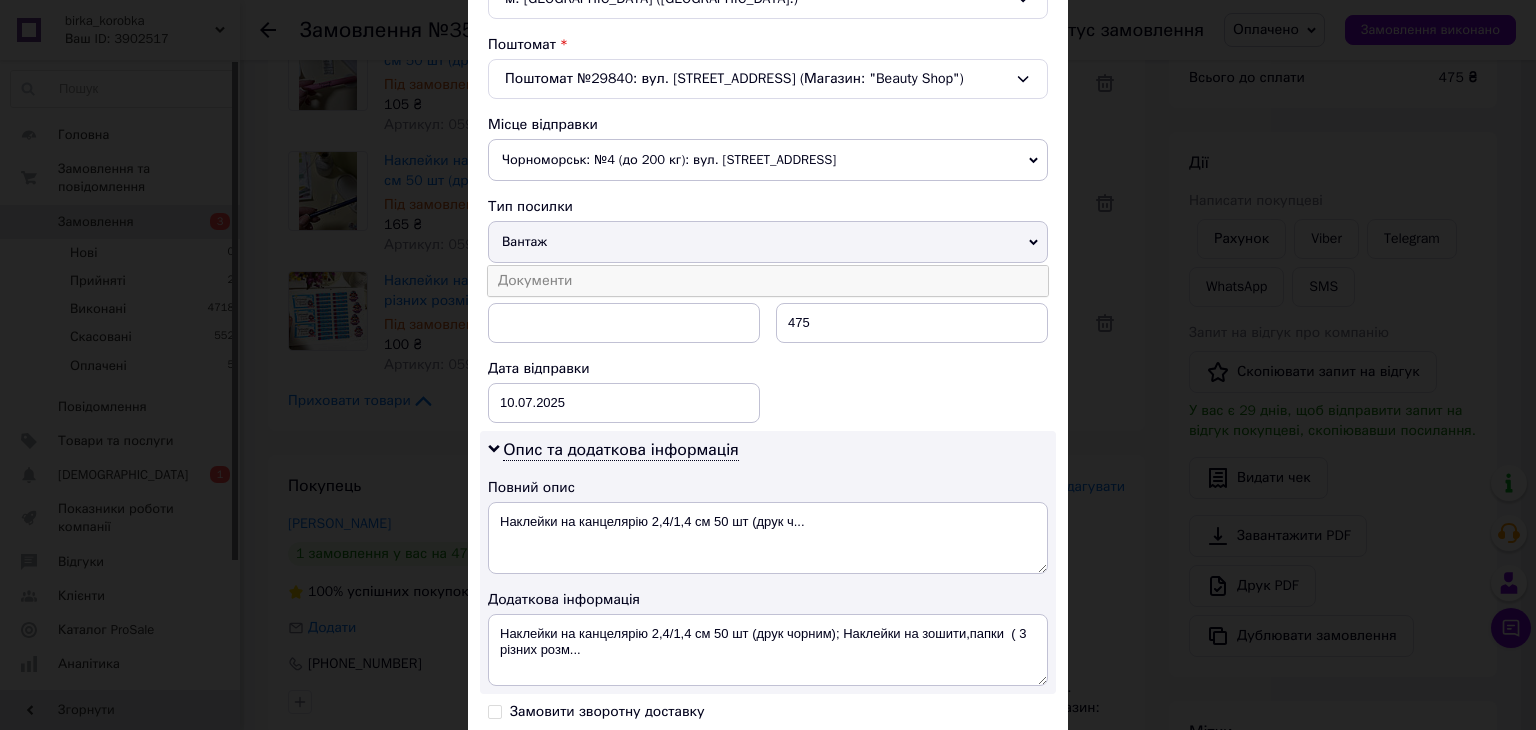 click on "Документи" at bounding box center (768, 281) 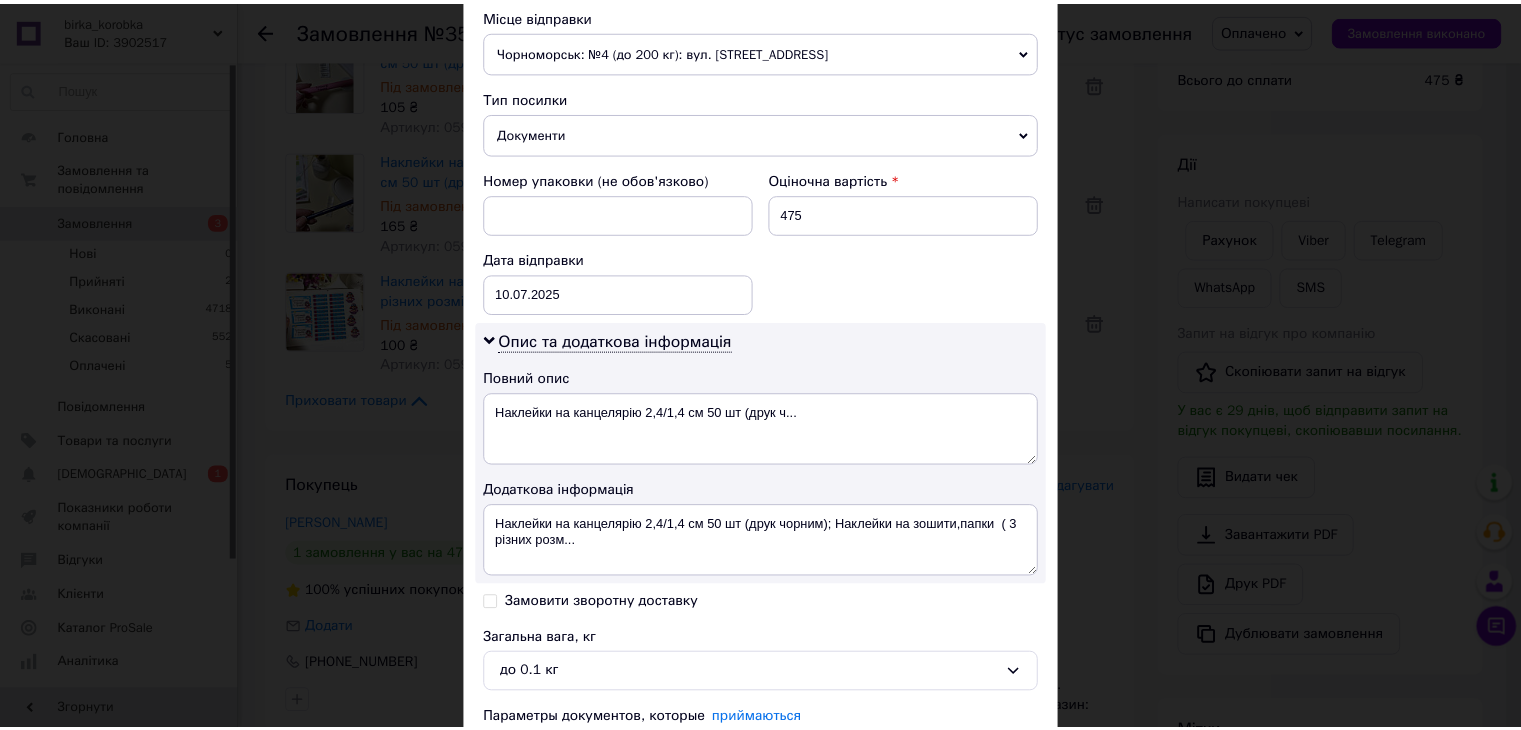scroll, scrollTop: 872, scrollLeft: 0, axis: vertical 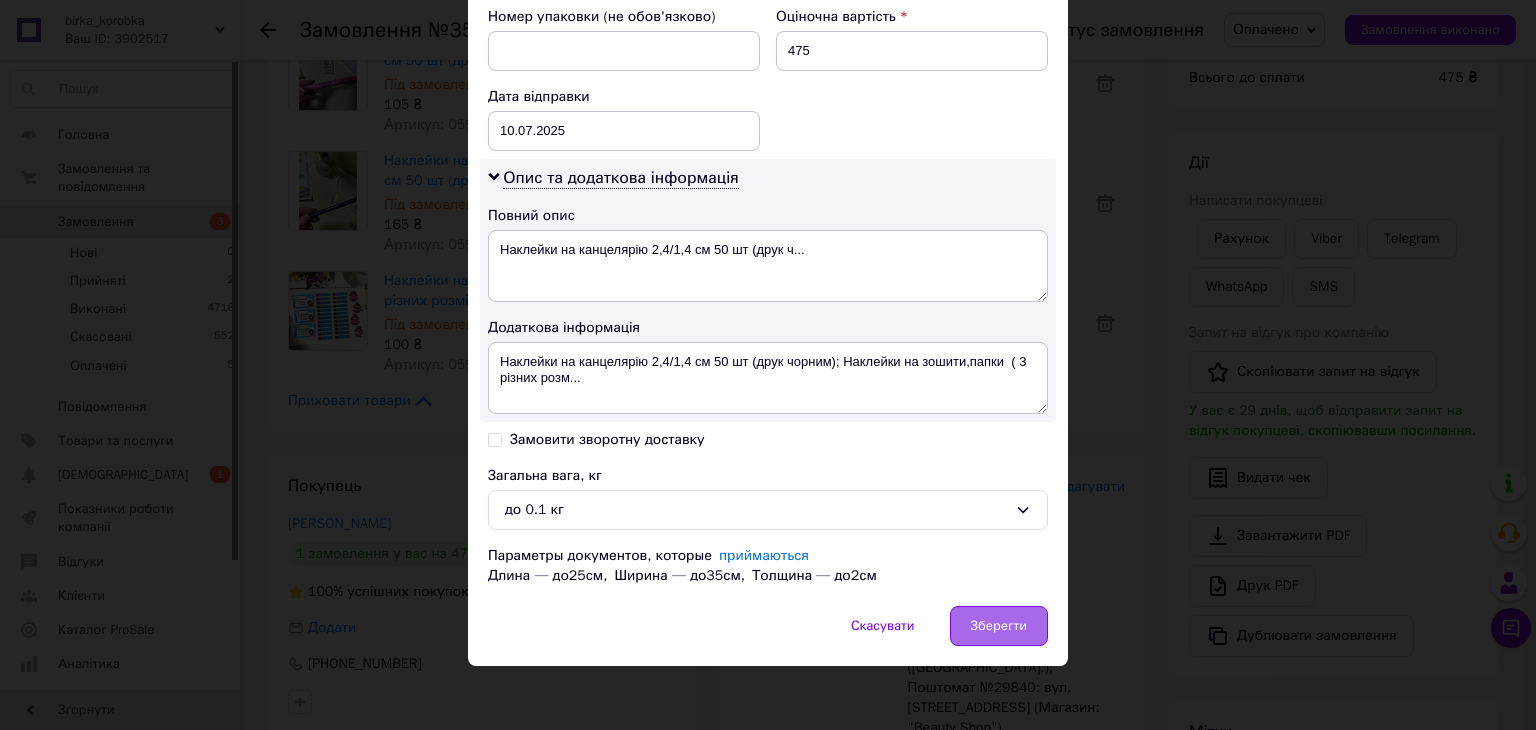 click on "Зберегти" at bounding box center (999, 626) 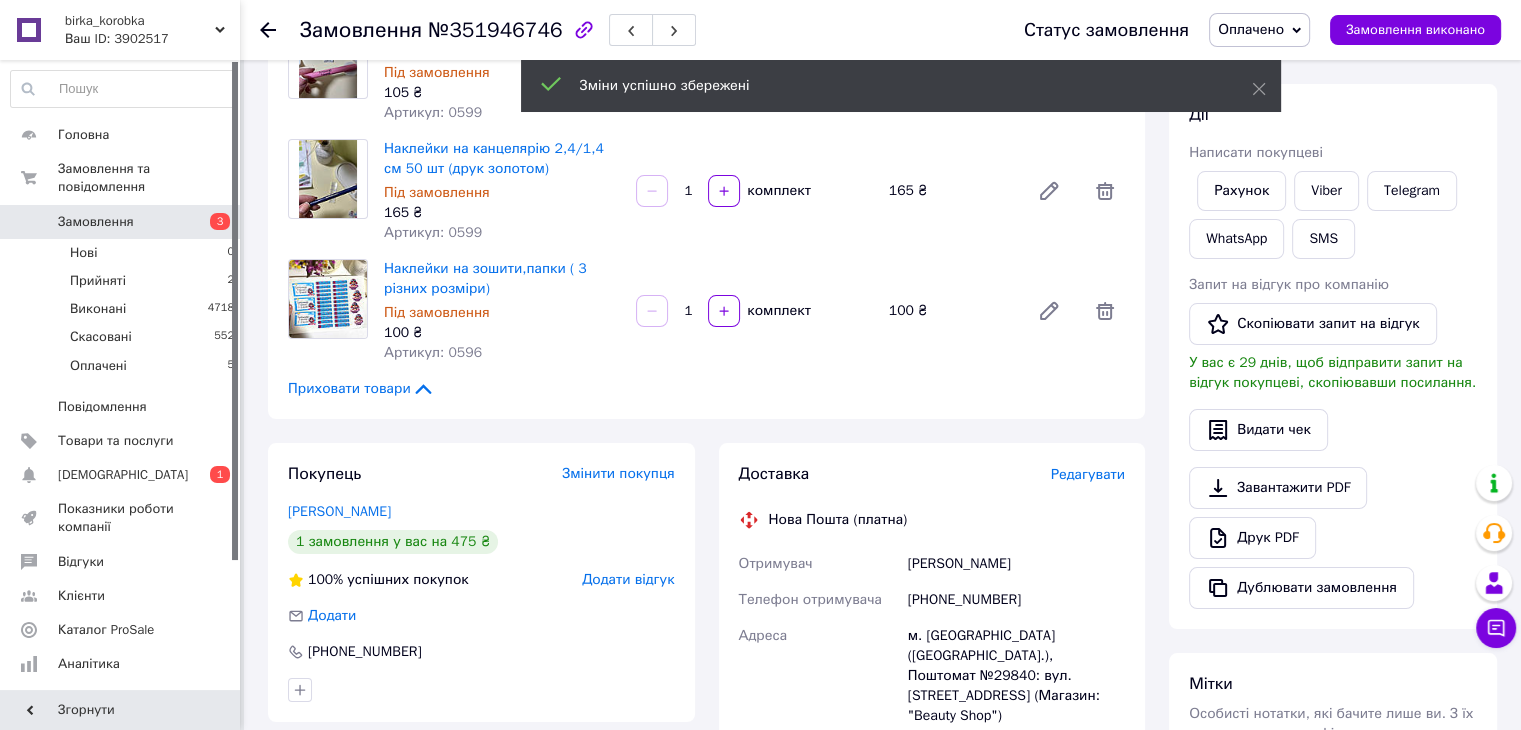 scroll, scrollTop: 600, scrollLeft: 0, axis: vertical 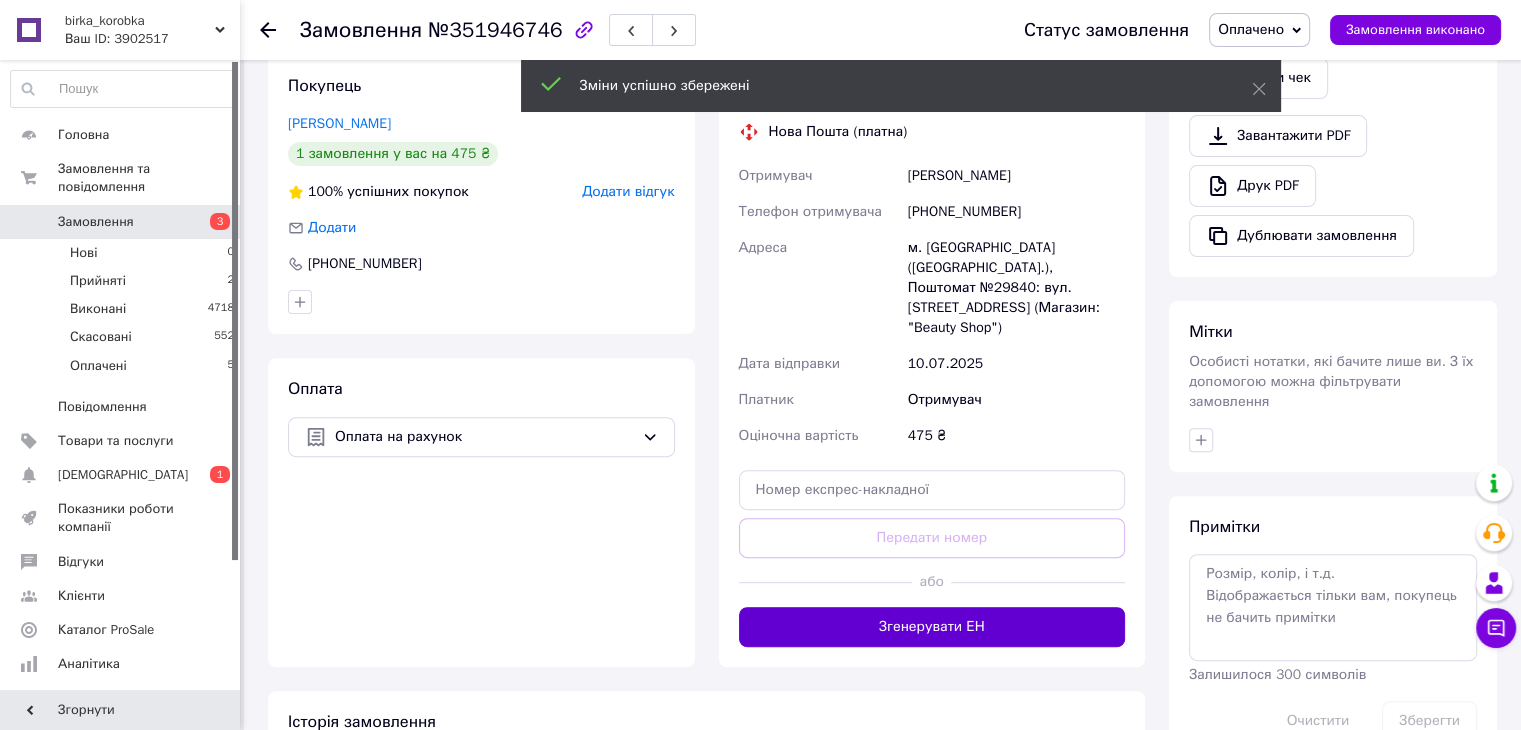 click on "Згенерувати ЕН" at bounding box center (932, 627) 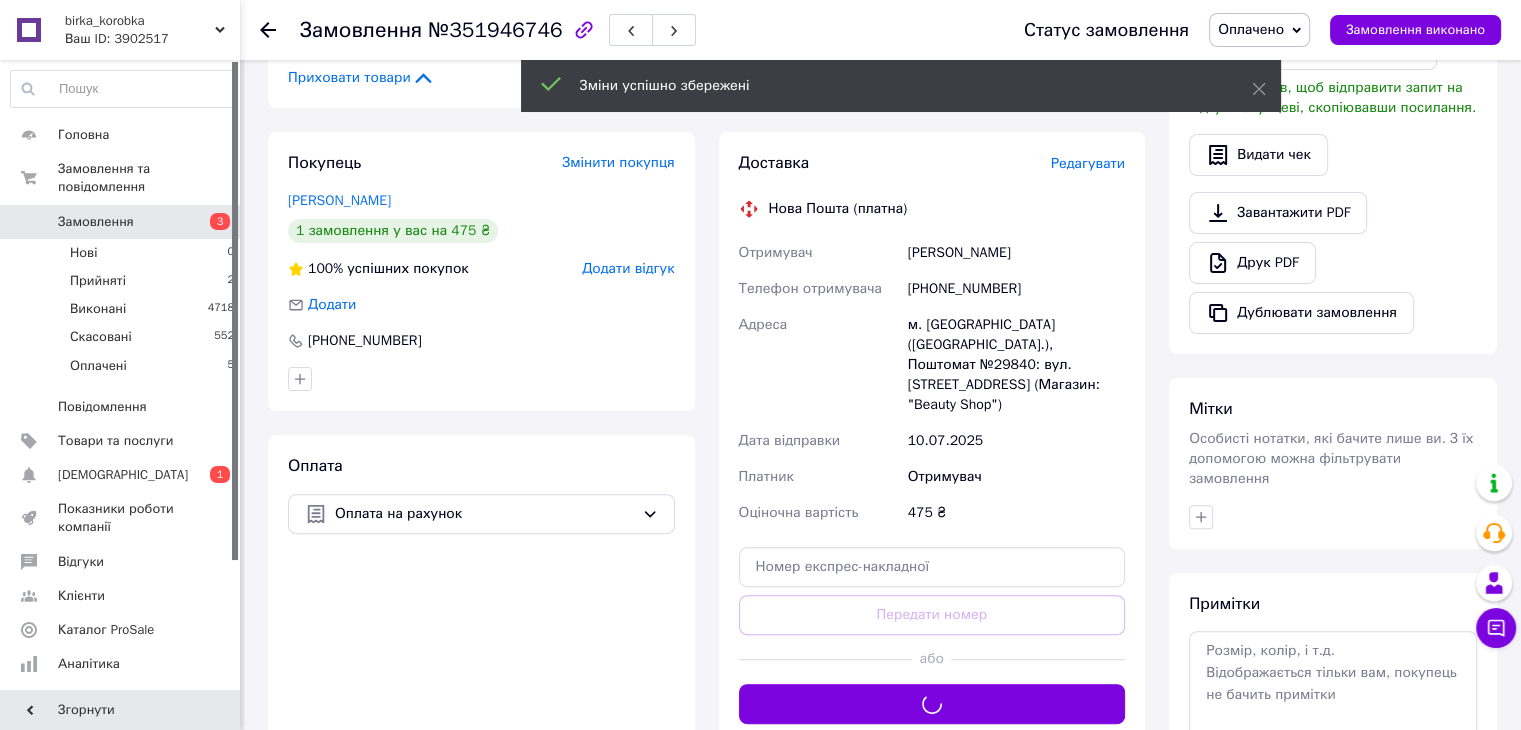 scroll, scrollTop: 400, scrollLeft: 0, axis: vertical 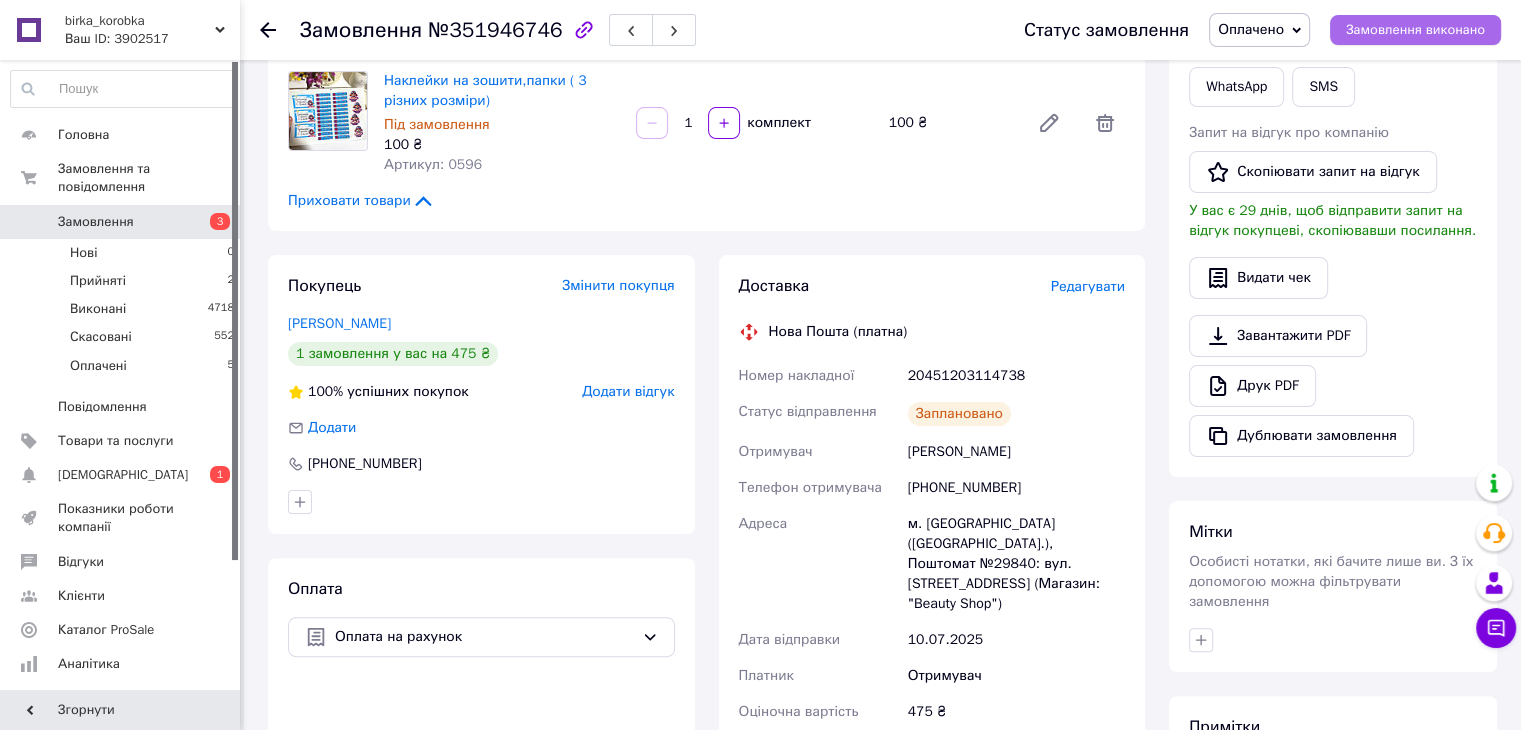 click on "Замовлення виконано" at bounding box center (1415, 30) 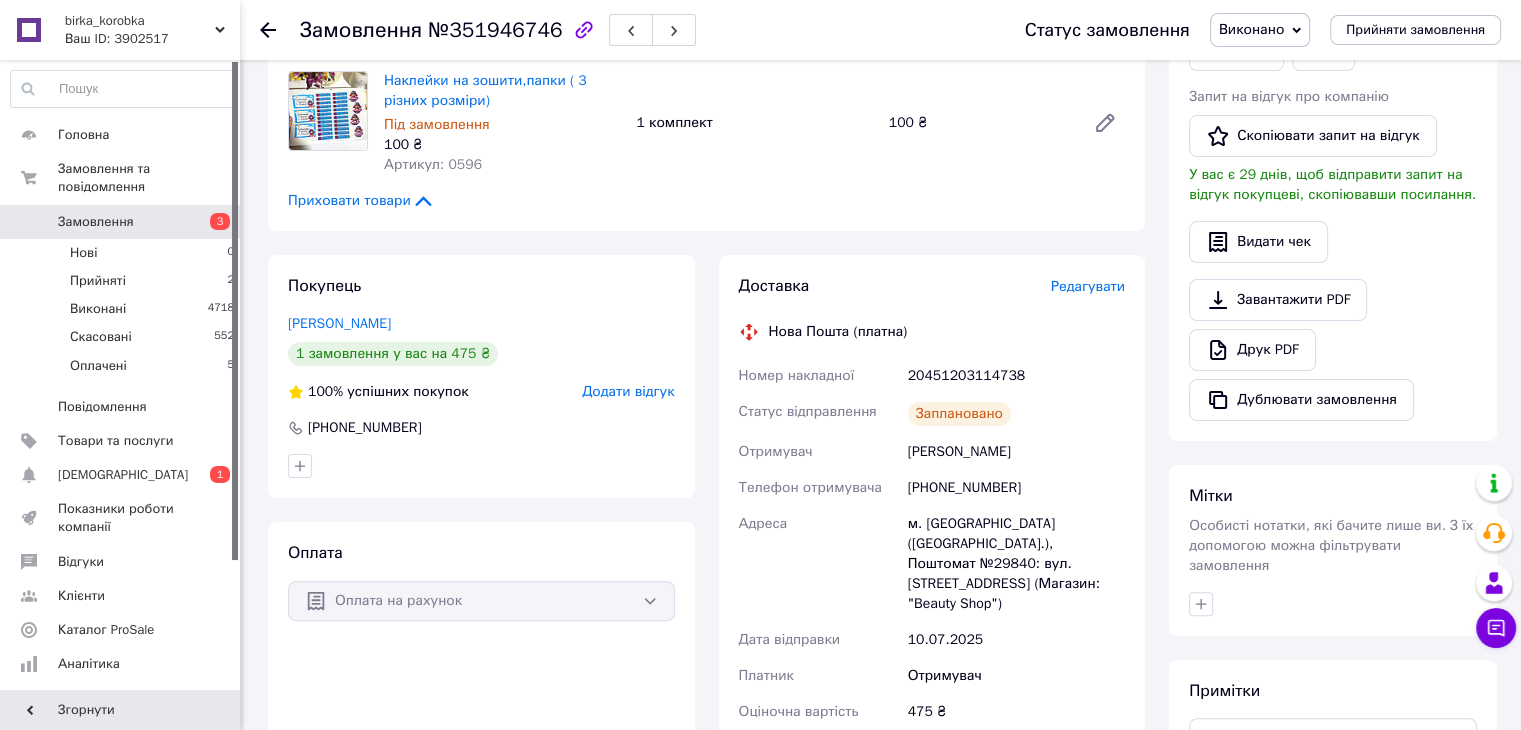 click 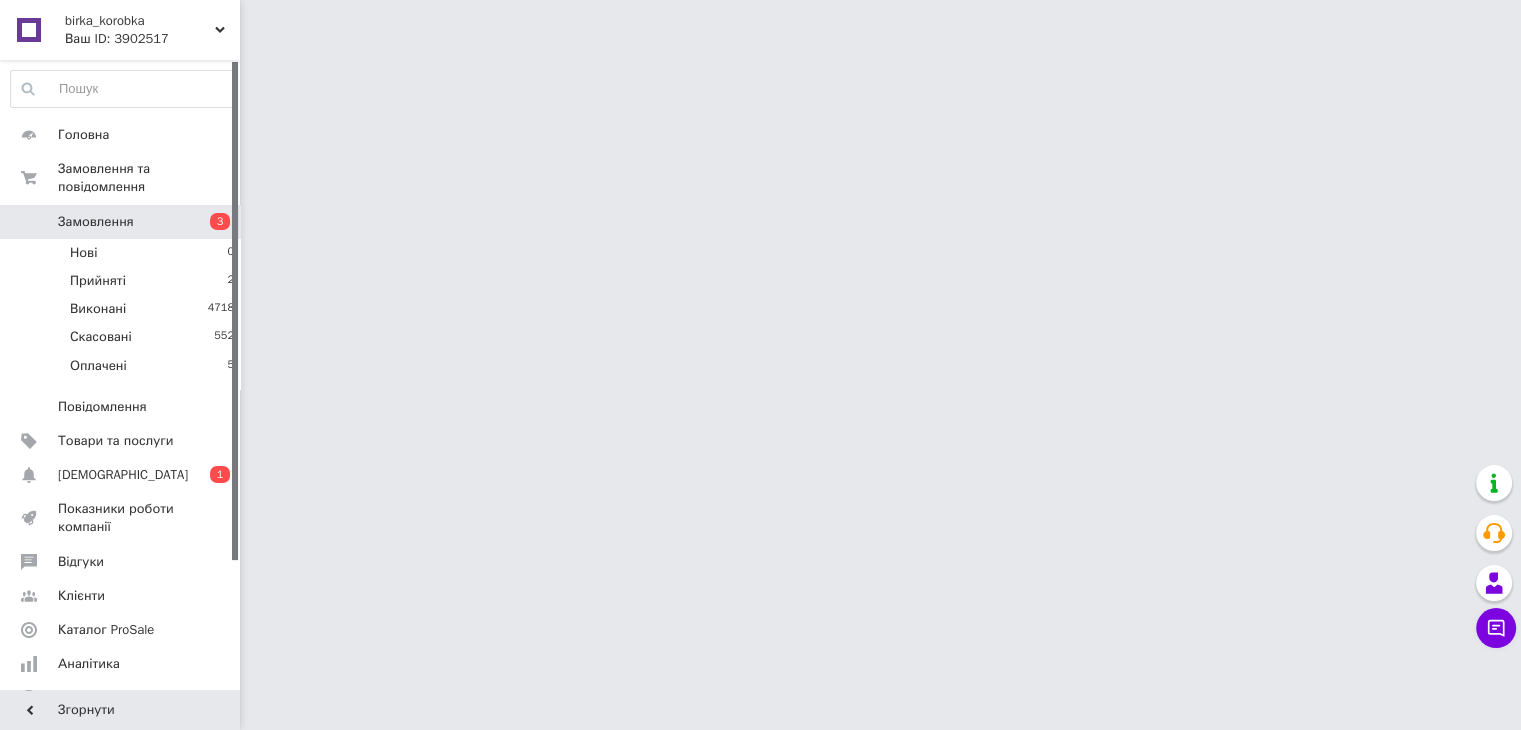 scroll, scrollTop: 0, scrollLeft: 0, axis: both 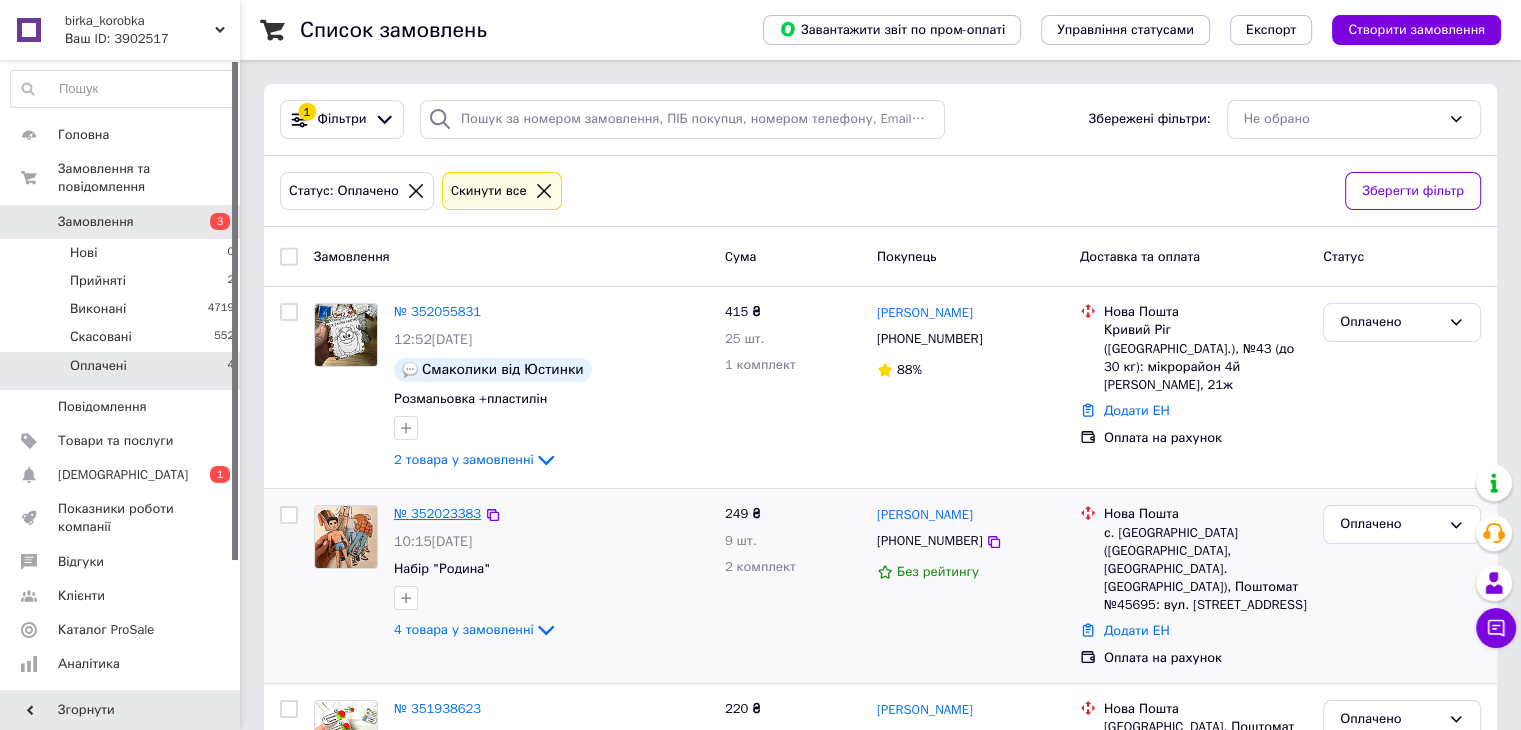 click on "№ 352023383" at bounding box center (437, 513) 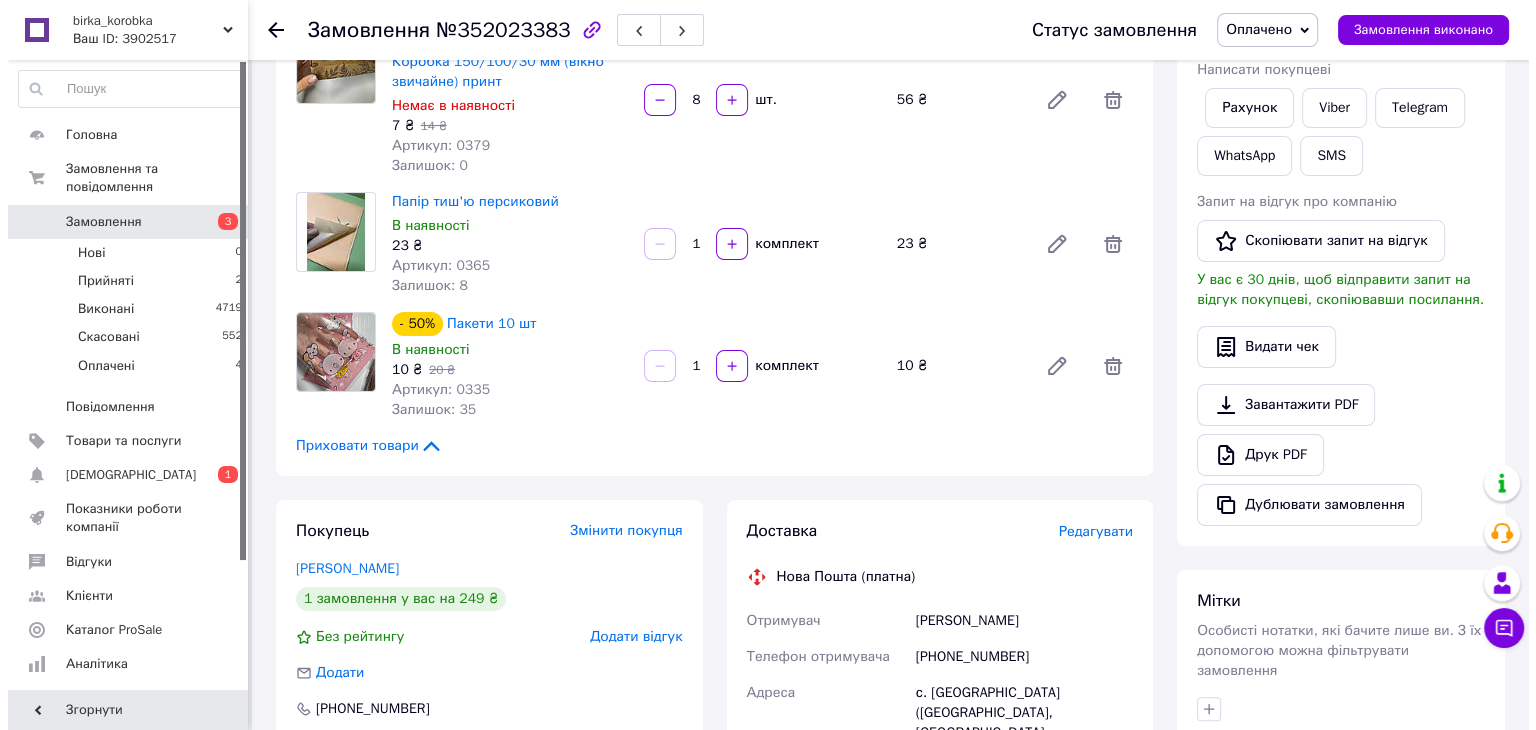 scroll, scrollTop: 500, scrollLeft: 0, axis: vertical 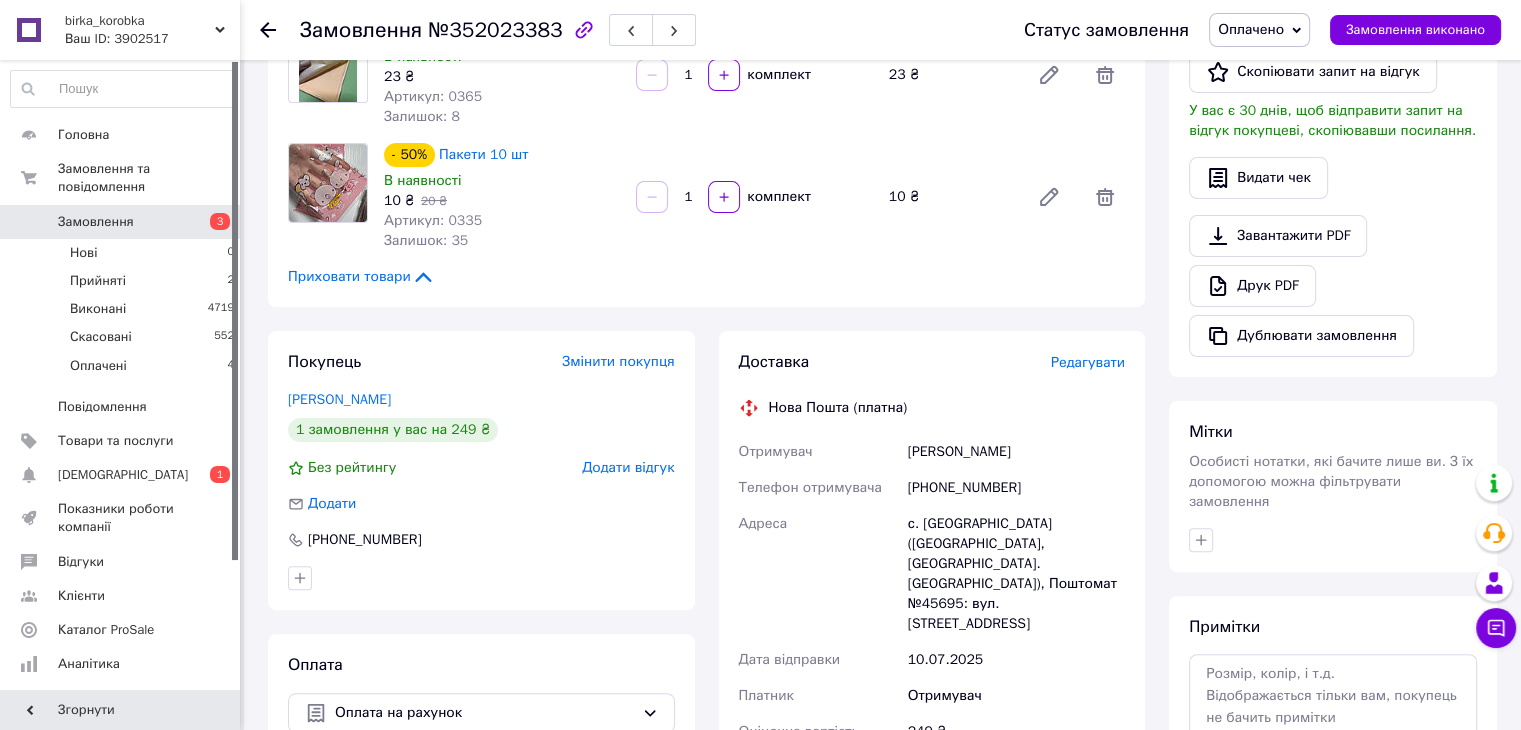 click on "Редагувати" at bounding box center [1088, 362] 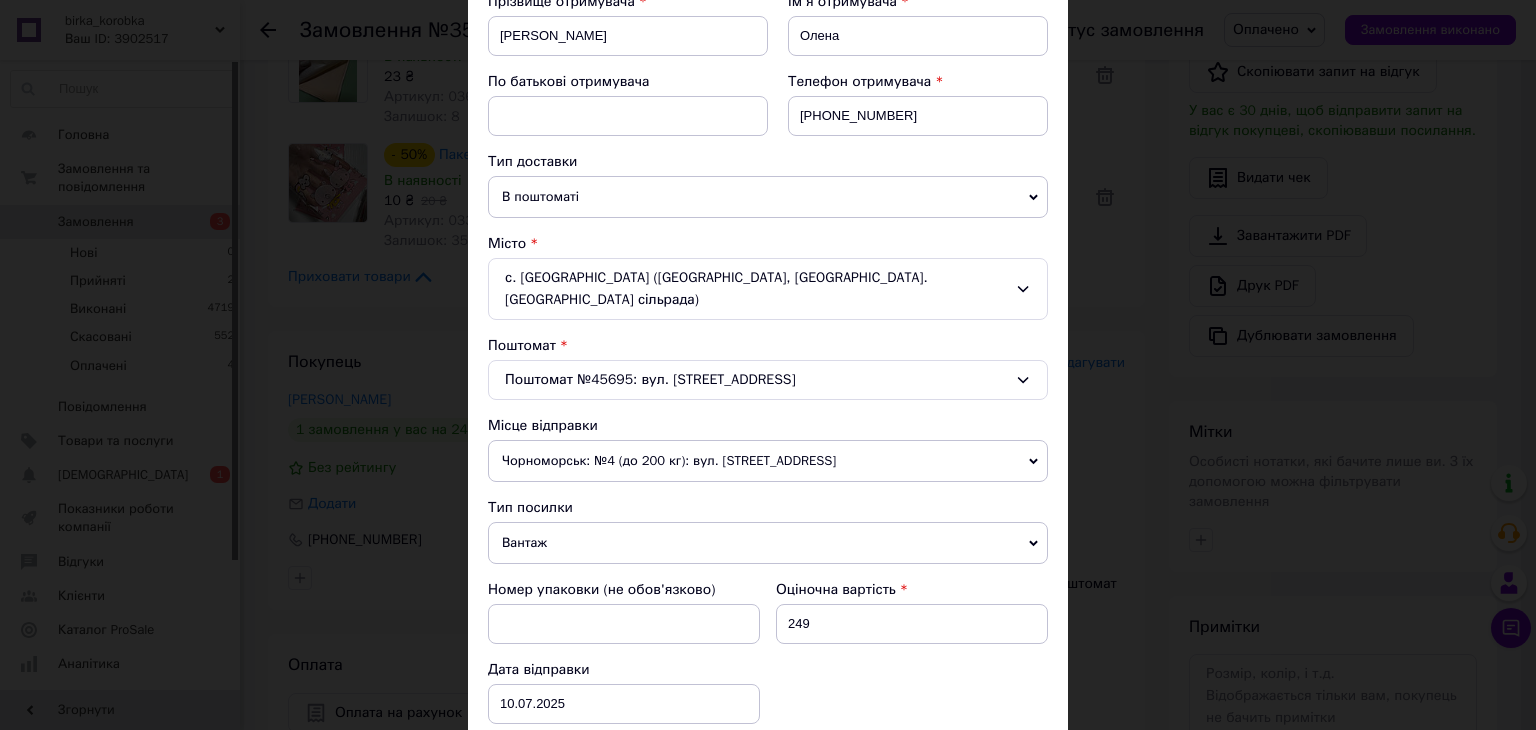 scroll, scrollTop: 400, scrollLeft: 0, axis: vertical 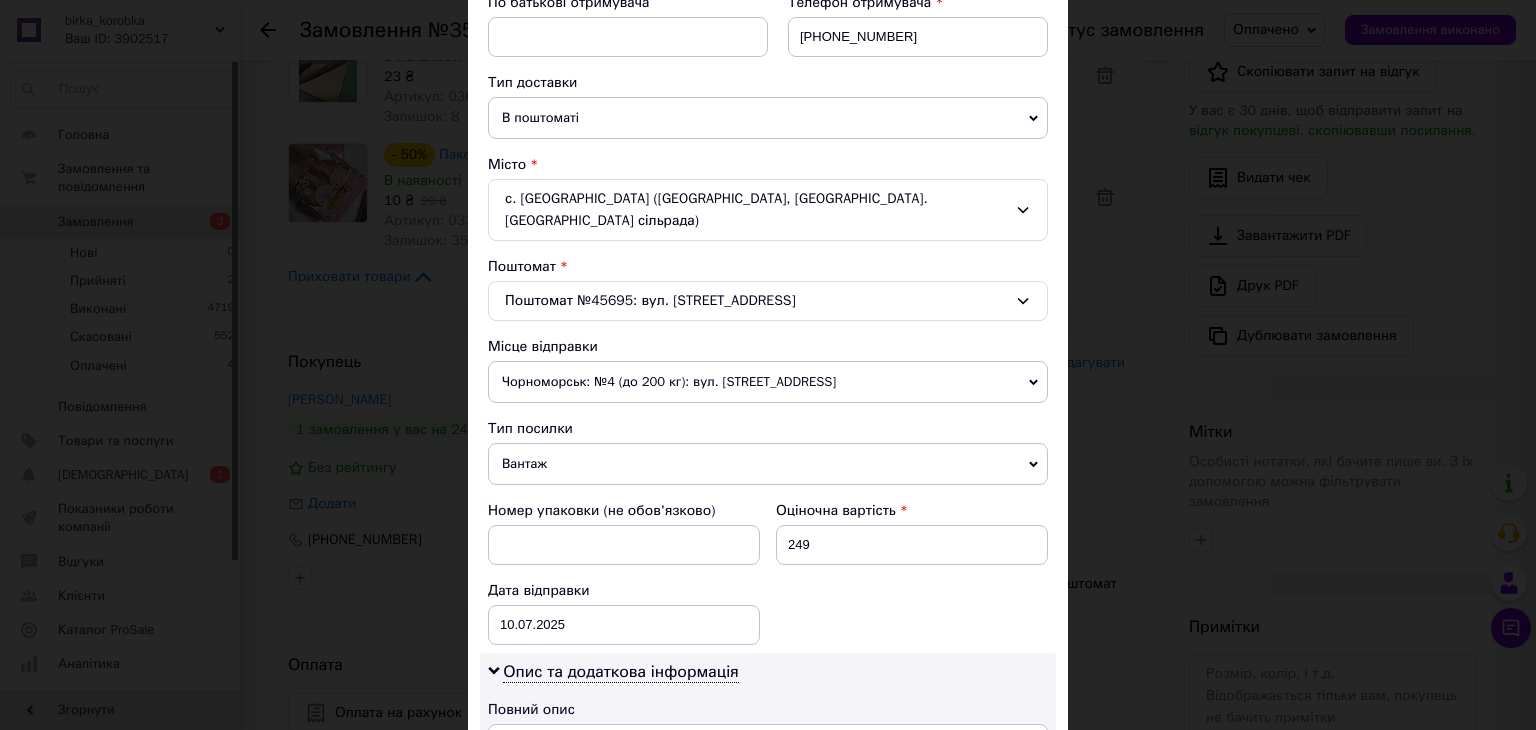 click on "Вантаж" at bounding box center [768, 464] 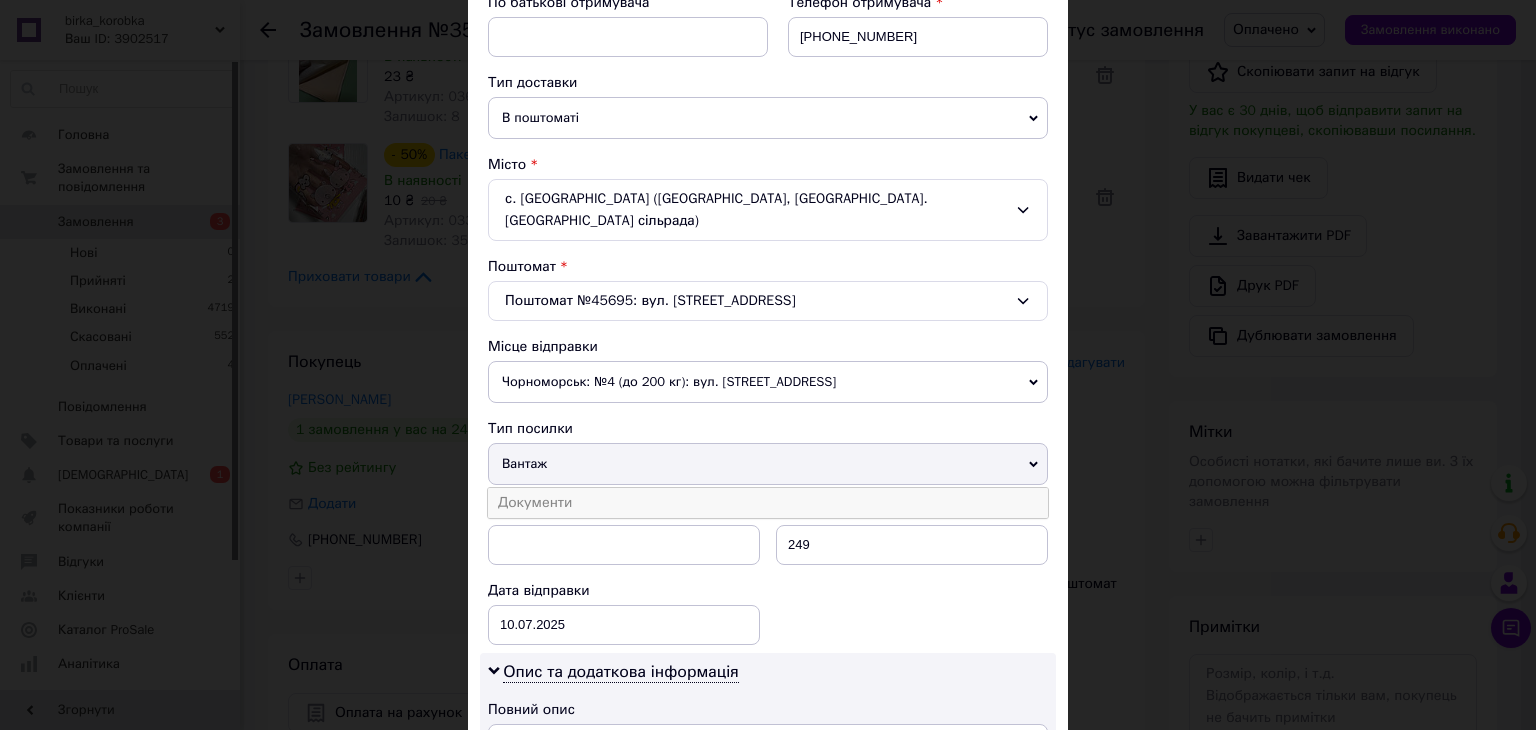click on "Документи" at bounding box center [768, 503] 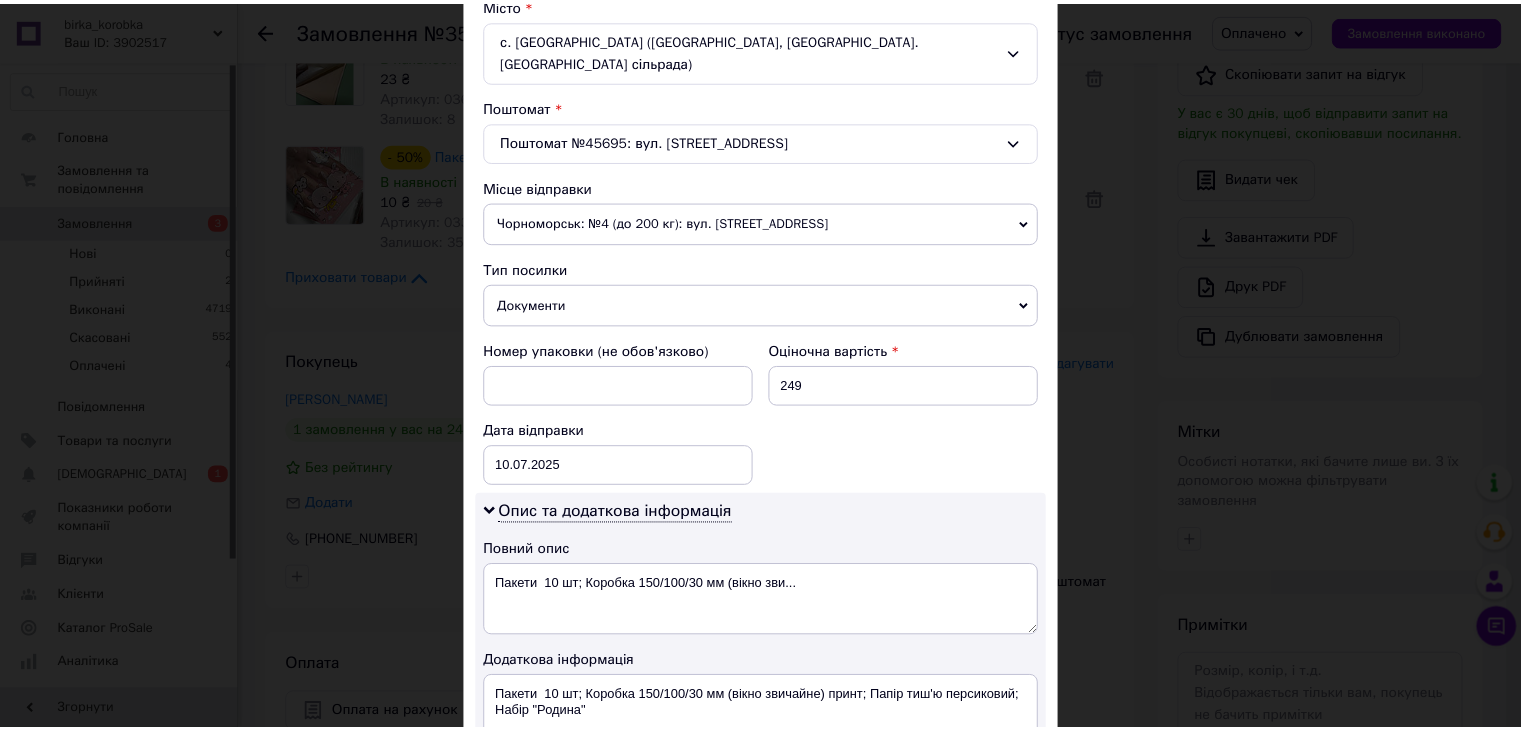 scroll, scrollTop: 872, scrollLeft: 0, axis: vertical 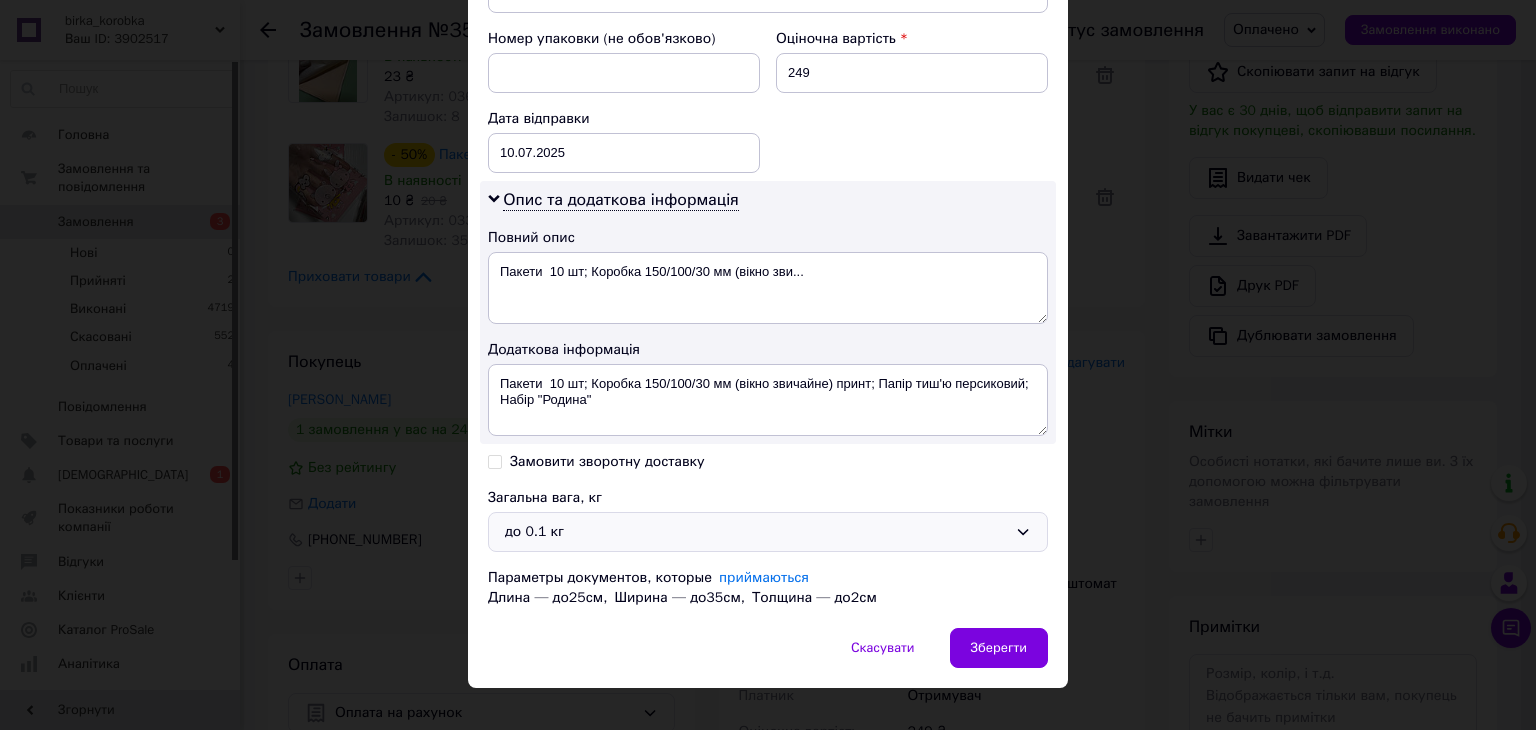 click on "до 0.1 кг" at bounding box center (756, 532) 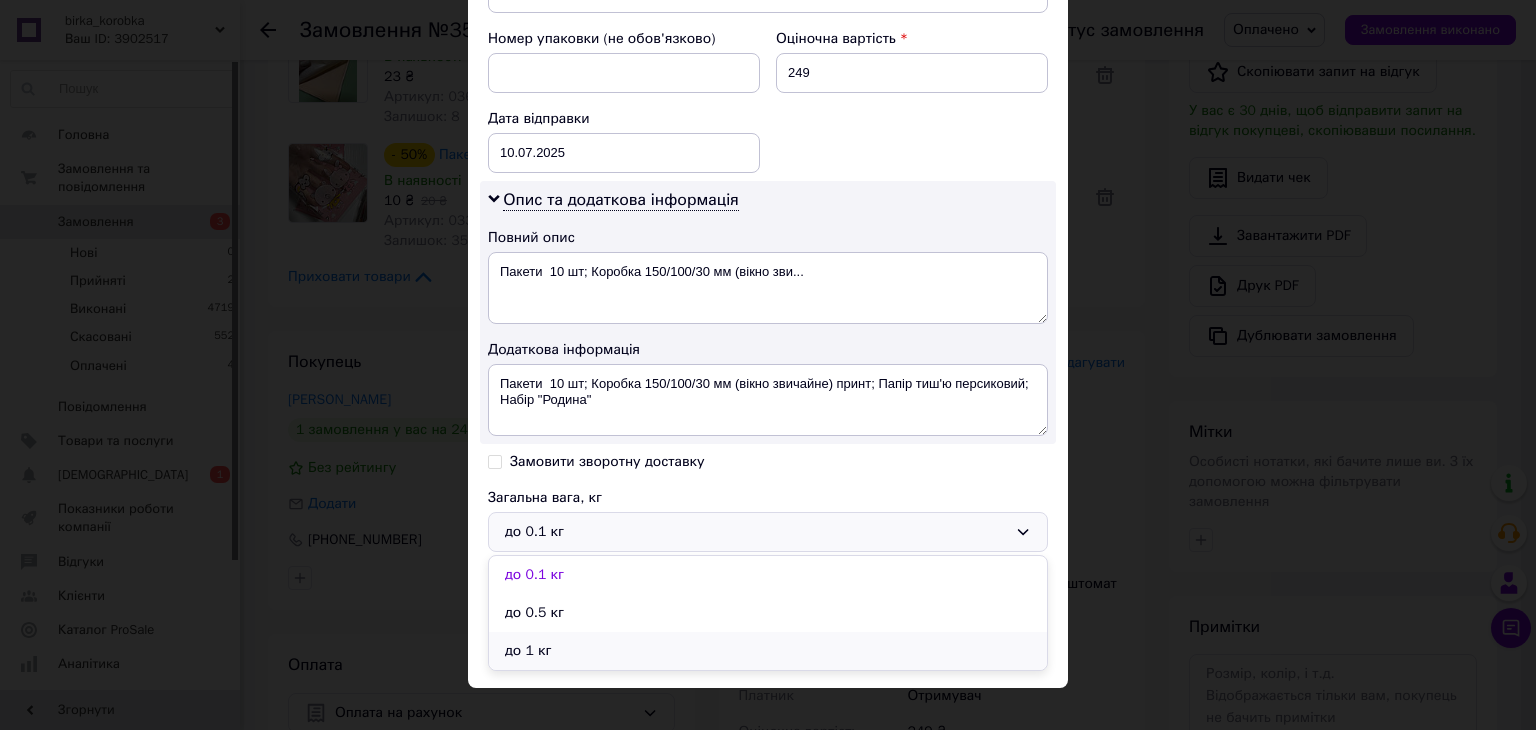 click on "до 1 кг" at bounding box center (768, 651) 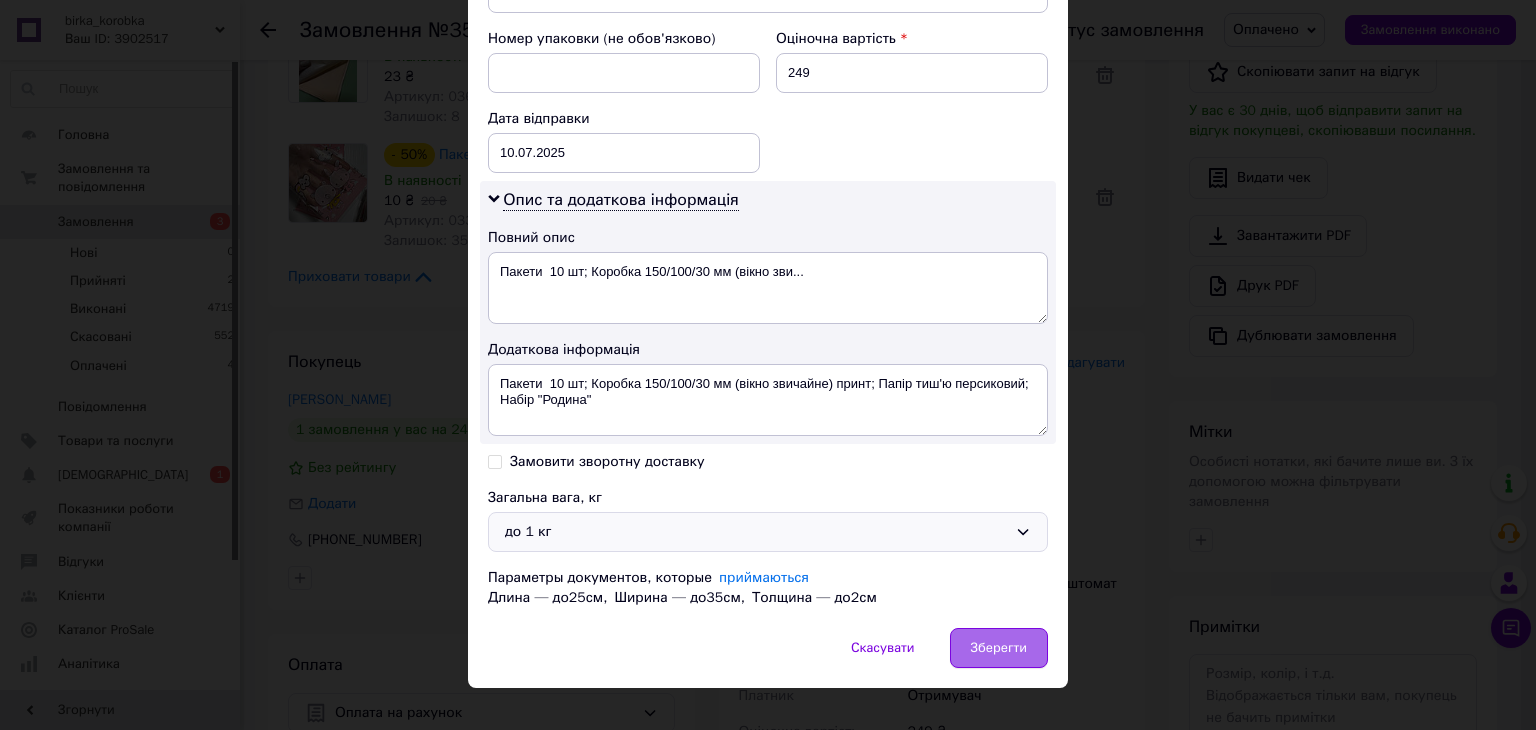 click on "Зберегти" at bounding box center (999, 648) 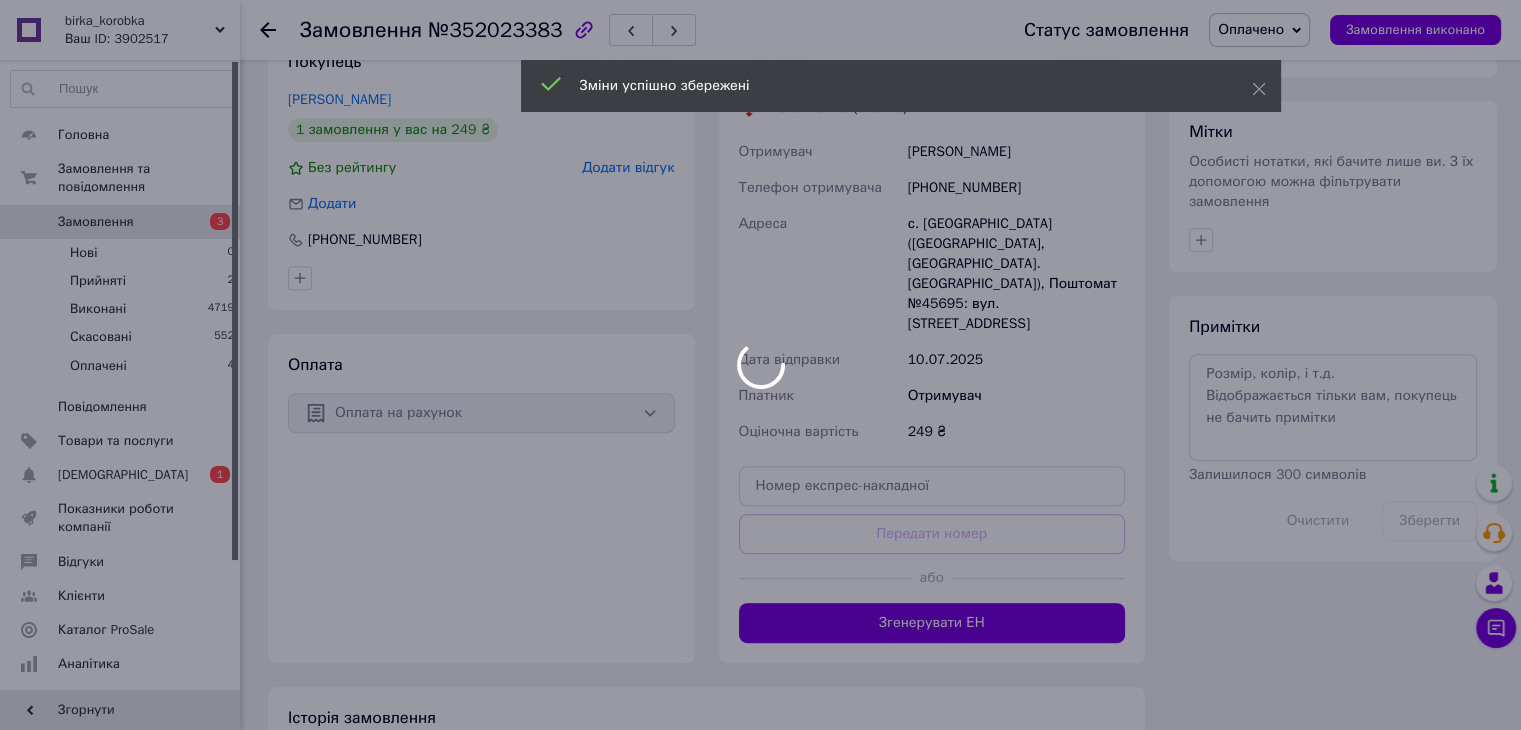 scroll, scrollTop: 978, scrollLeft: 0, axis: vertical 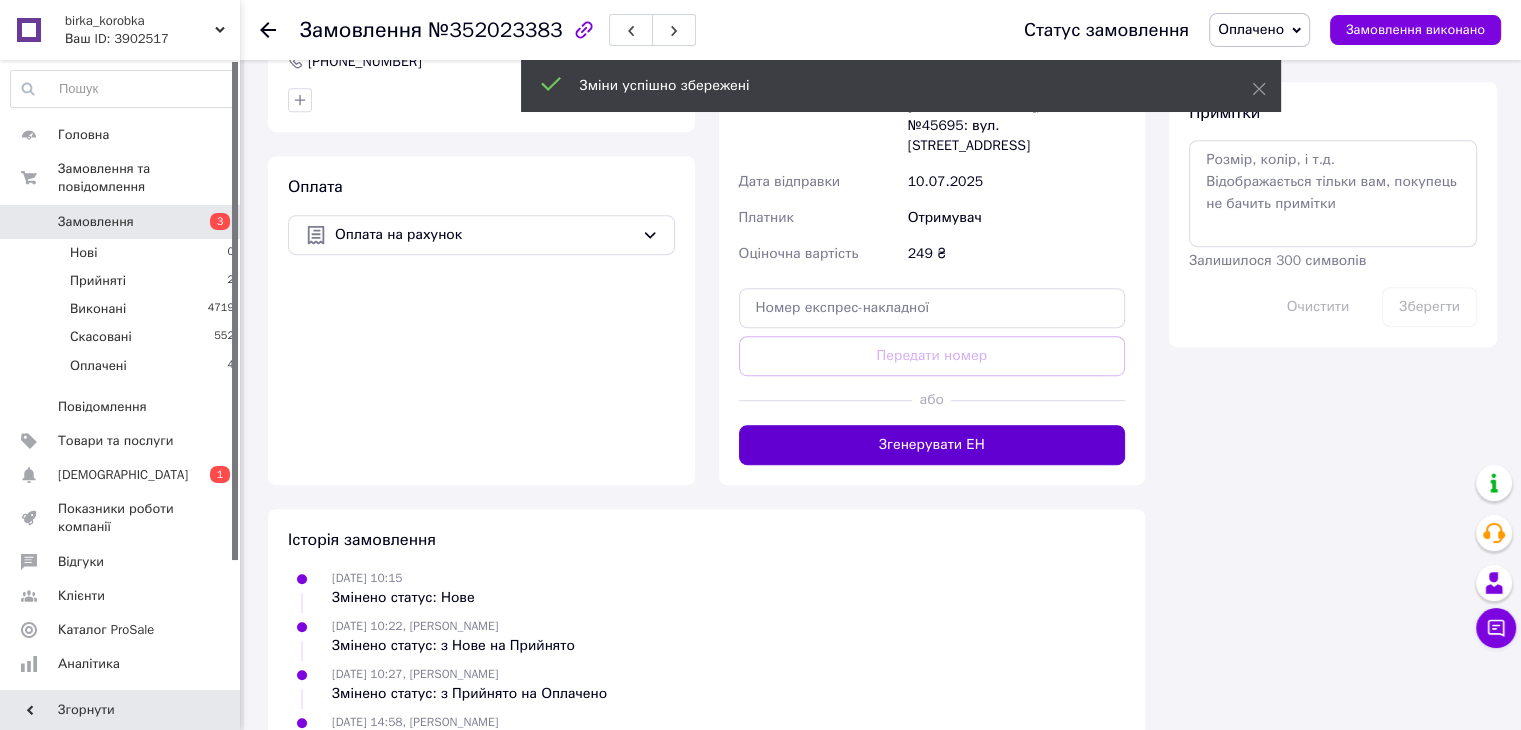 click on "Згенерувати ЕН" at bounding box center [932, 445] 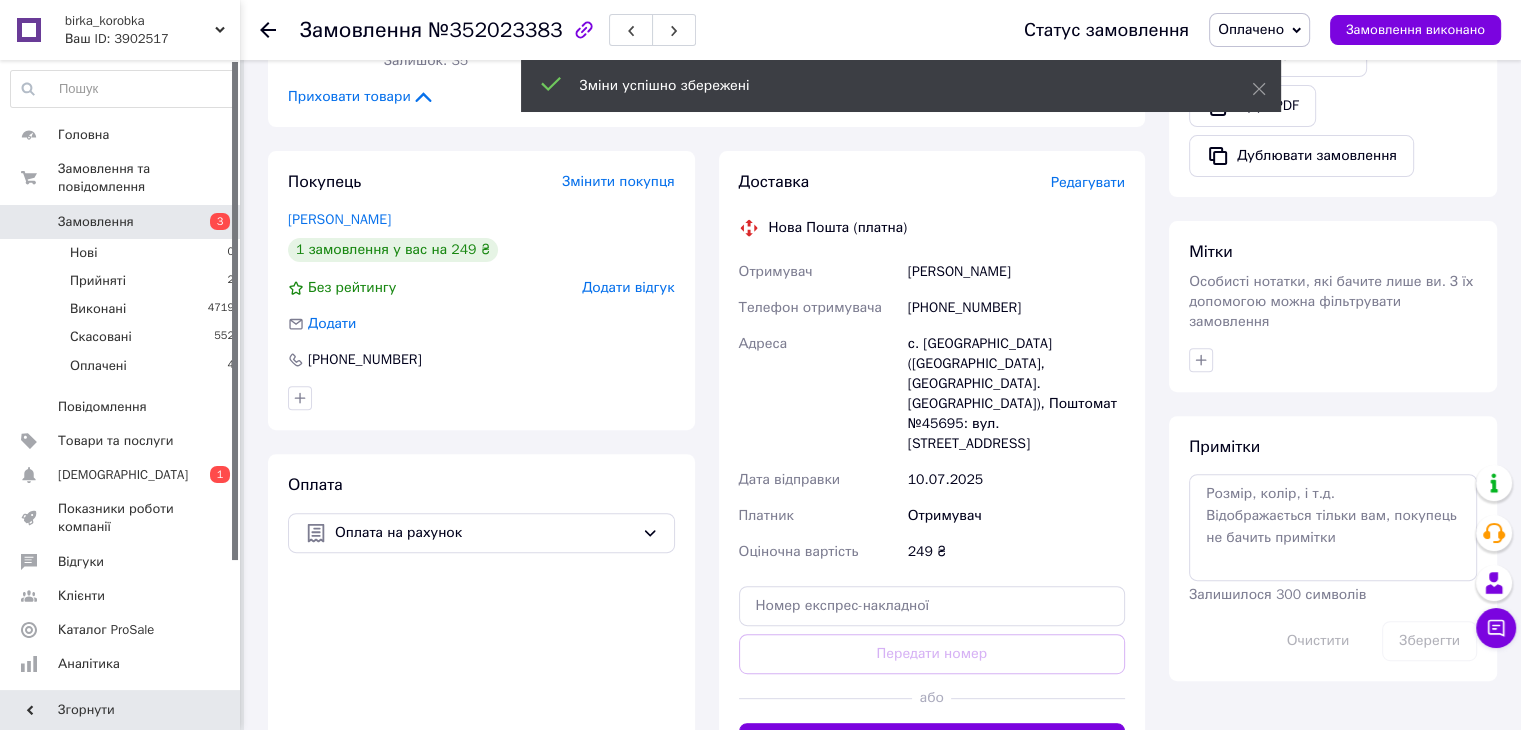 scroll, scrollTop: 678, scrollLeft: 0, axis: vertical 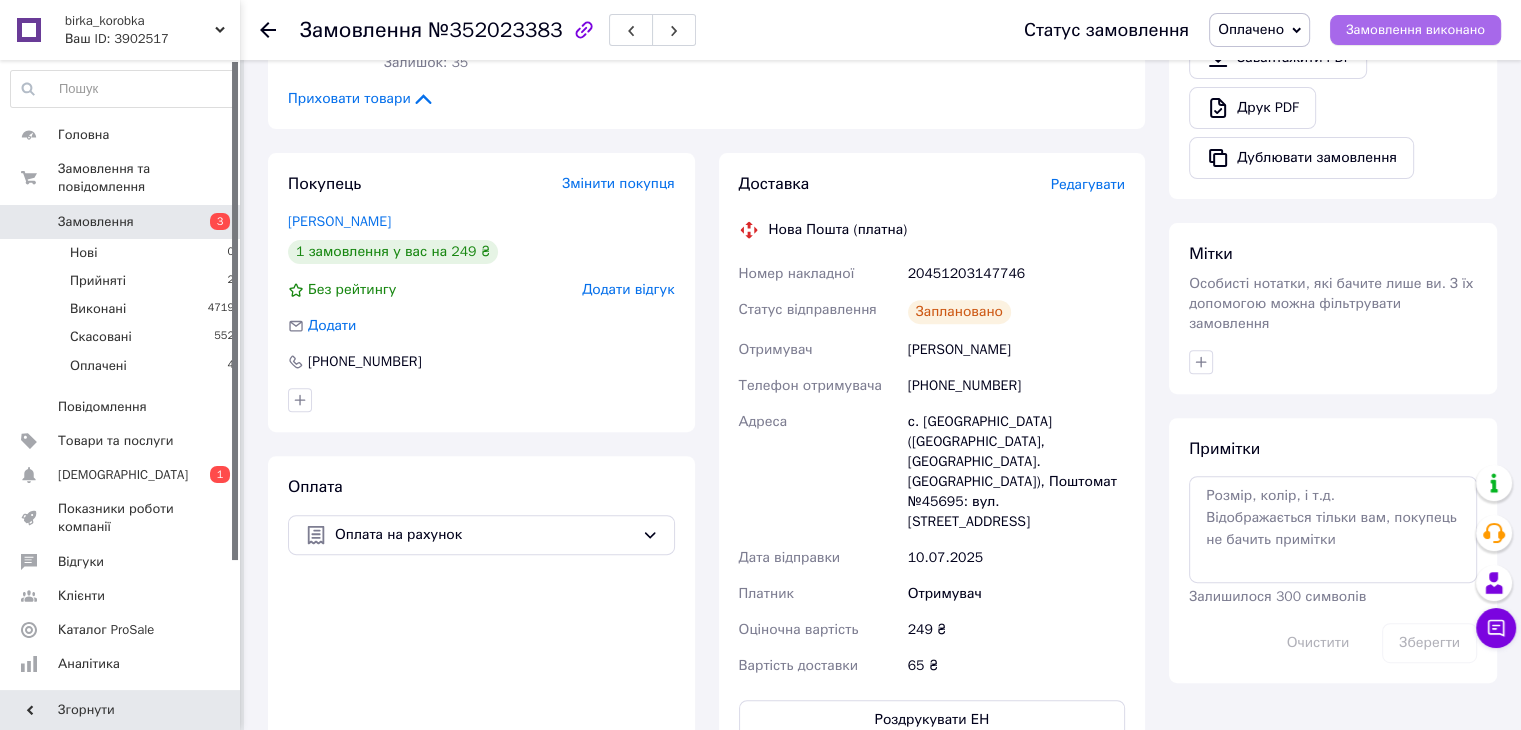 click on "Замовлення виконано" at bounding box center [1415, 30] 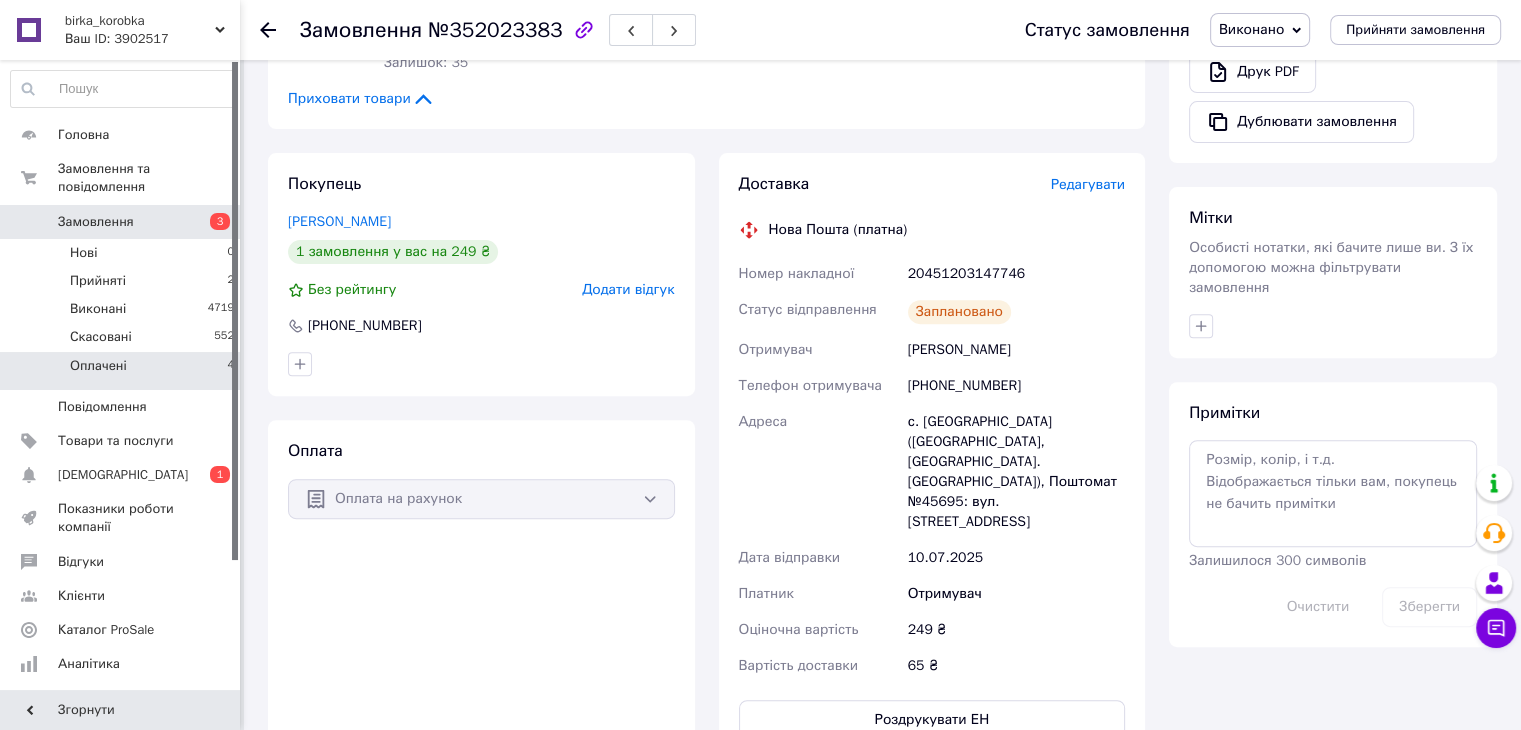click on "Оплачені 4" at bounding box center (123, 371) 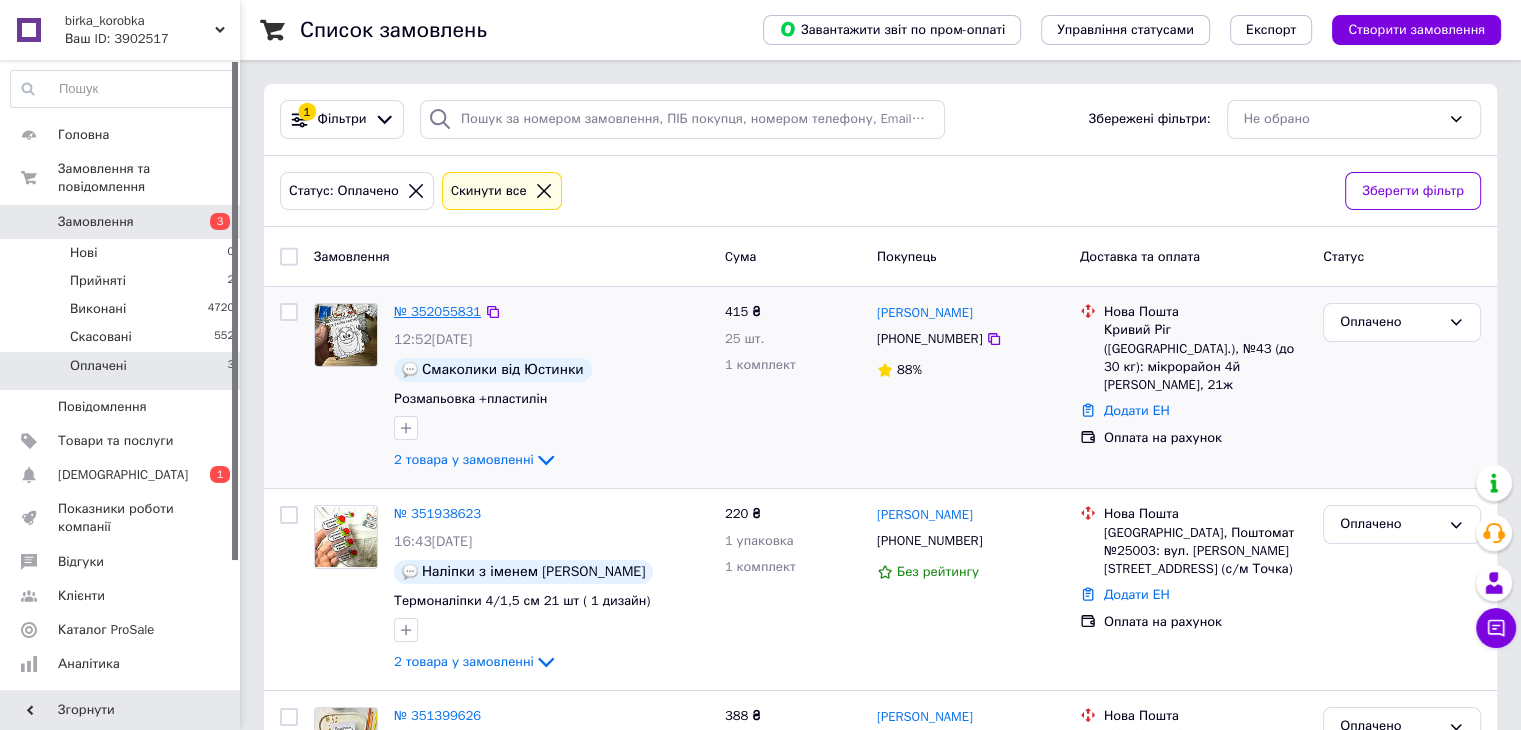 click on "№ 352055831" at bounding box center [437, 311] 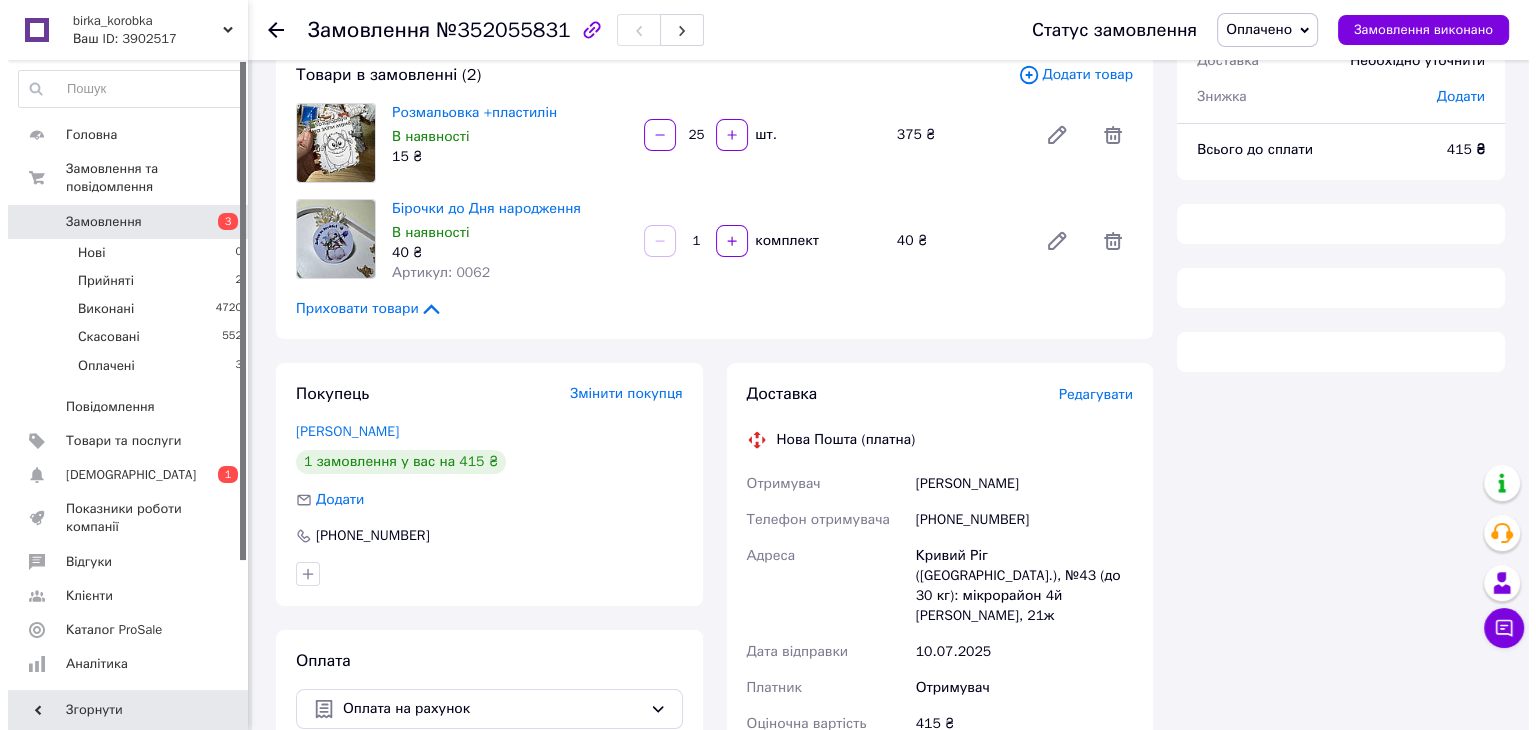 scroll, scrollTop: 236, scrollLeft: 0, axis: vertical 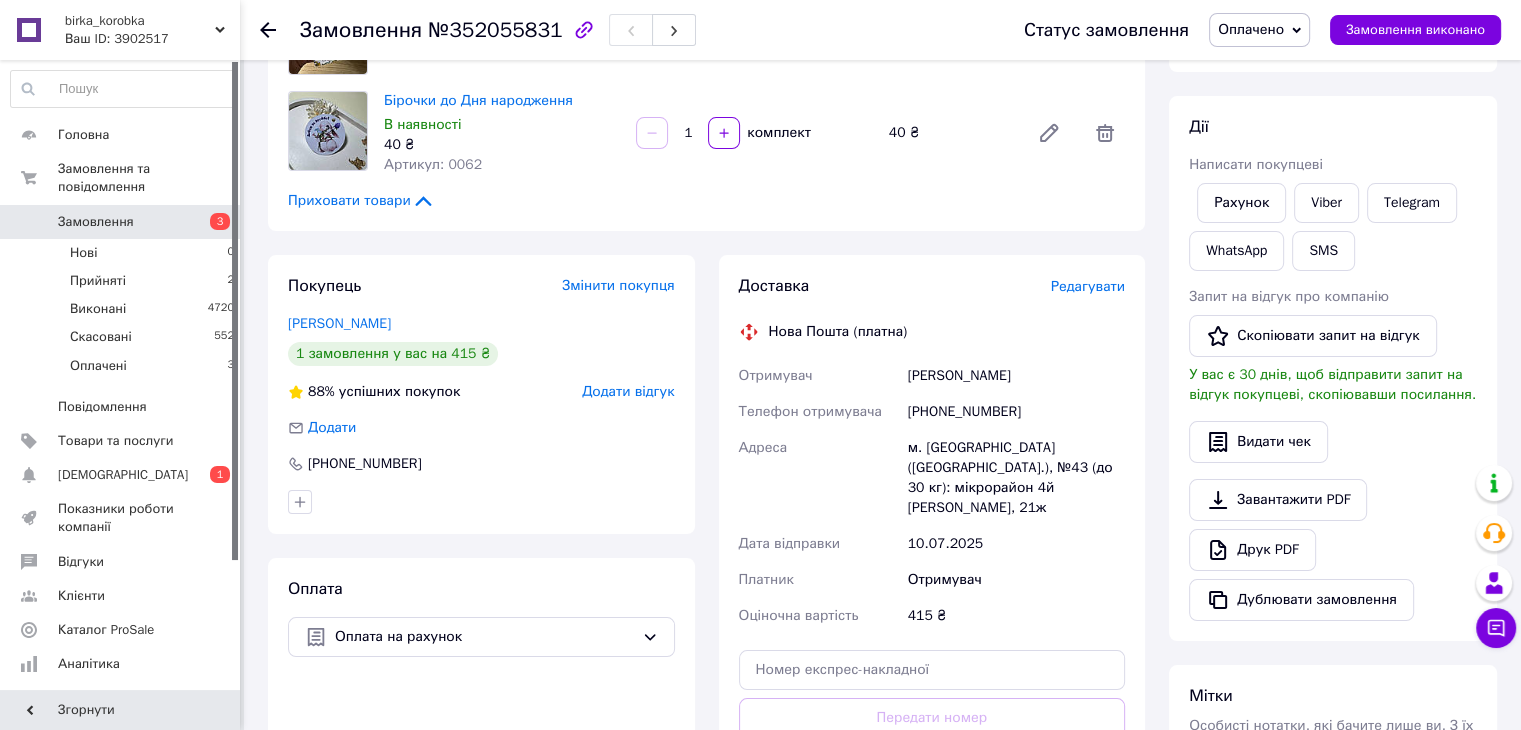 click on "Редагувати" at bounding box center (1088, 286) 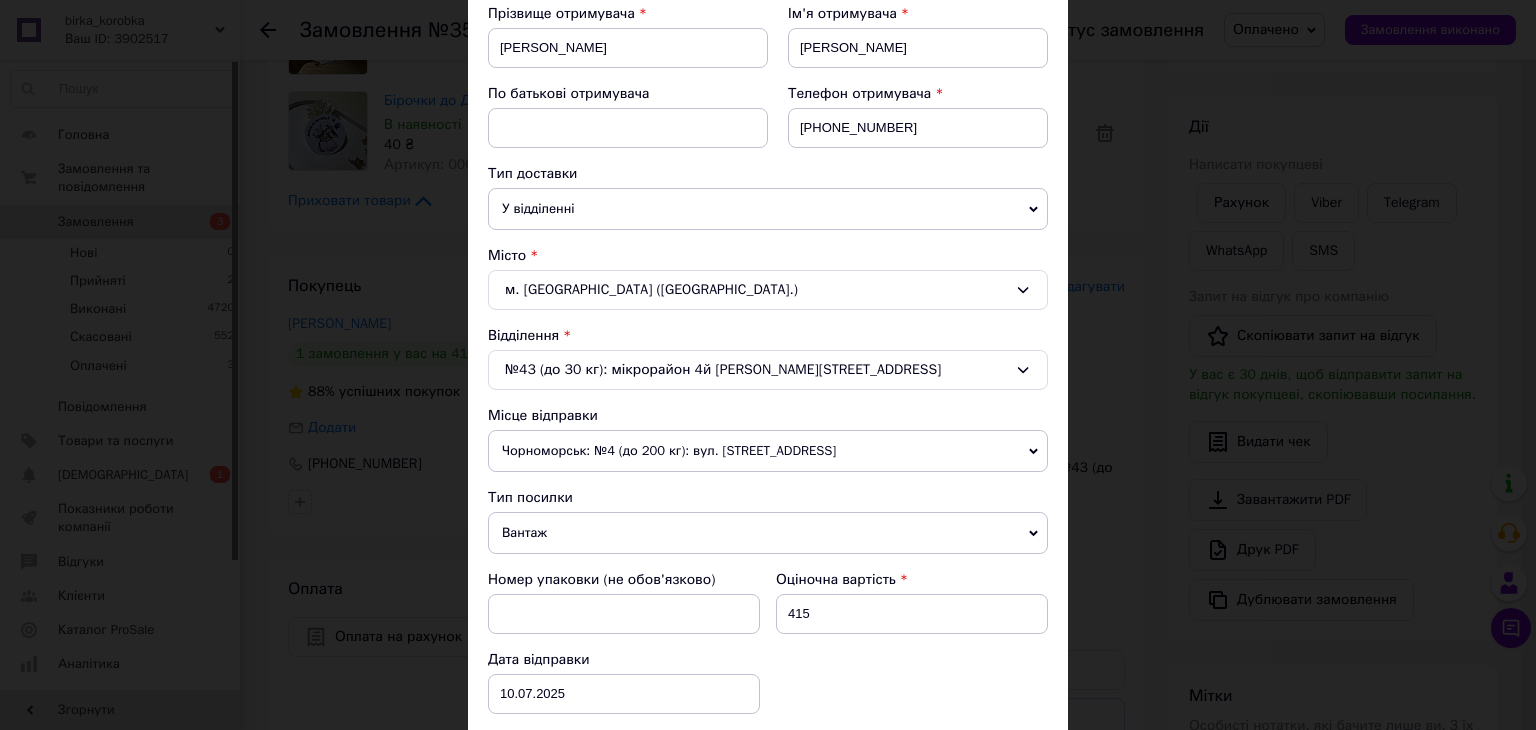 scroll, scrollTop: 600, scrollLeft: 0, axis: vertical 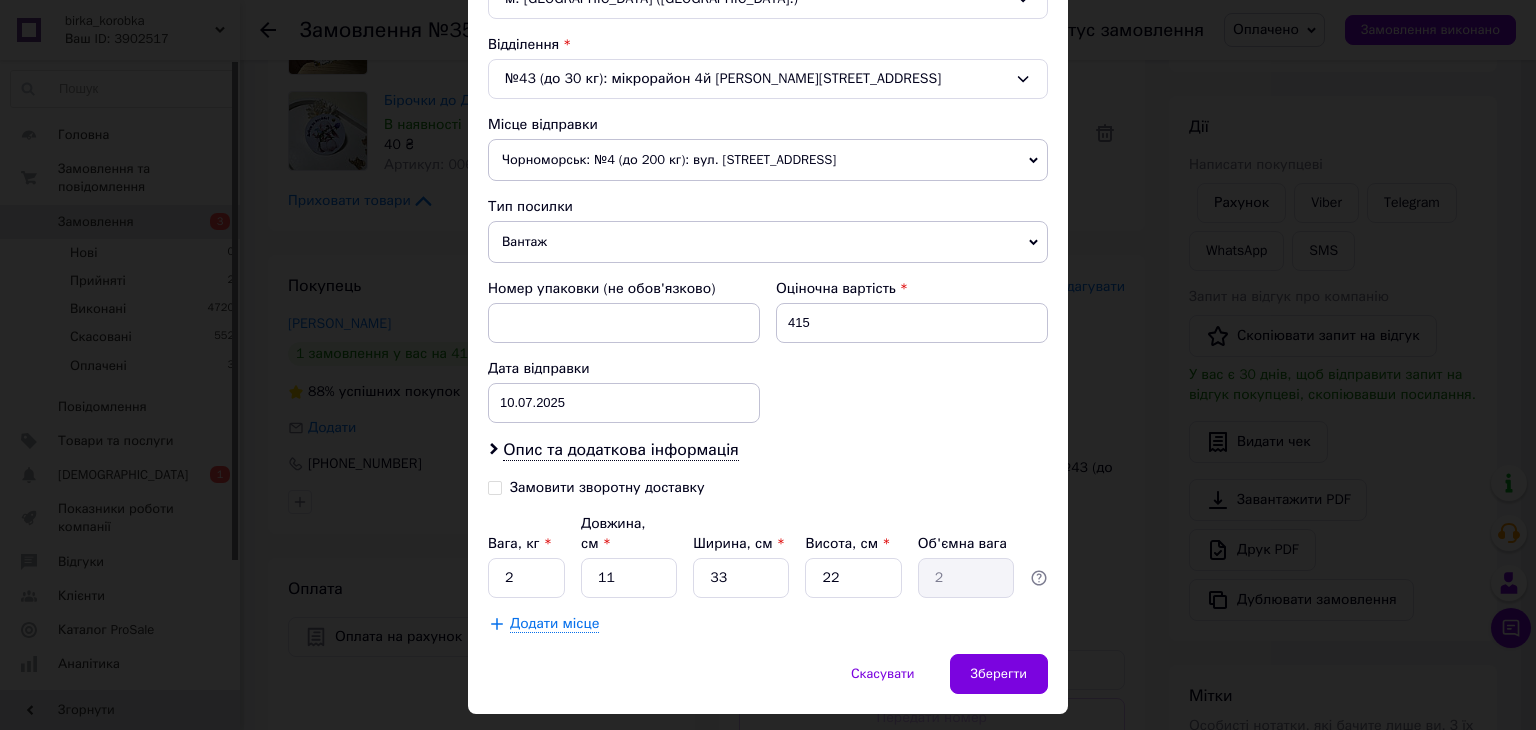 click on "Вантаж" at bounding box center (768, 242) 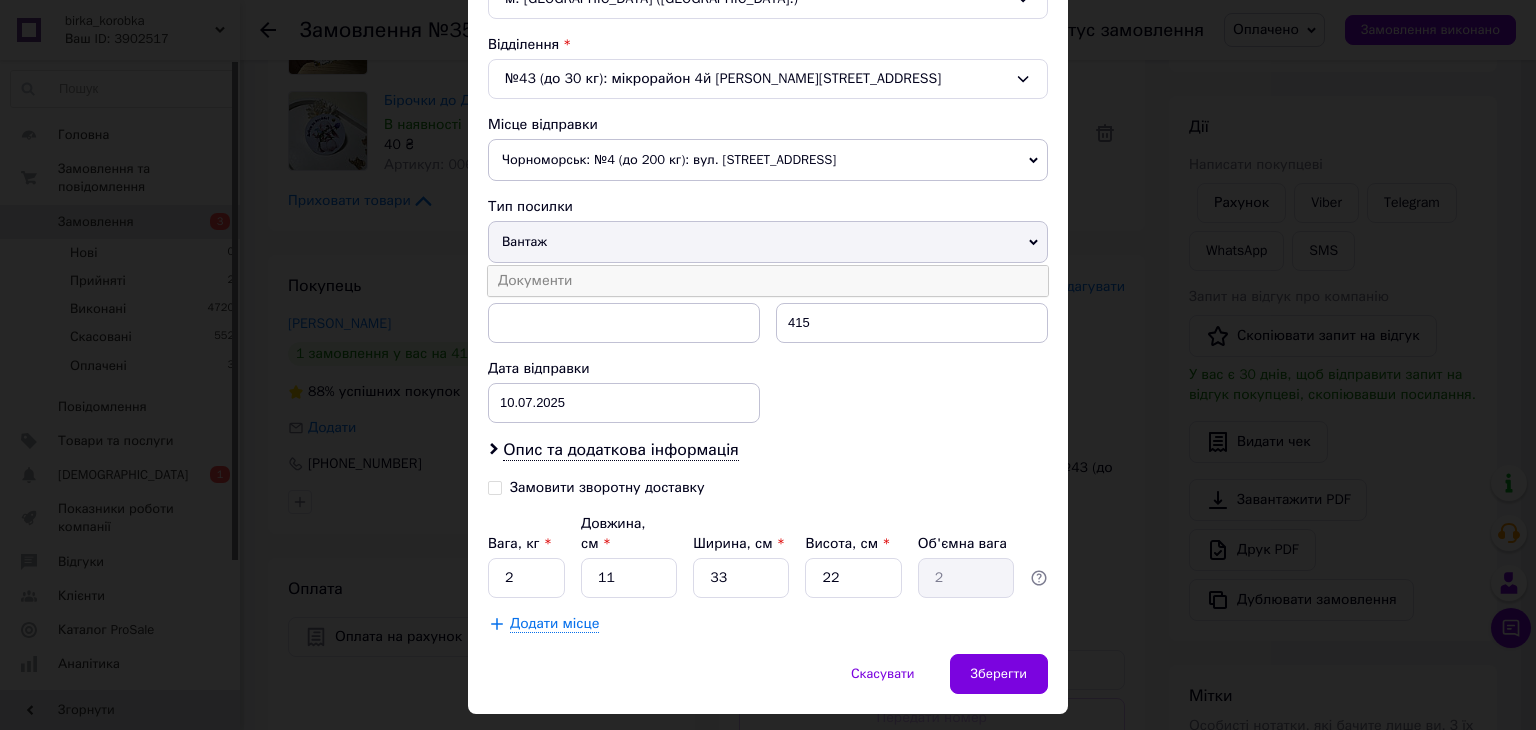 click on "Документи" at bounding box center (768, 281) 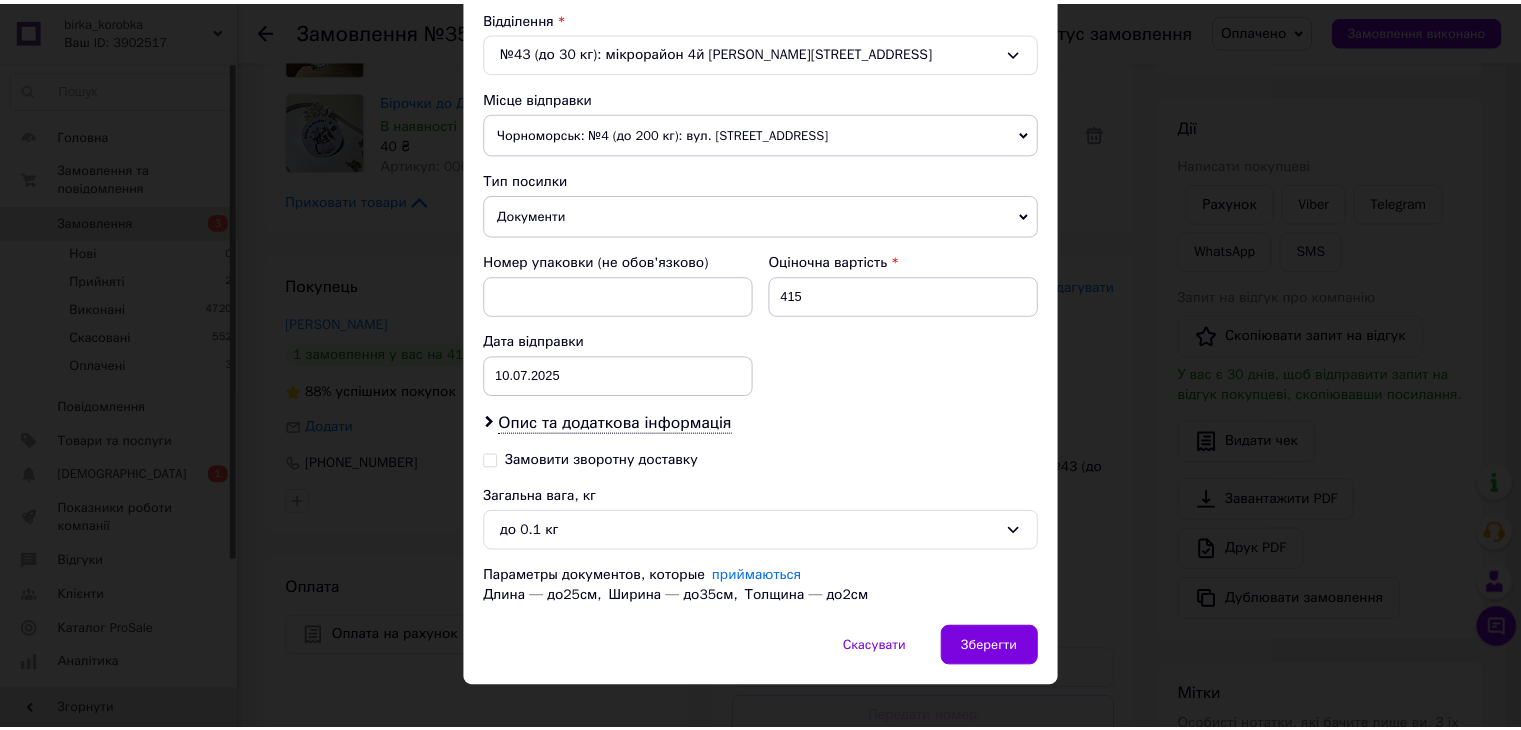 scroll, scrollTop: 648, scrollLeft: 0, axis: vertical 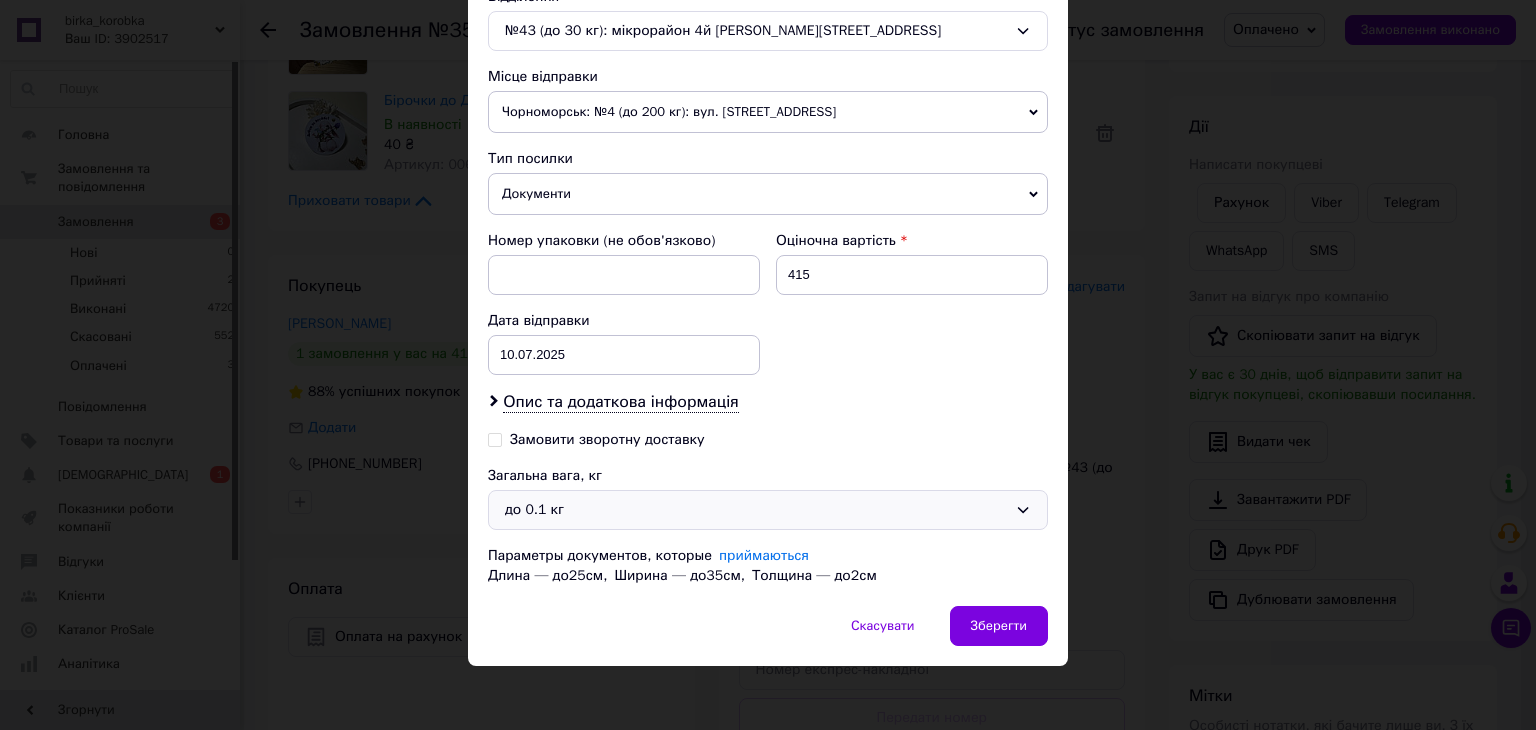 click on "до 0.1 кг" at bounding box center [768, 510] 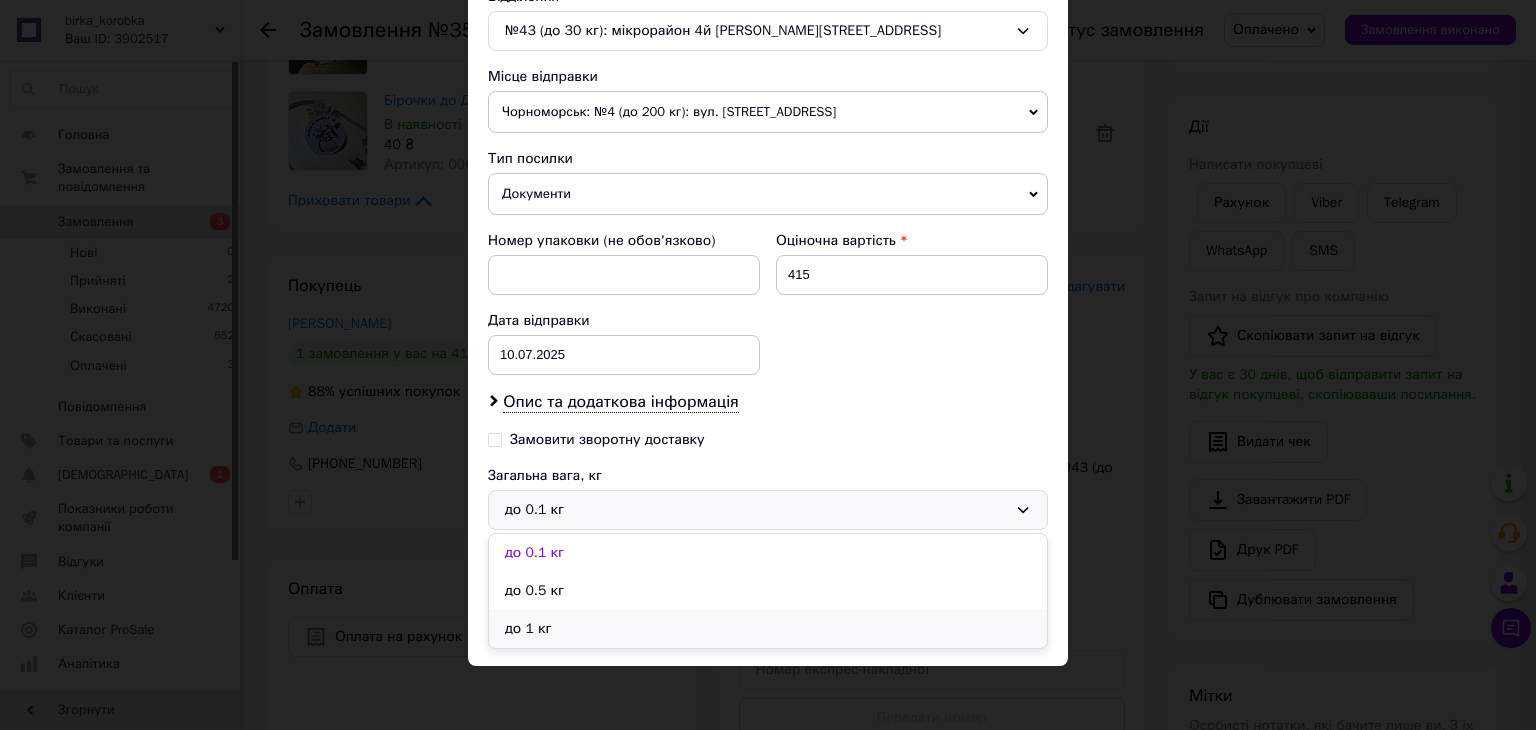 click on "до 1 кг" at bounding box center (768, 629) 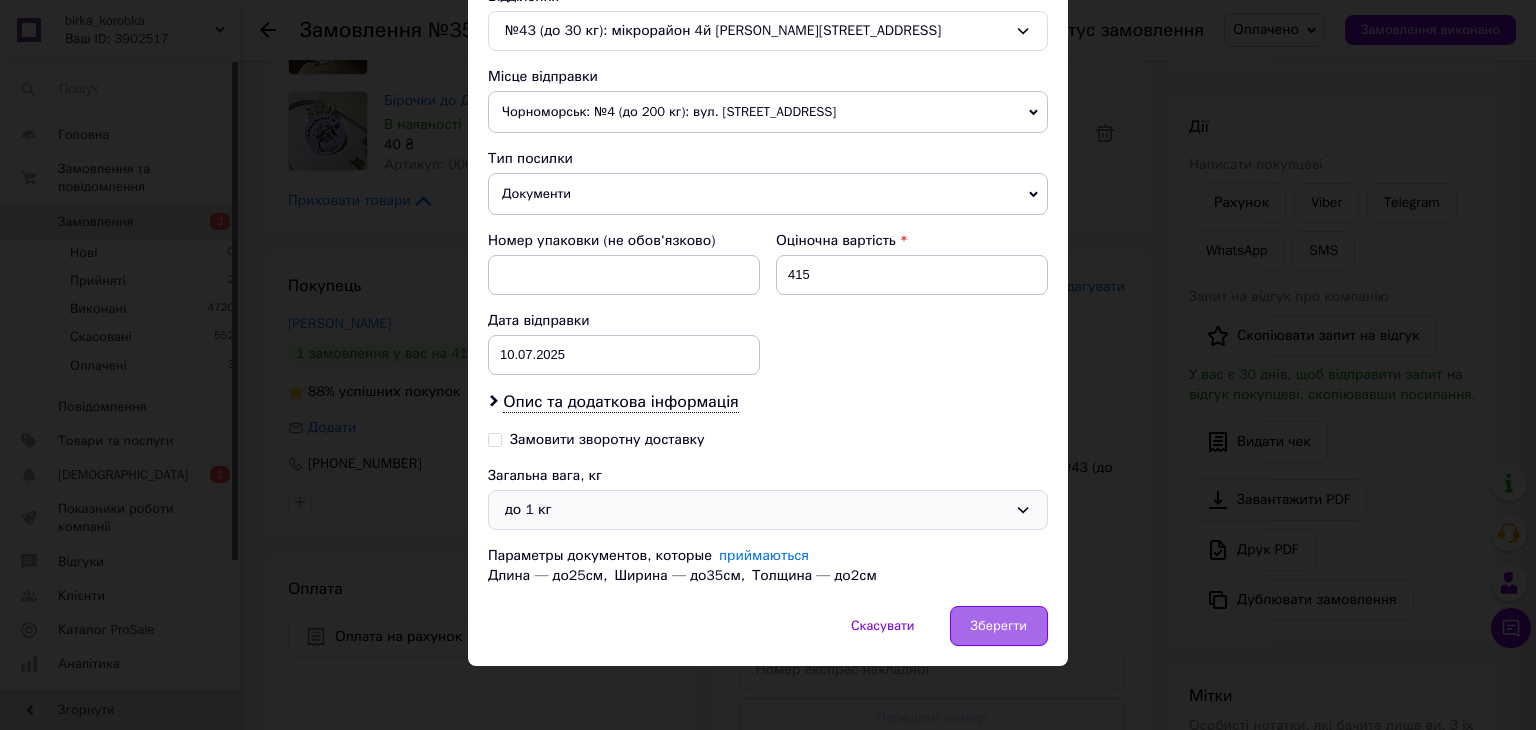 click on "Зберегти" at bounding box center (999, 626) 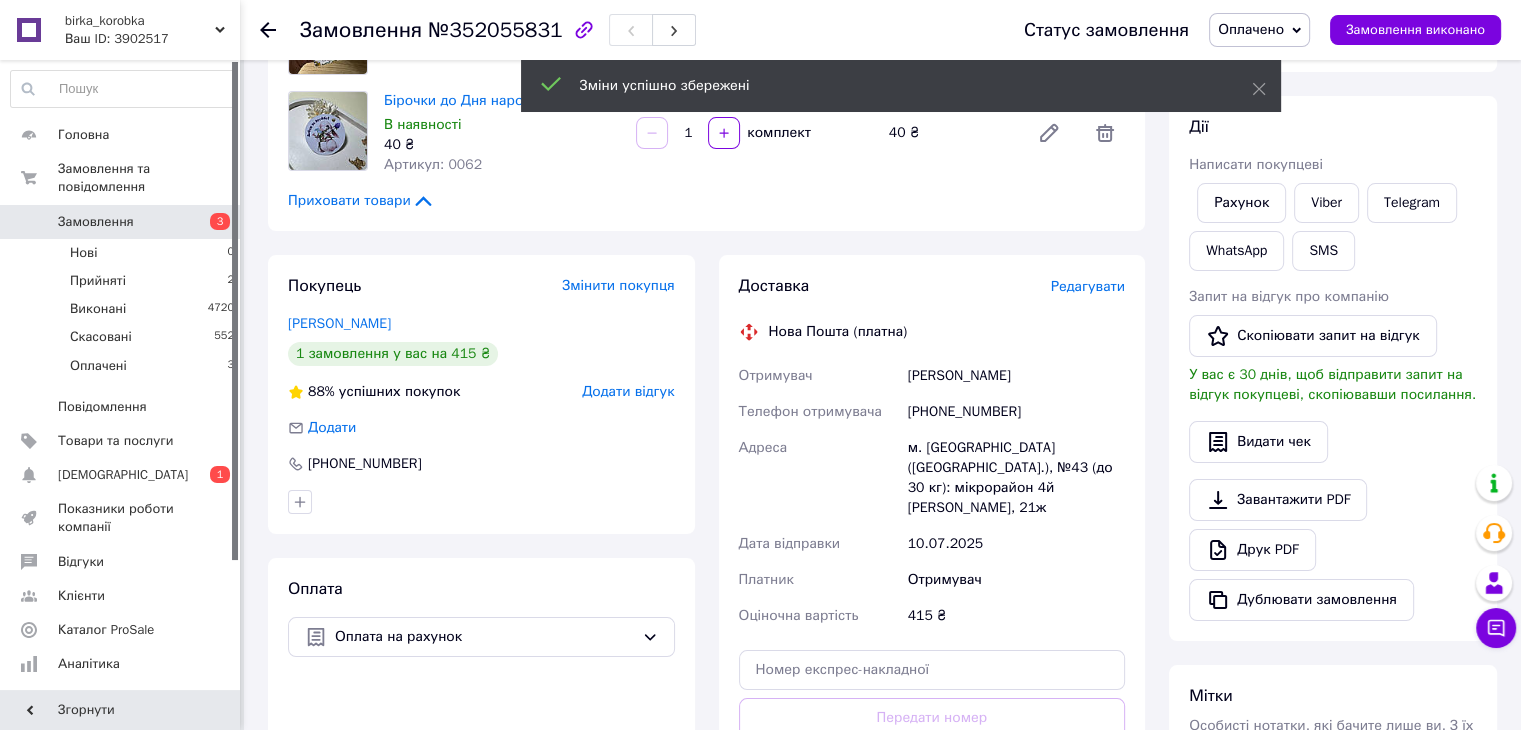 scroll, scrollTop: 436, scrollLeft: 0, axis: vertical 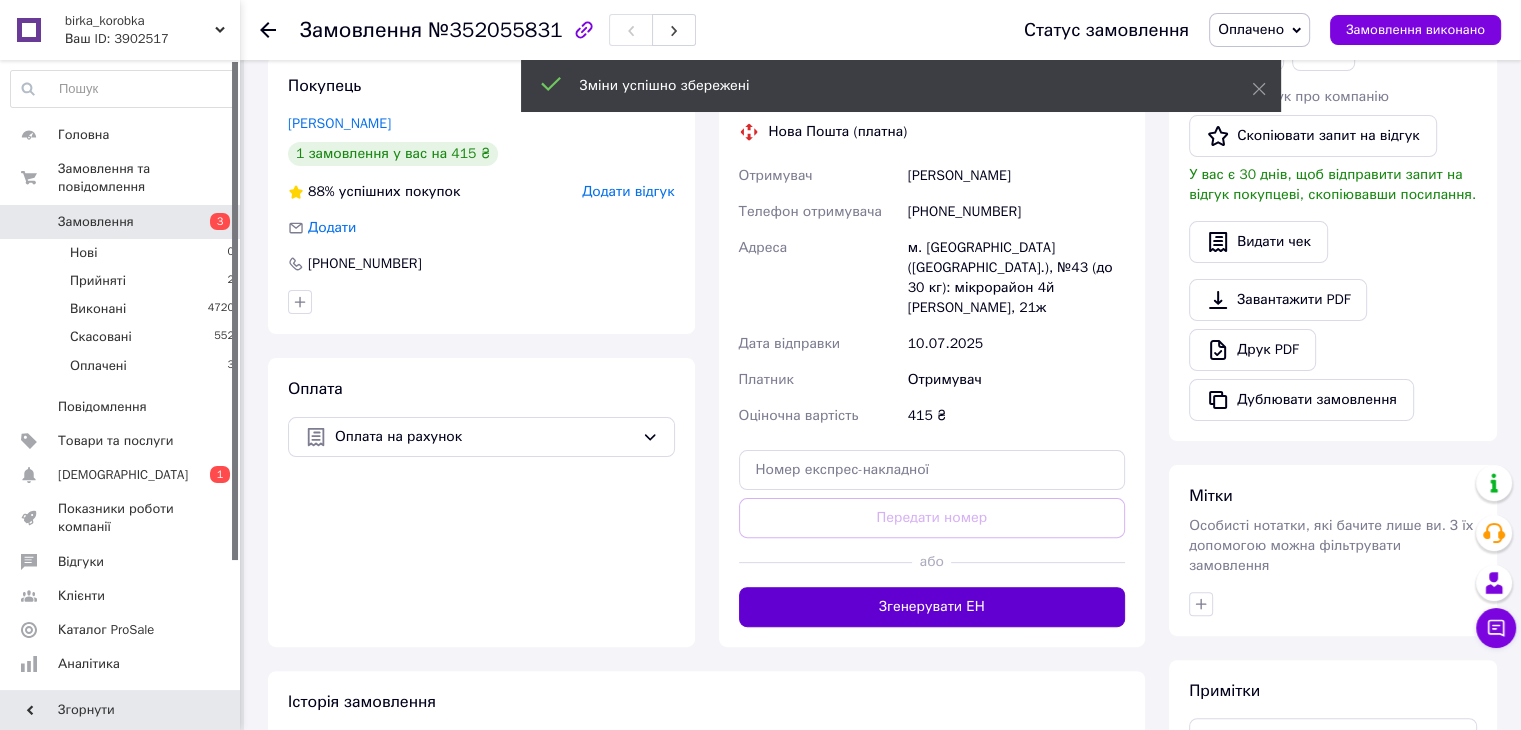 click on "Згенерувати ЕН" at bounding box center [932, 607] 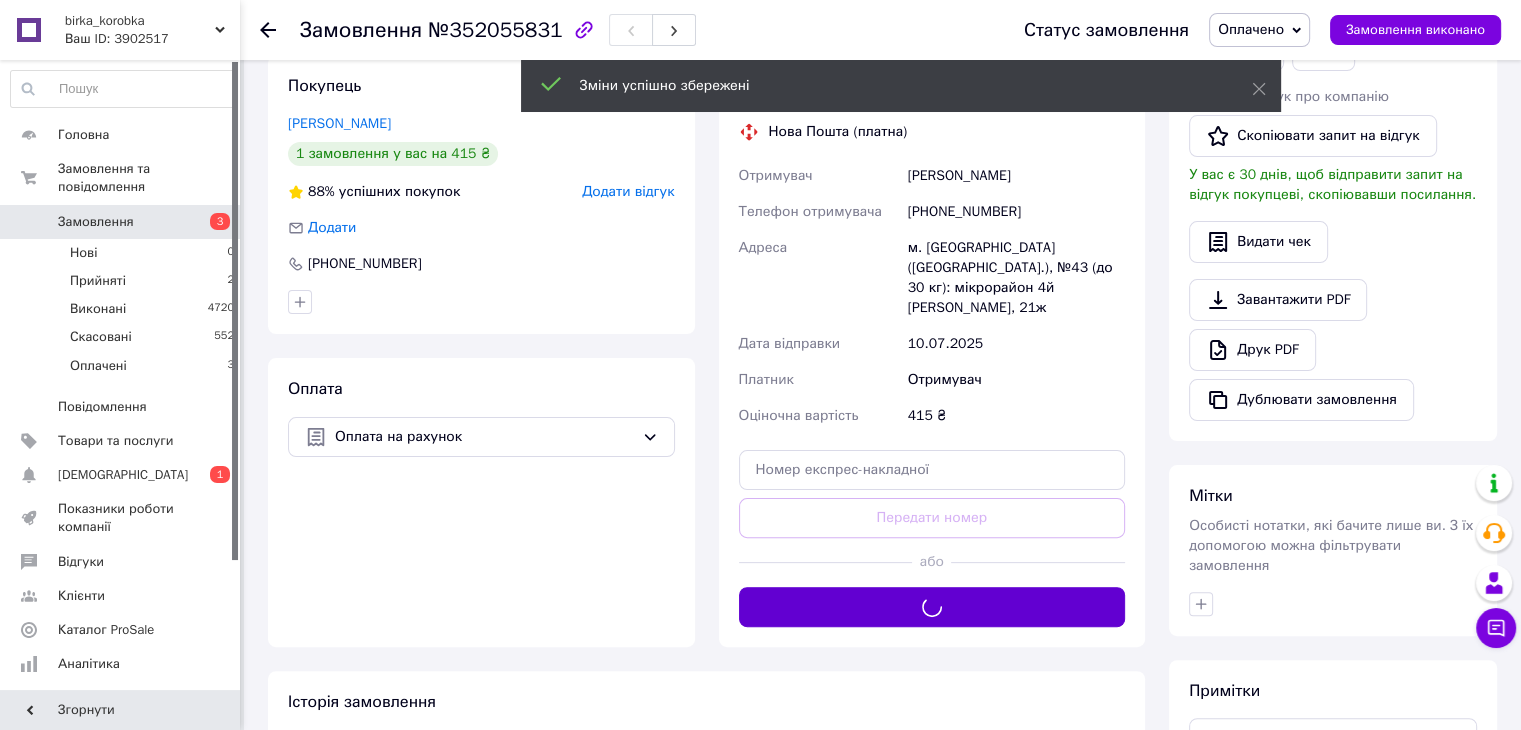 scroll, scrollTop: 236, scrollLeft: 0, axis: vertical 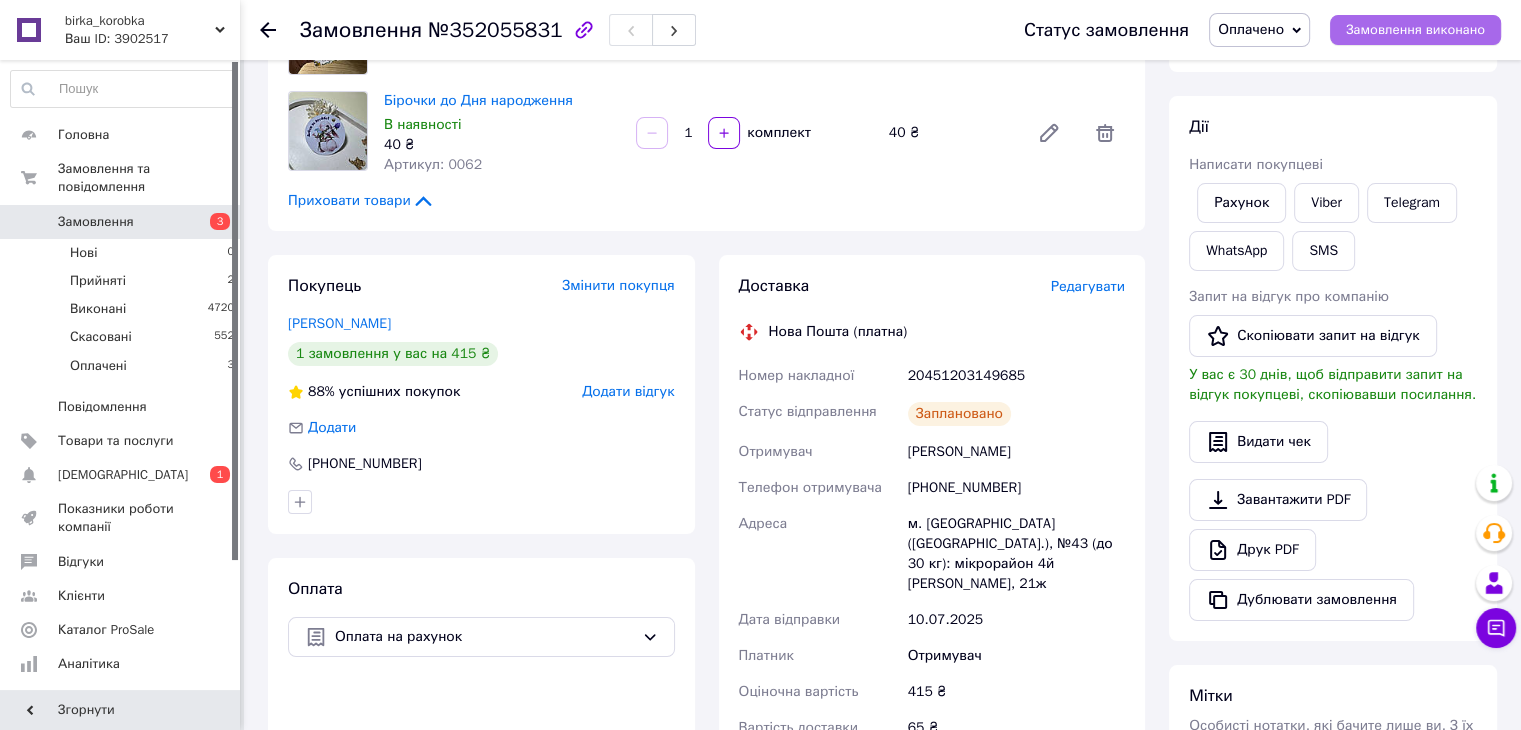 click on "Замовлення виконано" at bounding box center (1415, 30) 